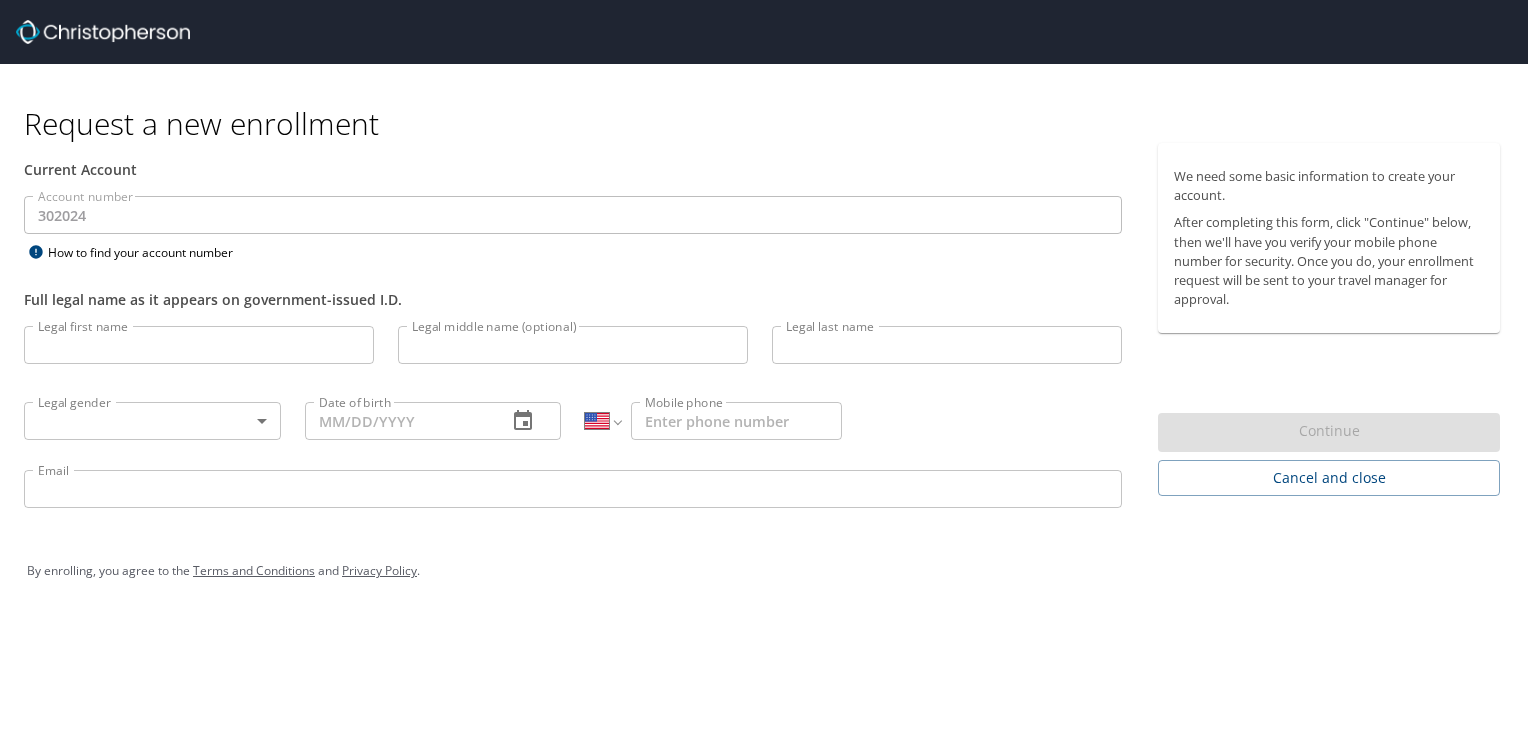 scroll, scrollTop: 0, scrollLeft: 0, axis: both 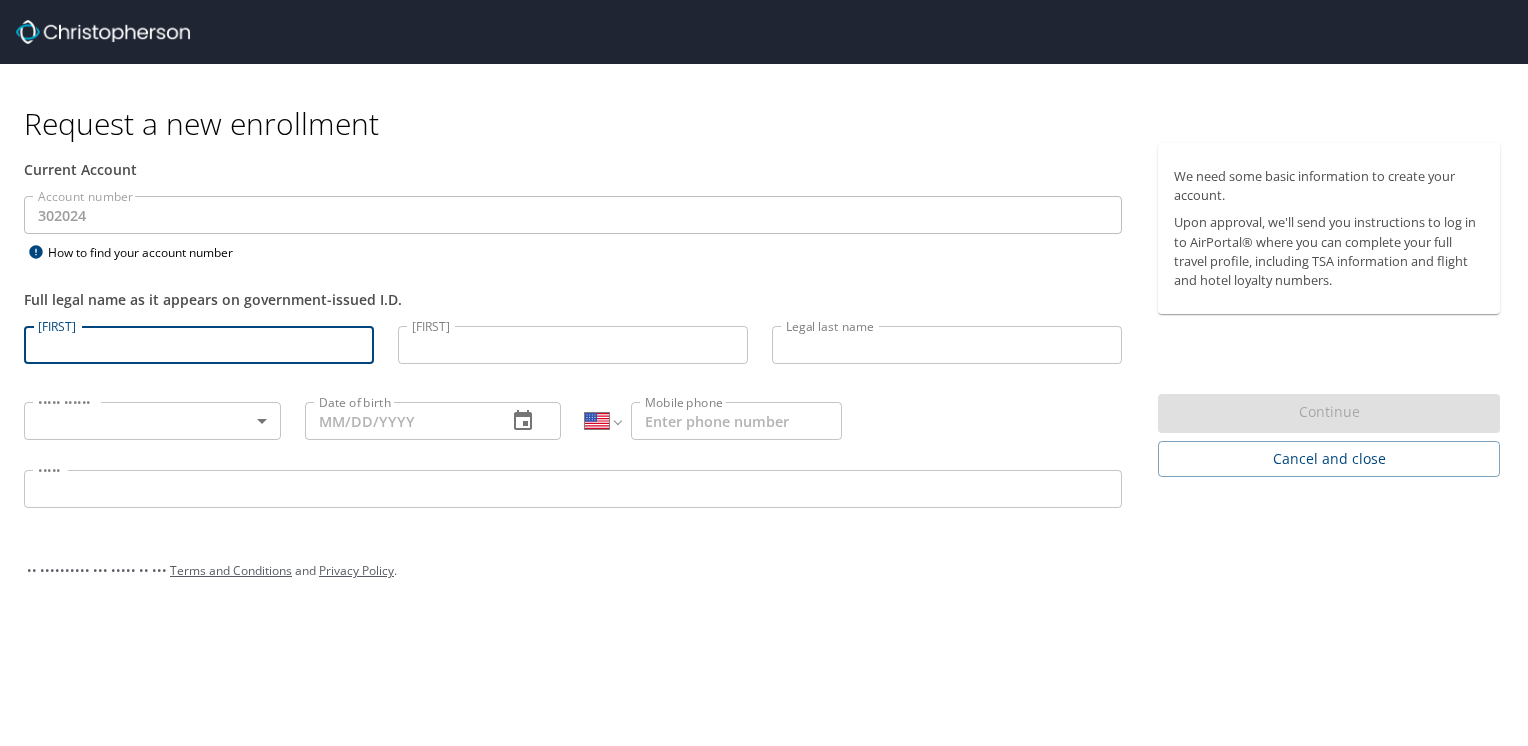 click on "[FIRST]" at bounding box center (199, 345) 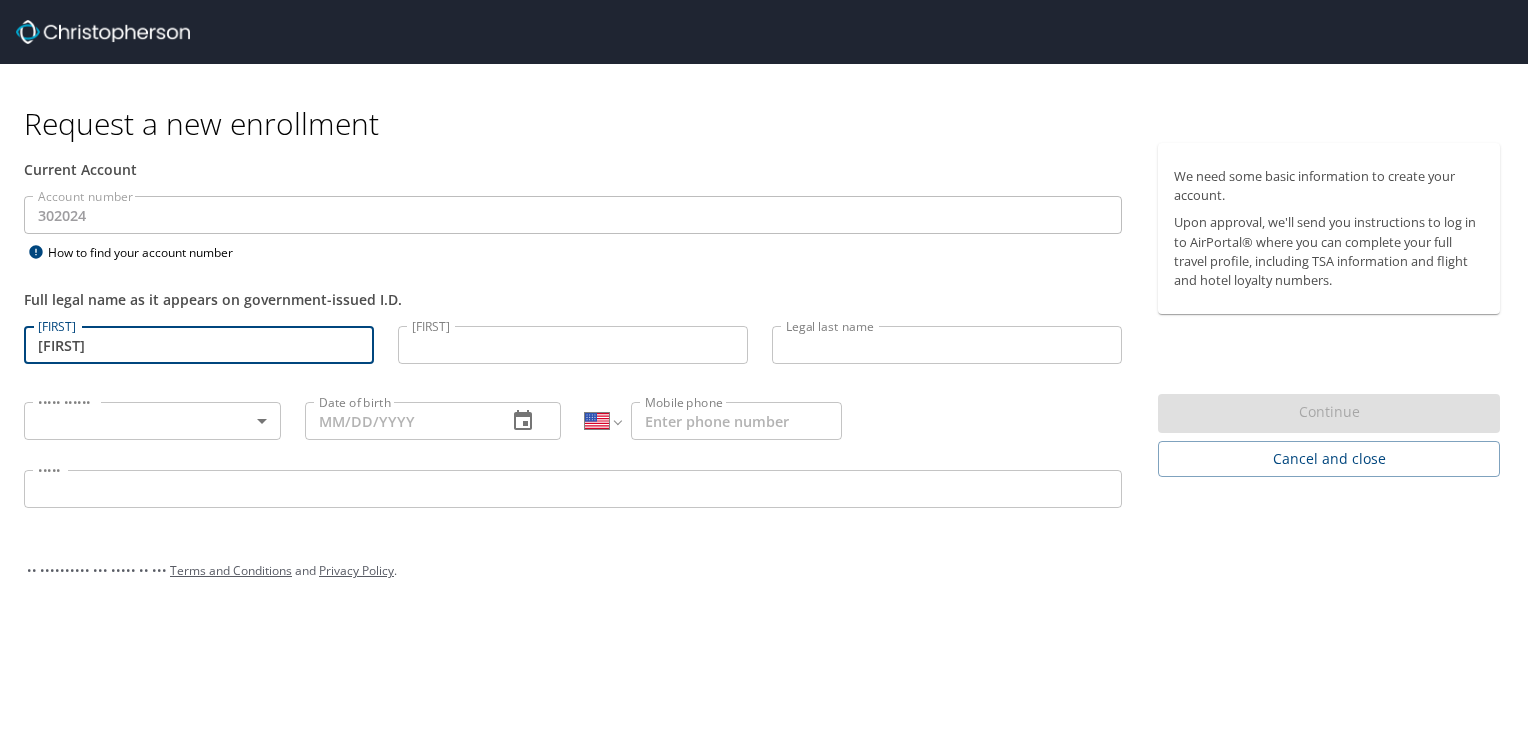 type on "[FIRST]" 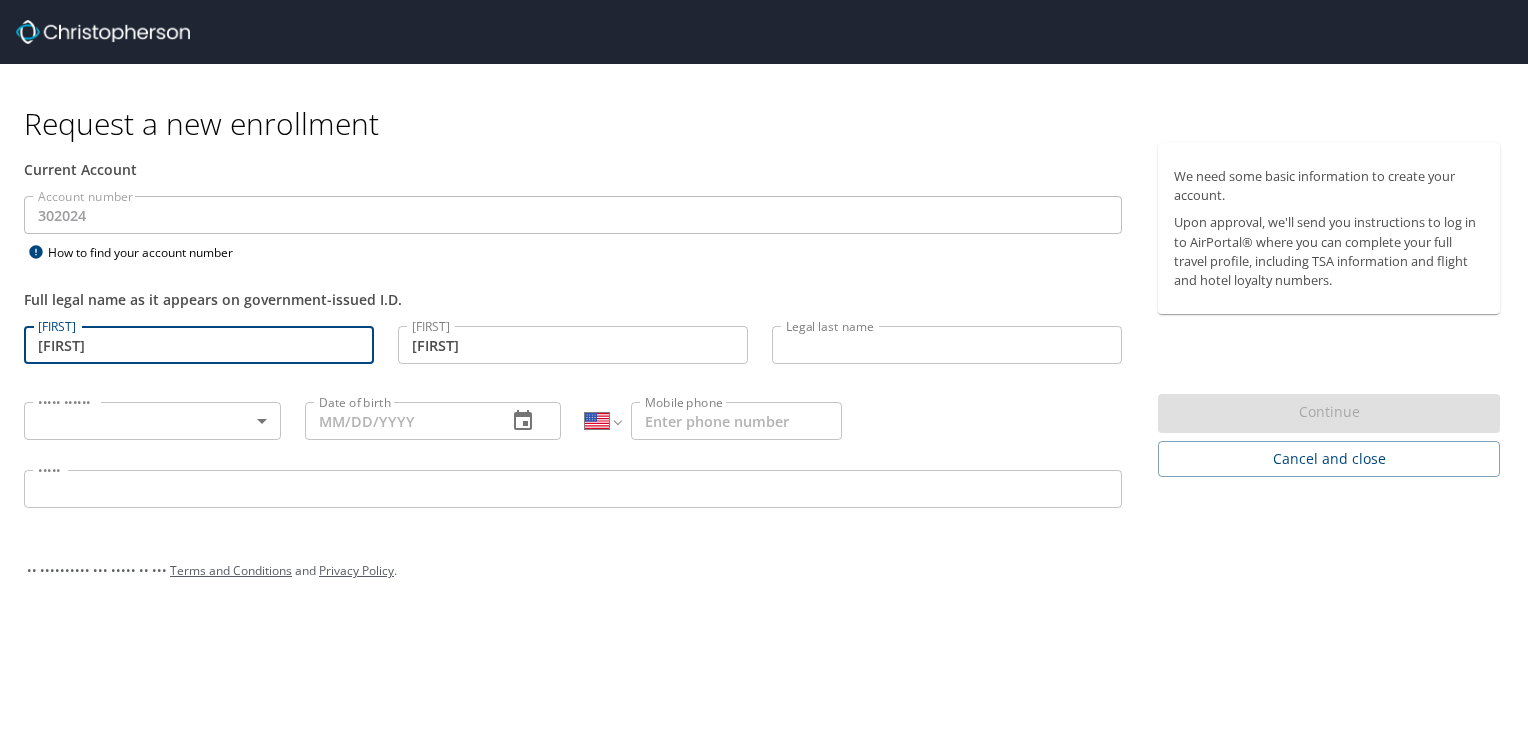 type on "[LAST]" 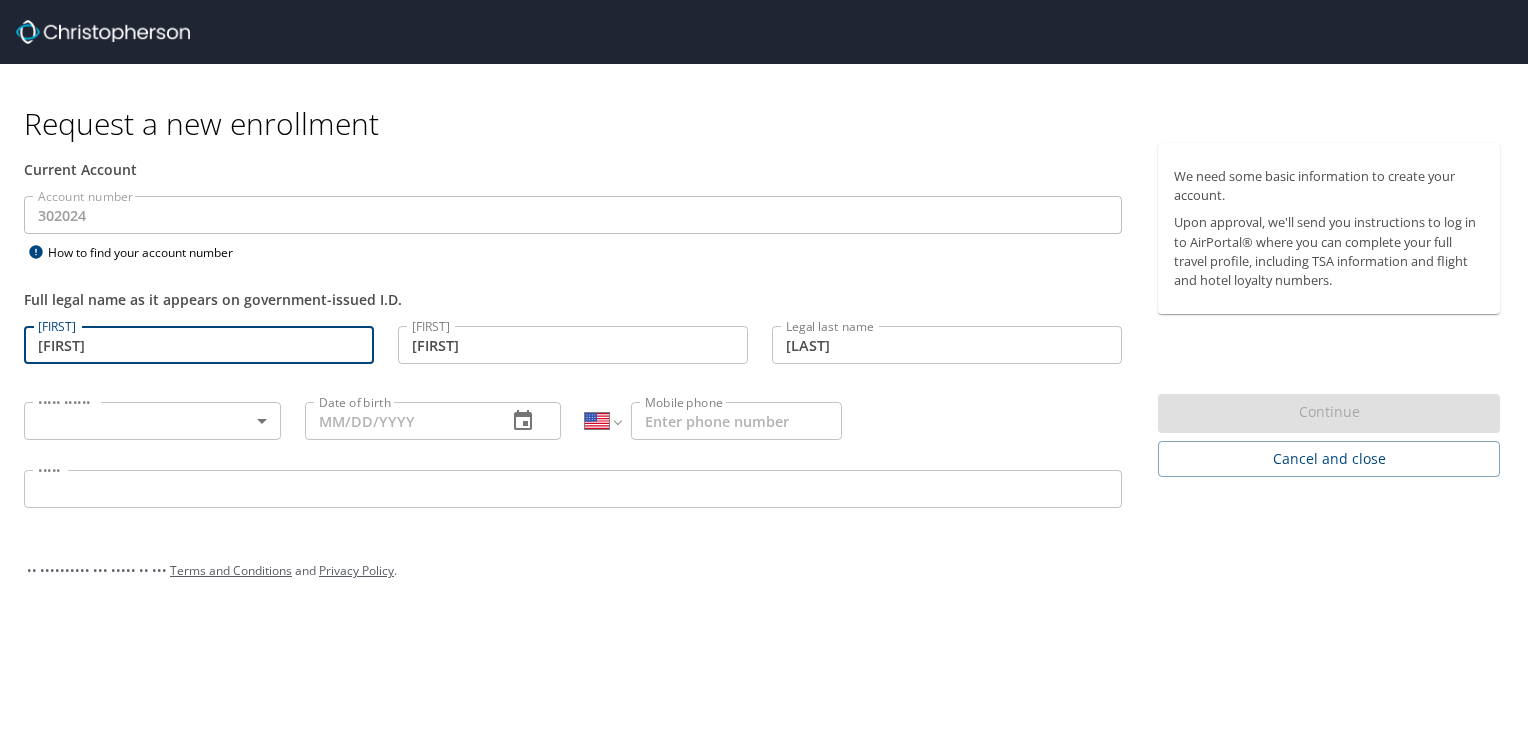 type on "1 ([AREA]) [PREFIX]-[LINE]" 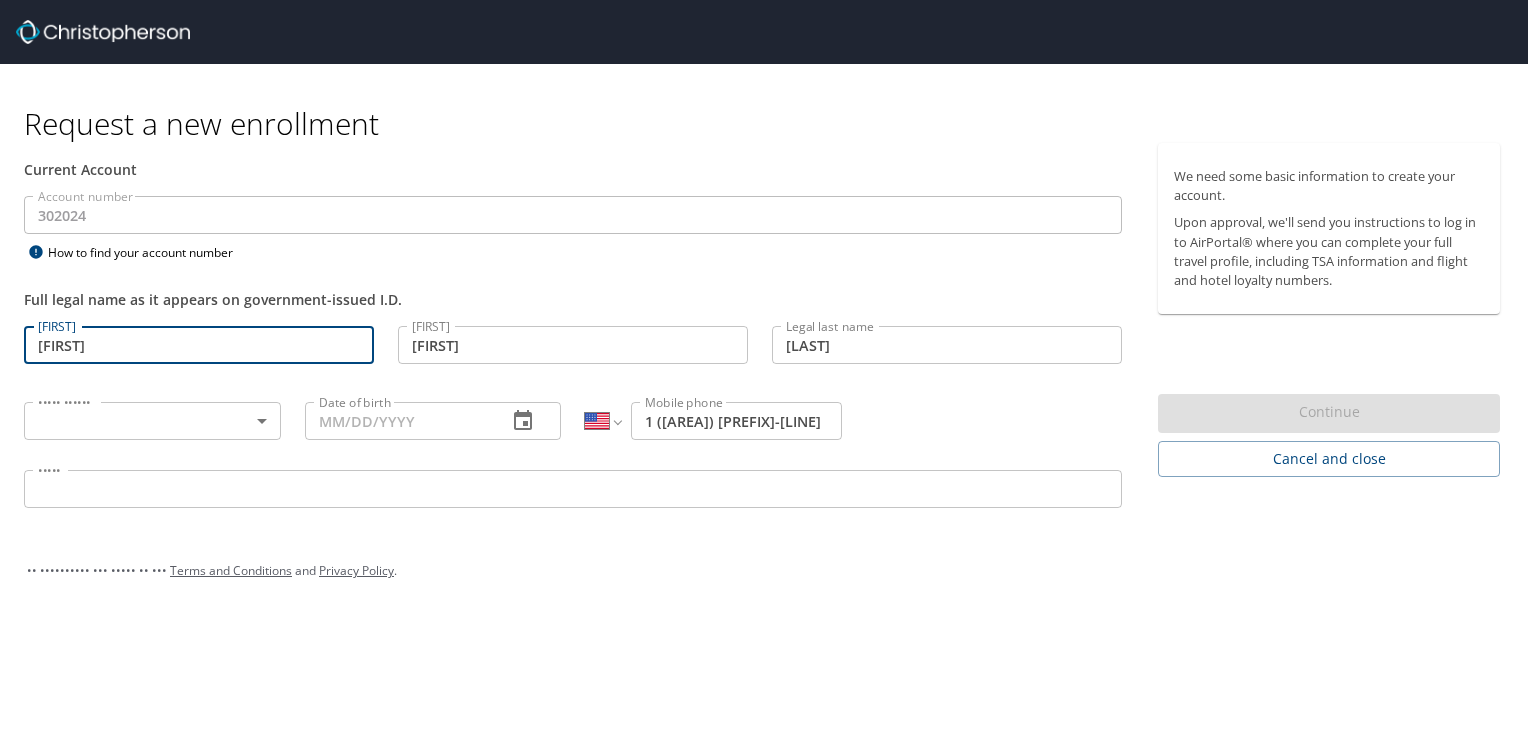 type on "[EMAIL]" 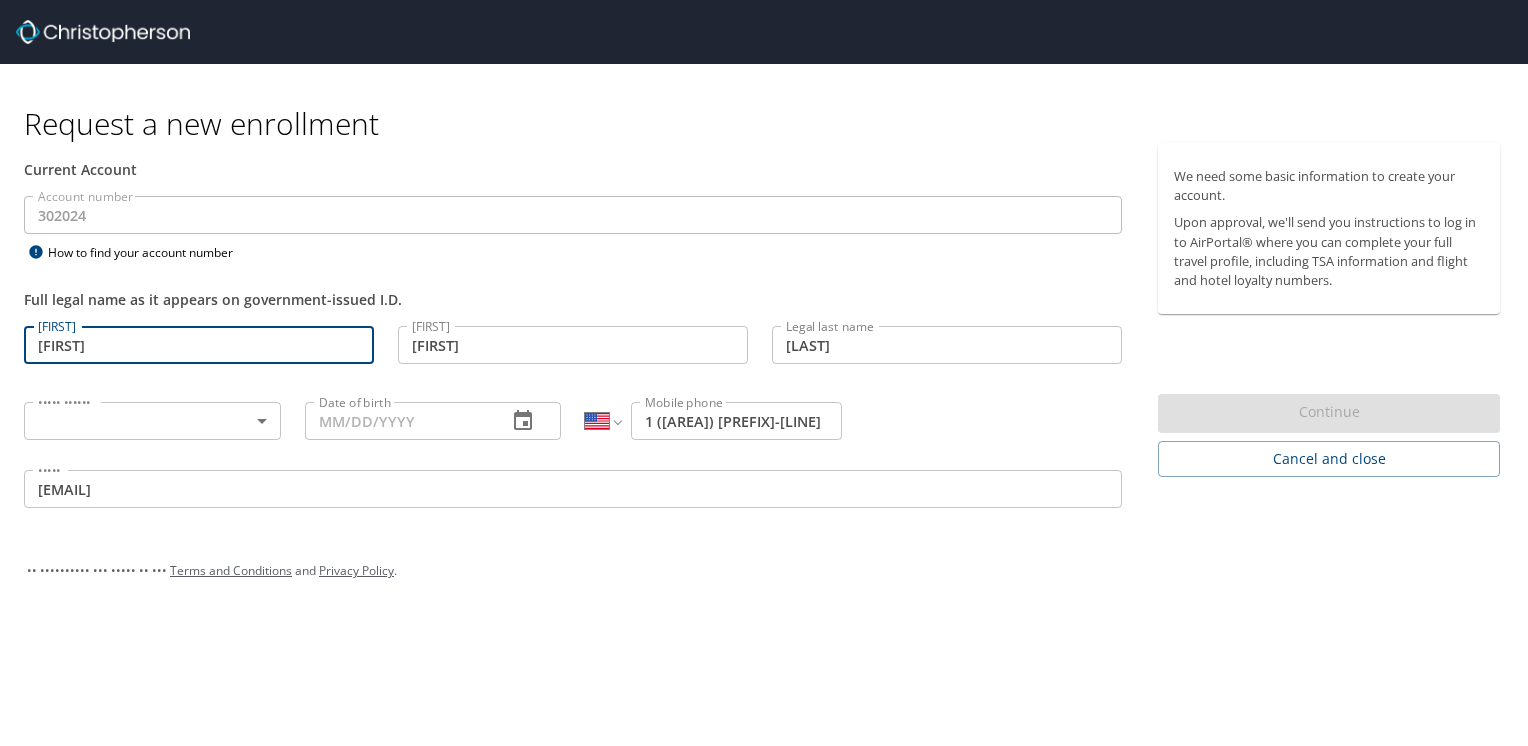 click on "••••••• • ••• •••••••••• ••••••• ••••••• ••••••• •••••• •••••• ••••••• ••••••  ••• •• •••• •••• ••••••• •••••• •••• ••••• •••• •• •• ••••••• •• ••••••••••••••••• •••• ••••• ••••• •••• ••••••• ••••• ••••• •••• ••••• •••••• •••• •••••••••• ••••••• ••••• •••••• •••• •••••••••• ••••• •••• •••• •••••••• ••••• •••• •••• ••••• •••••• • ••••• •••••• •••• •• ••••• •••• •• ••••• ••••••••••••• ••••••••••• ••••• ••••••• ••••••• ••••••• •••••••• ••••• ••••••• •••••• •••••••• ••••••• ••• ••••••• ••••••••• ••••••• ••••• ••••••••• •••••• ••••••••• ••••••• •••••••••• ••••••• ••••••• •••••••••• •••••••• ••••••• ••••••• •••••• ••••• ••••••• •••••• ••••••• •••••••• •••• ••••••••• ••• •••• •••••• ••• ••••••••••• •••••••• •••••• ••••••• •••••• ••••• ••••••••• •••••• •••••••••• •••••••• ••••••• •••• ••••• ••••••• •••••••• •••••••• •••••• •••• ••••• •••••• ••••••• ••••••• ••••••• •••••••• •••• ••••• ••••• ••••••••• •••••• ••••• ••••••••• ••••••• •••••••• ••••••• ••••• •••••• •••••••••• •••••••• •• ••• •••• ••••••• ••••• •••• ••••" at bounding box center (764, 373) 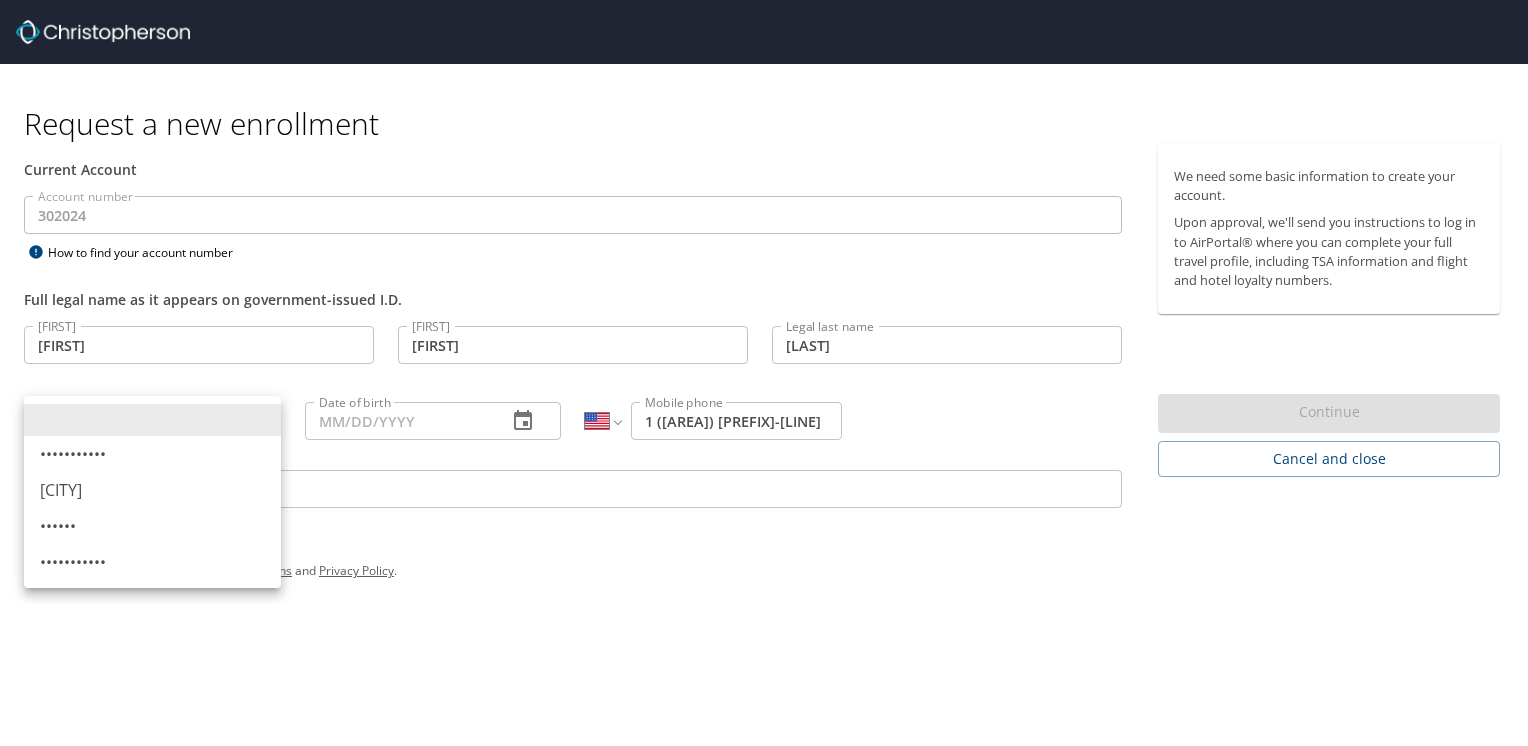 click on "[CITY]" at bounding box center [152, 490] 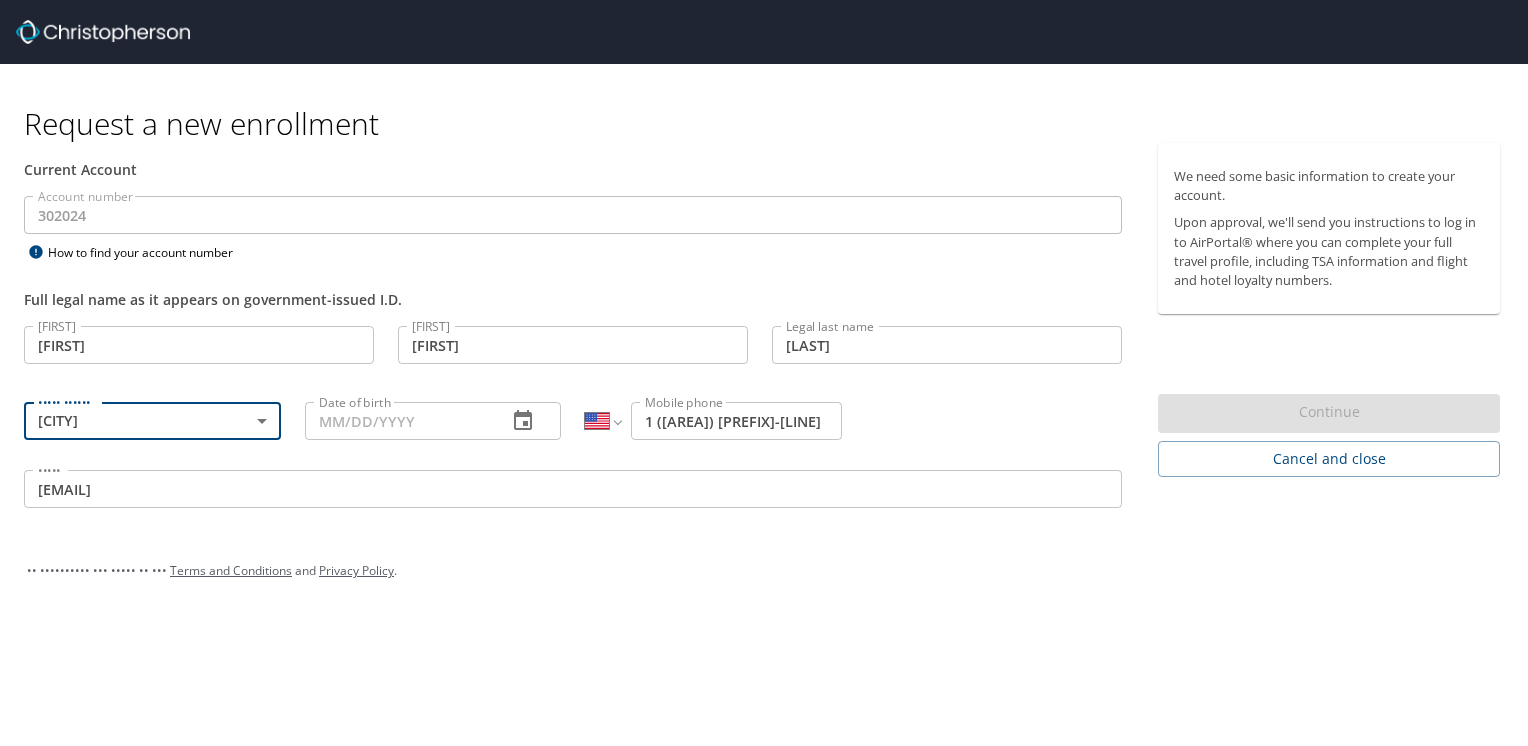 click on "Date of birth" at bounding box center (398, 421) 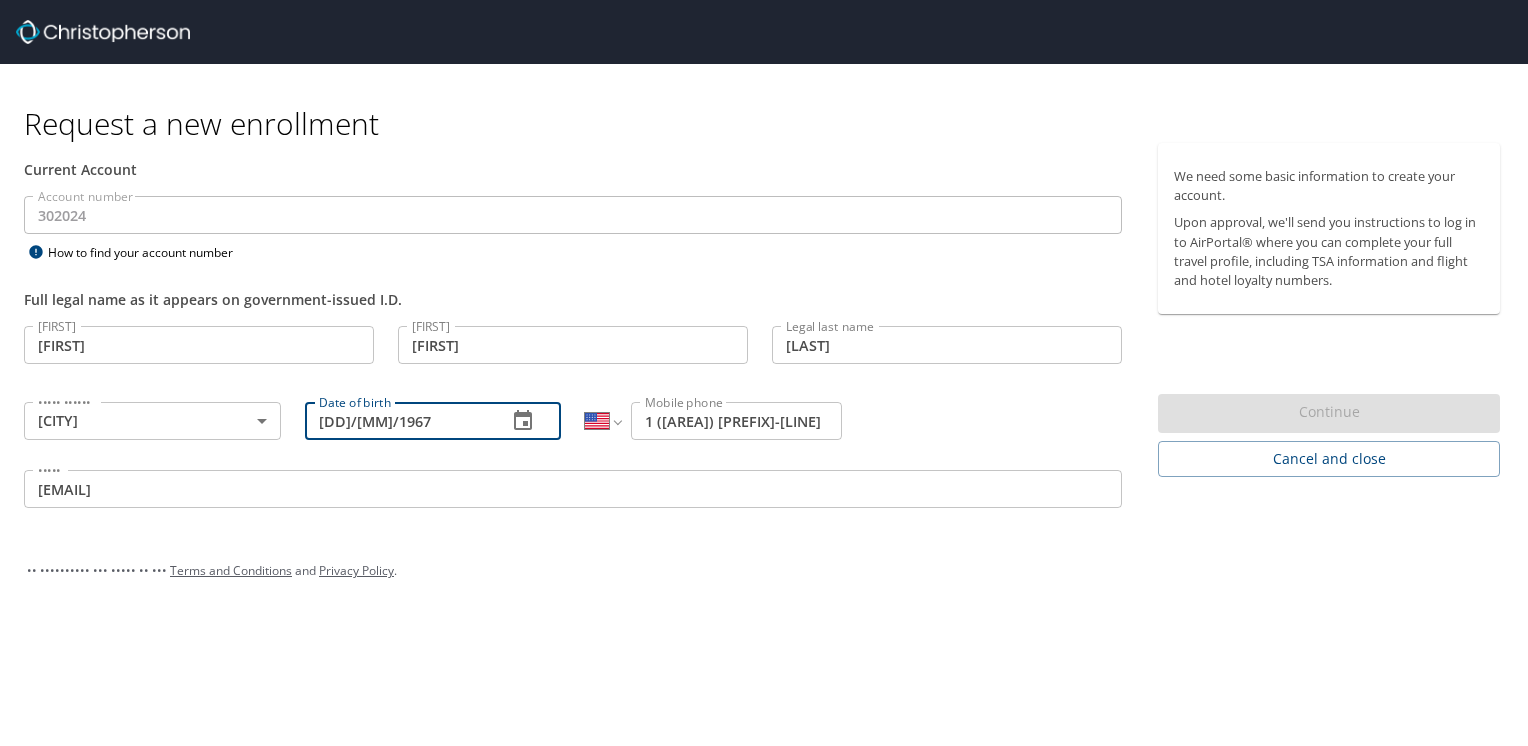 type on "[DD]/[MM]/1967" 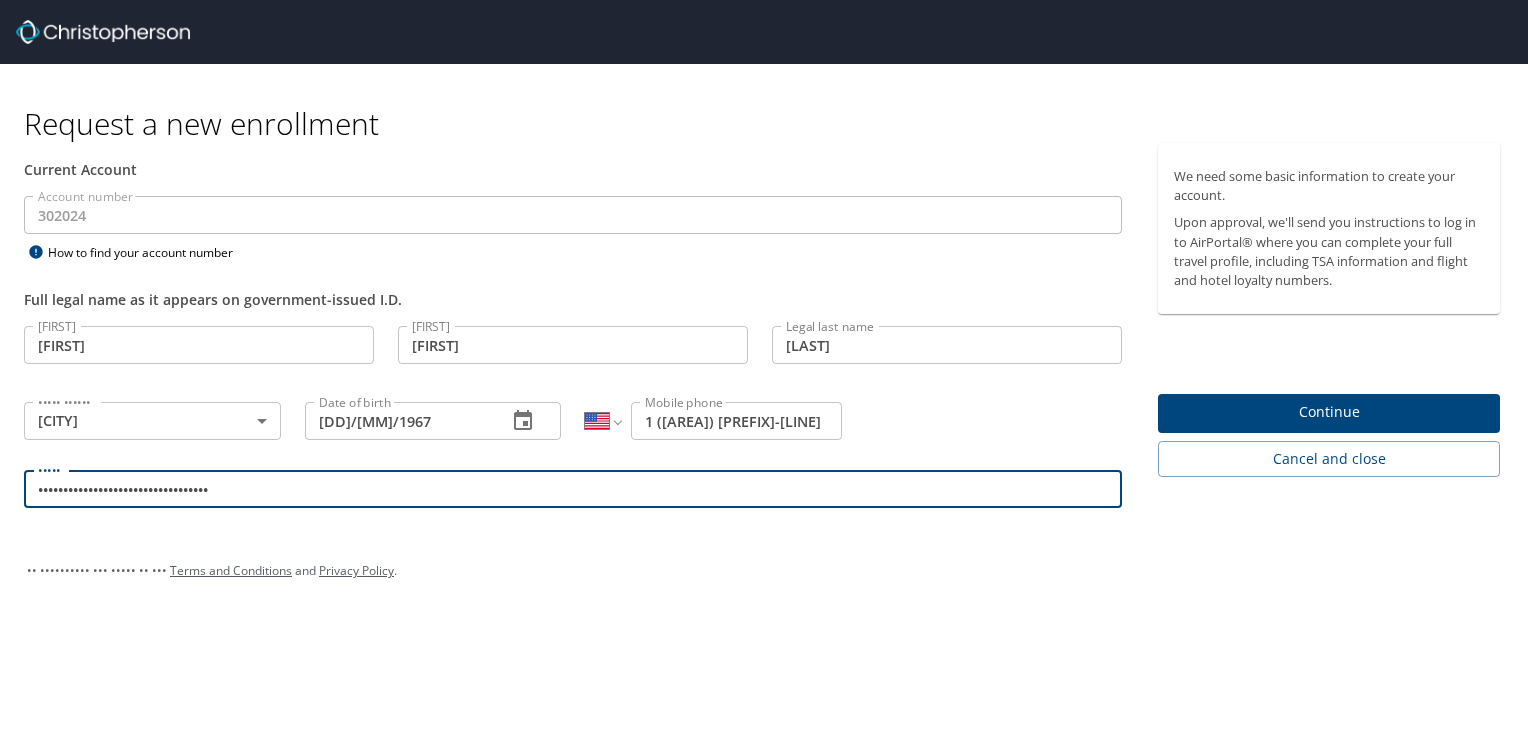 type on "••••••••••••••••••••••••••••••••••" 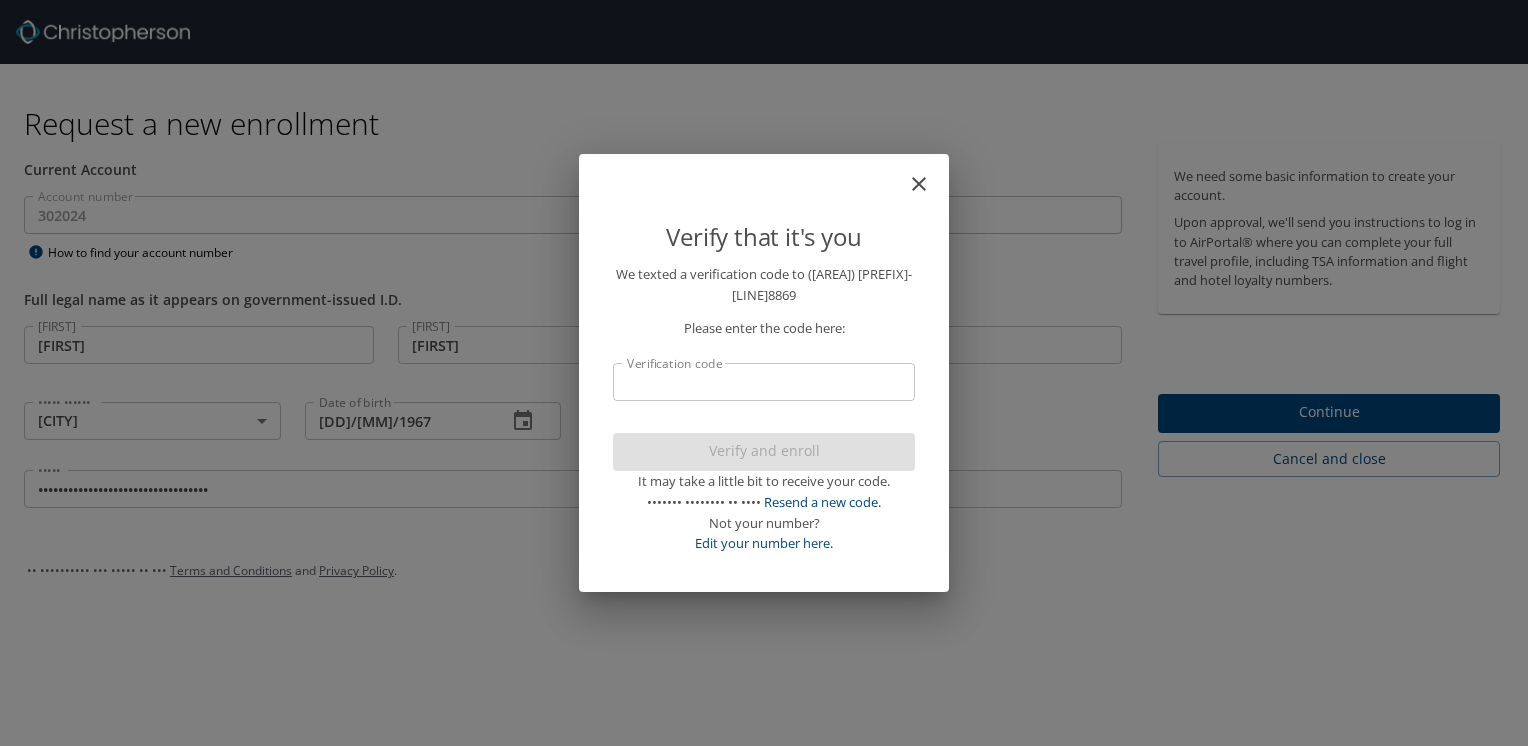 click on "Verification code" at bounding box center [764, 382] 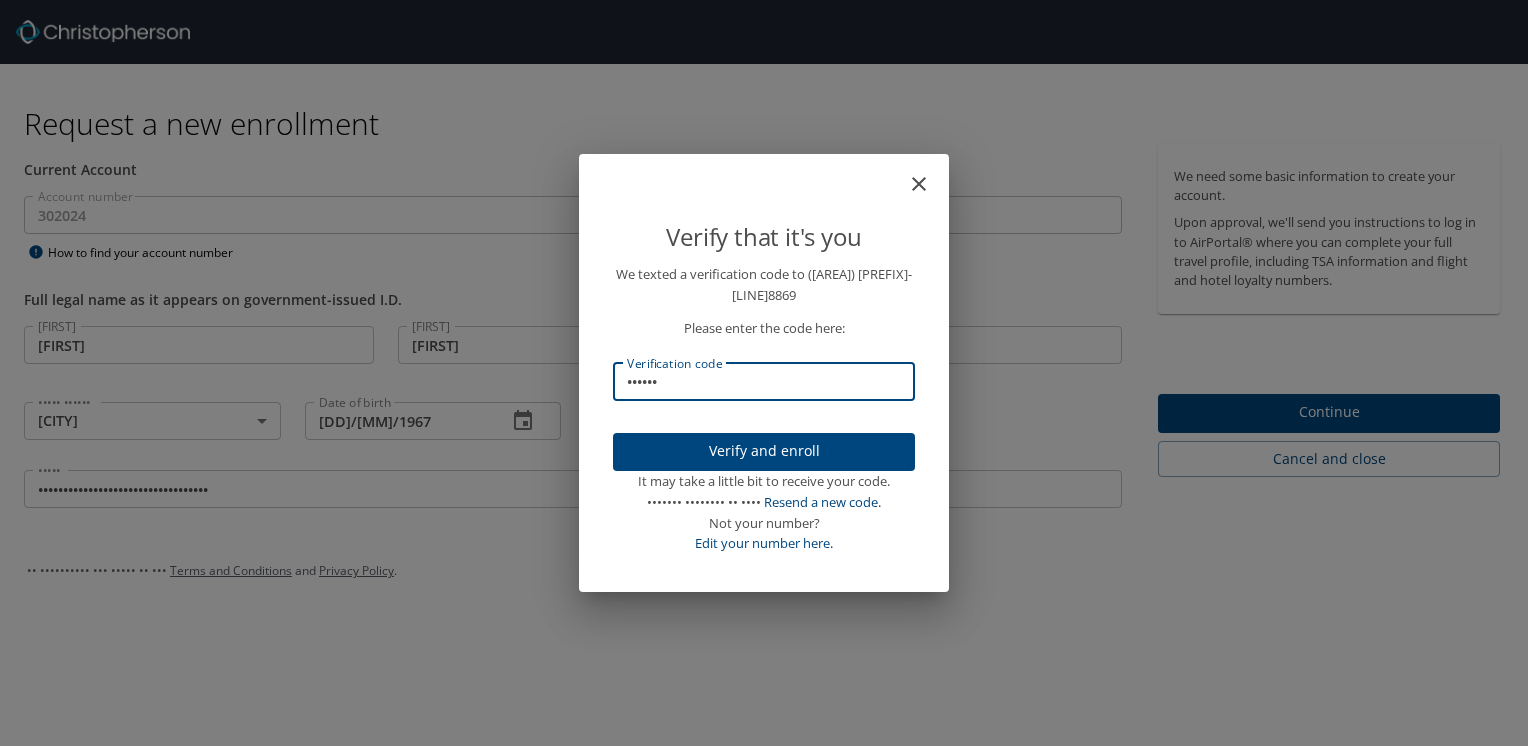 type on "••••••" 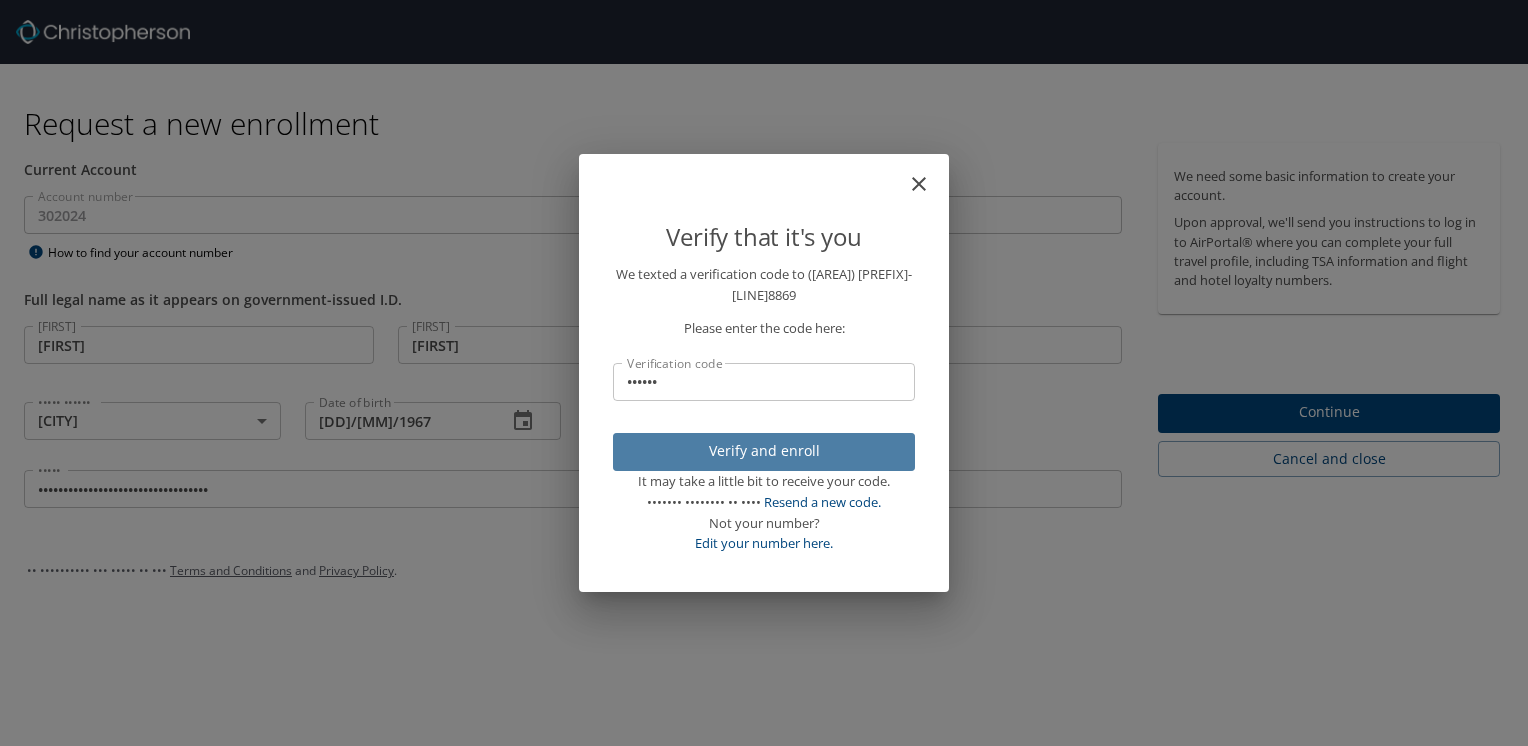 click on "Verify and enroll" at bounding box center (764, 451) 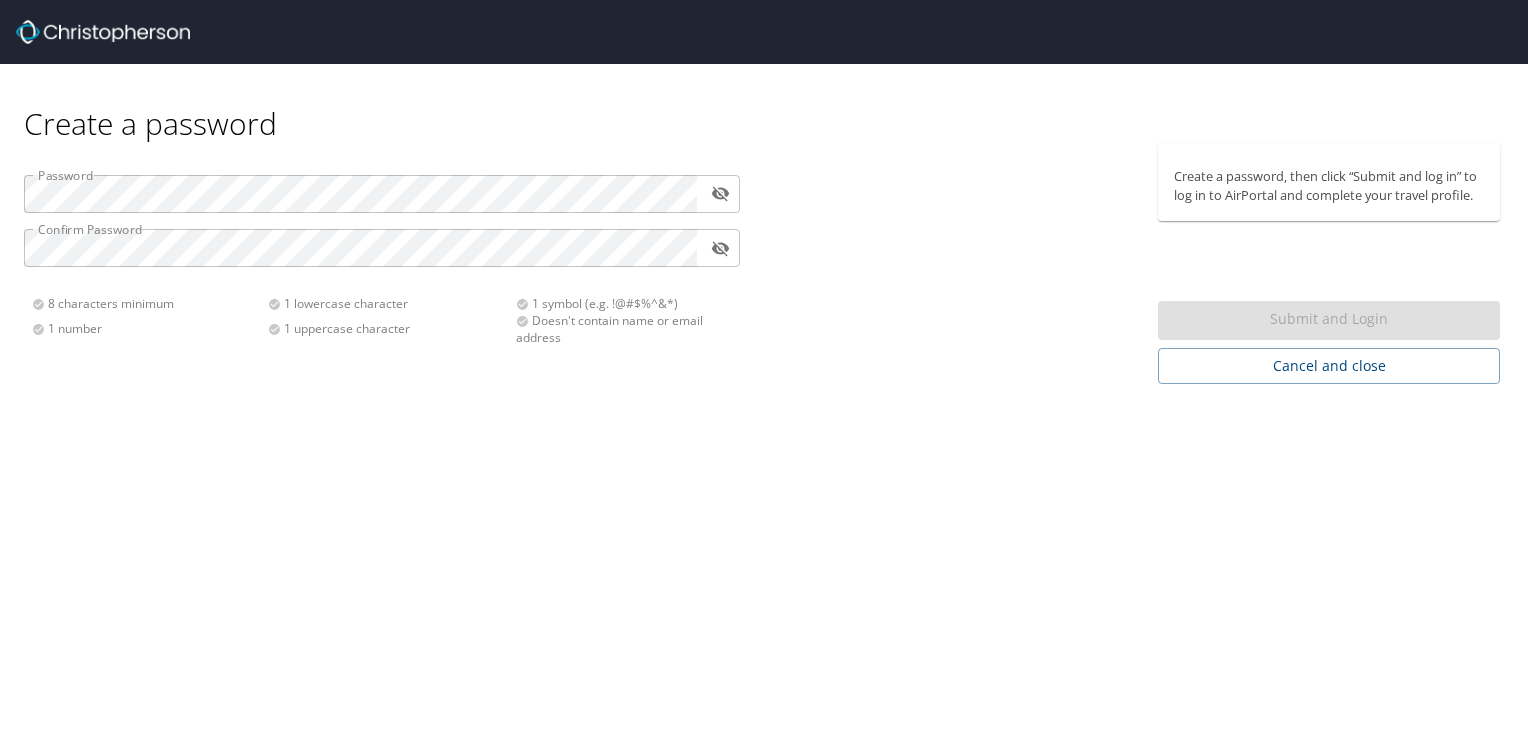 scroll, scrollTop: 0, scrollLeft: 0, axis: both 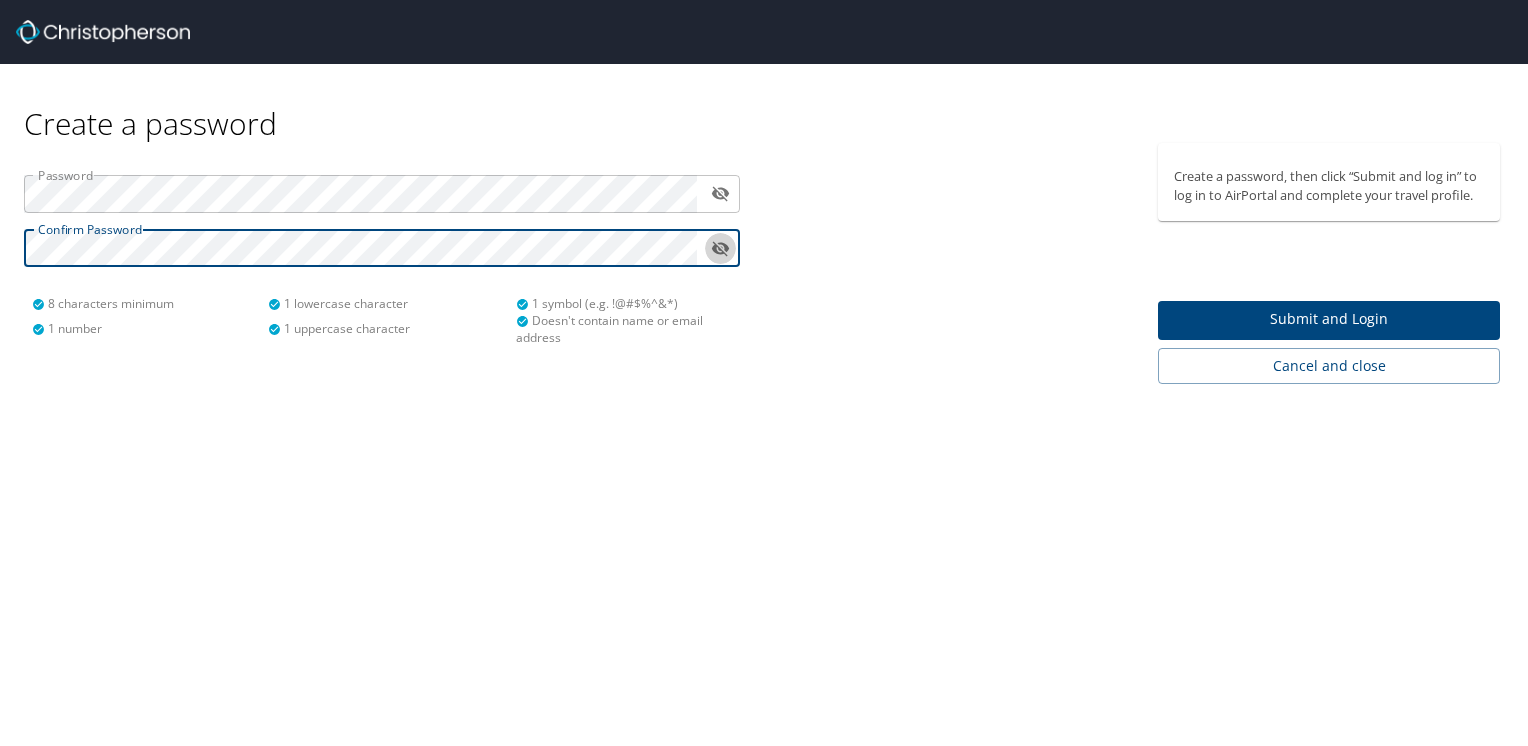 click at bounding box center (720, 248) 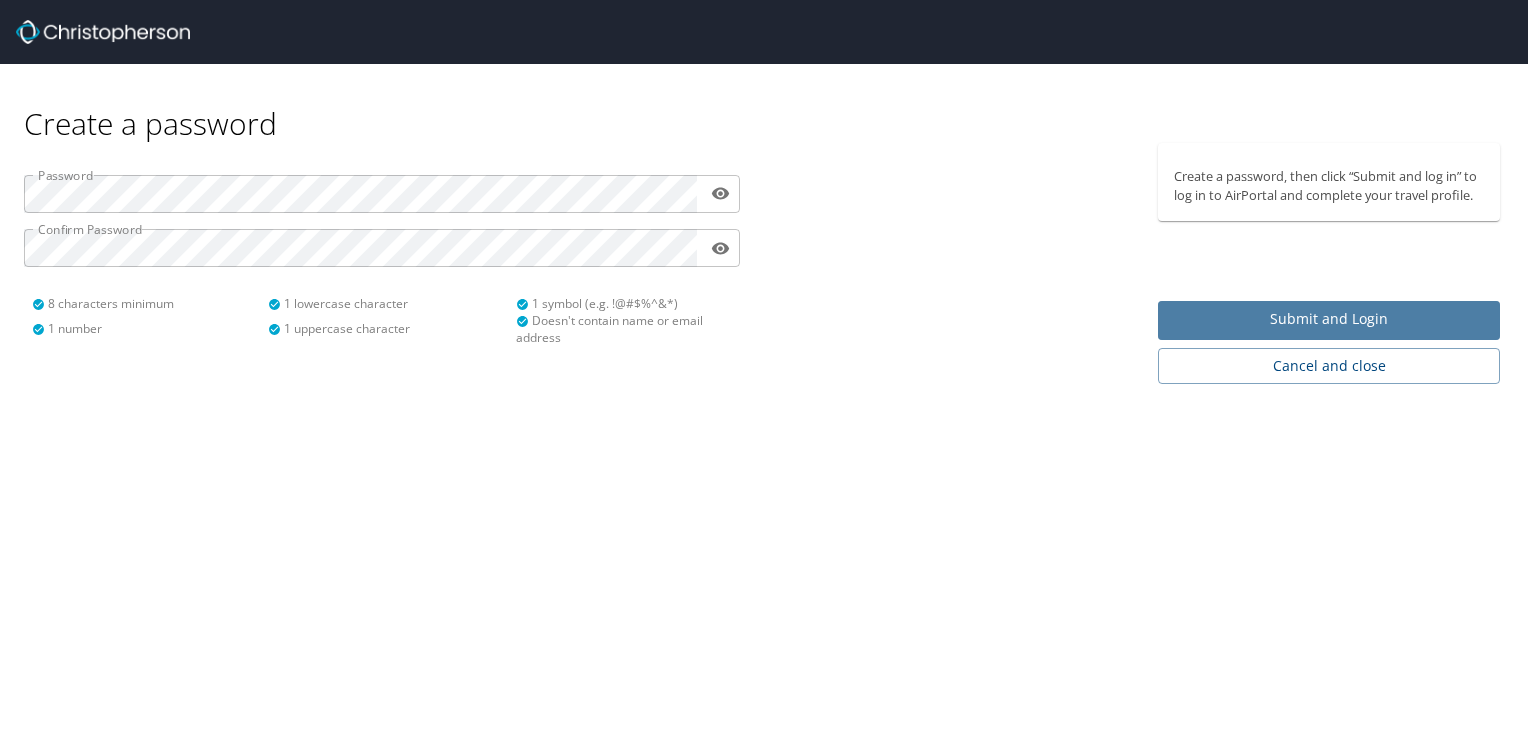 click on "Submit and Login" at bounding box center (1329, 319) 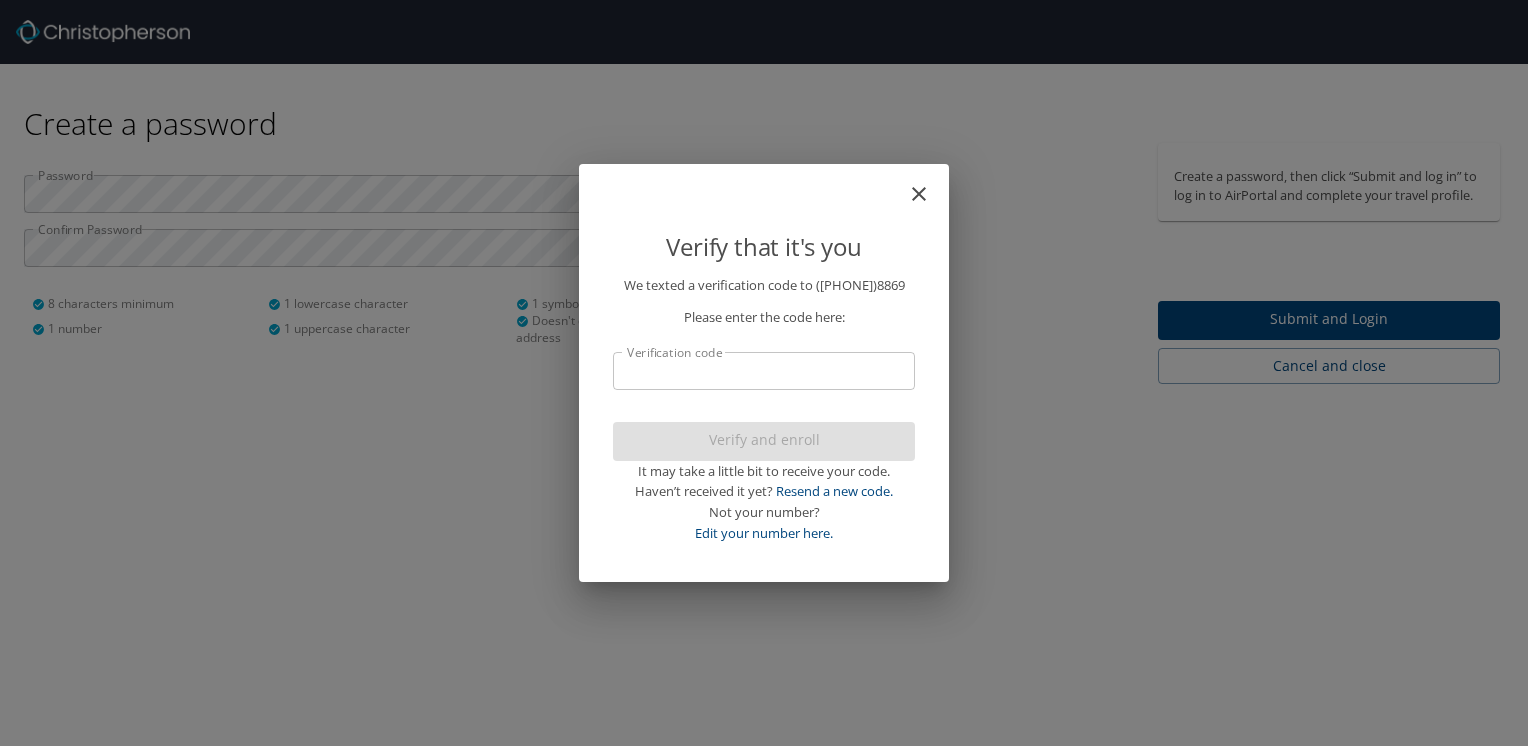 click on "Verification code" at bounding box center [764, 371] 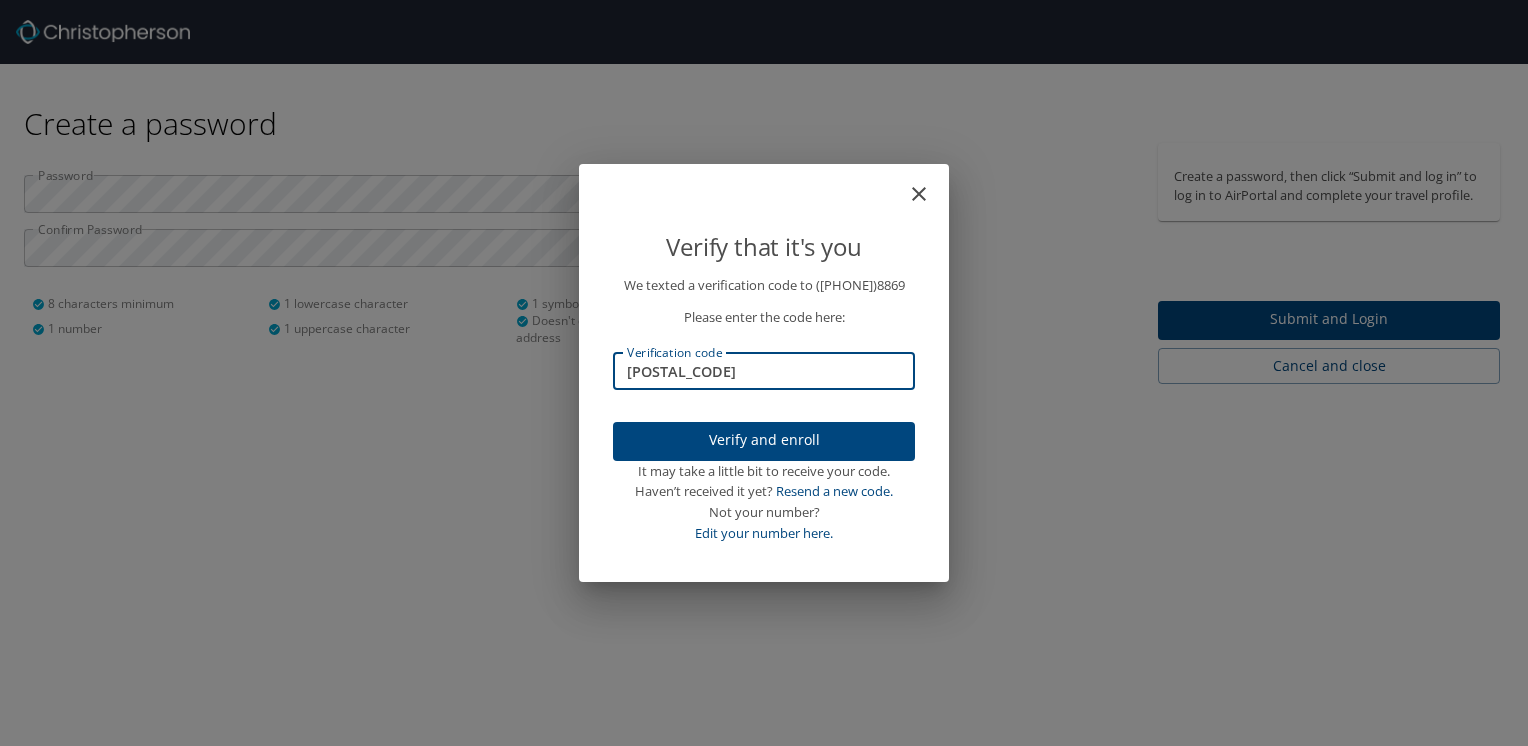 type on "[POSTAL_CODE]" 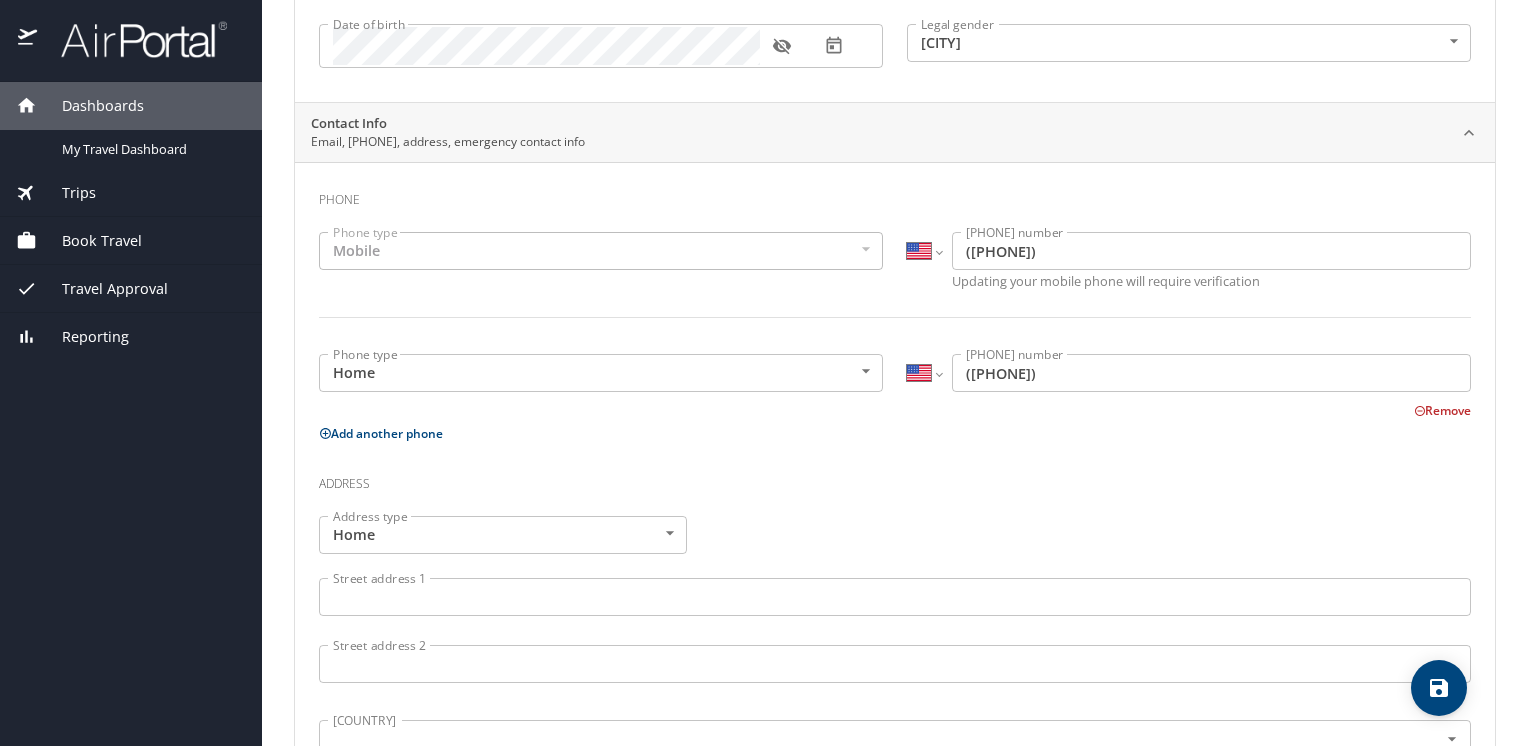scroll, scrollTop: 400, scrollLeft: 0, axis: vertical 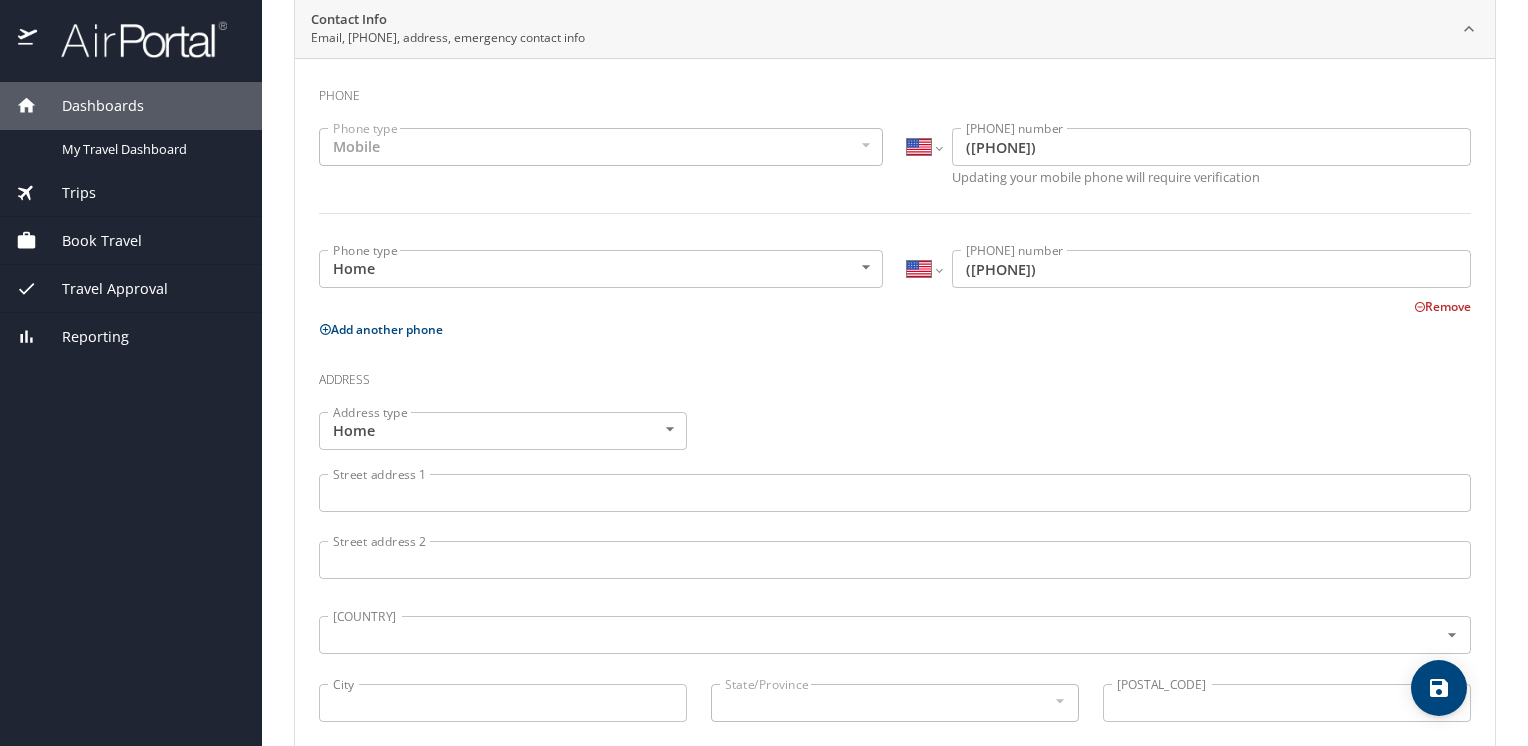 click on "Street address 1 Street address 1" at bounding box center [895, 495] 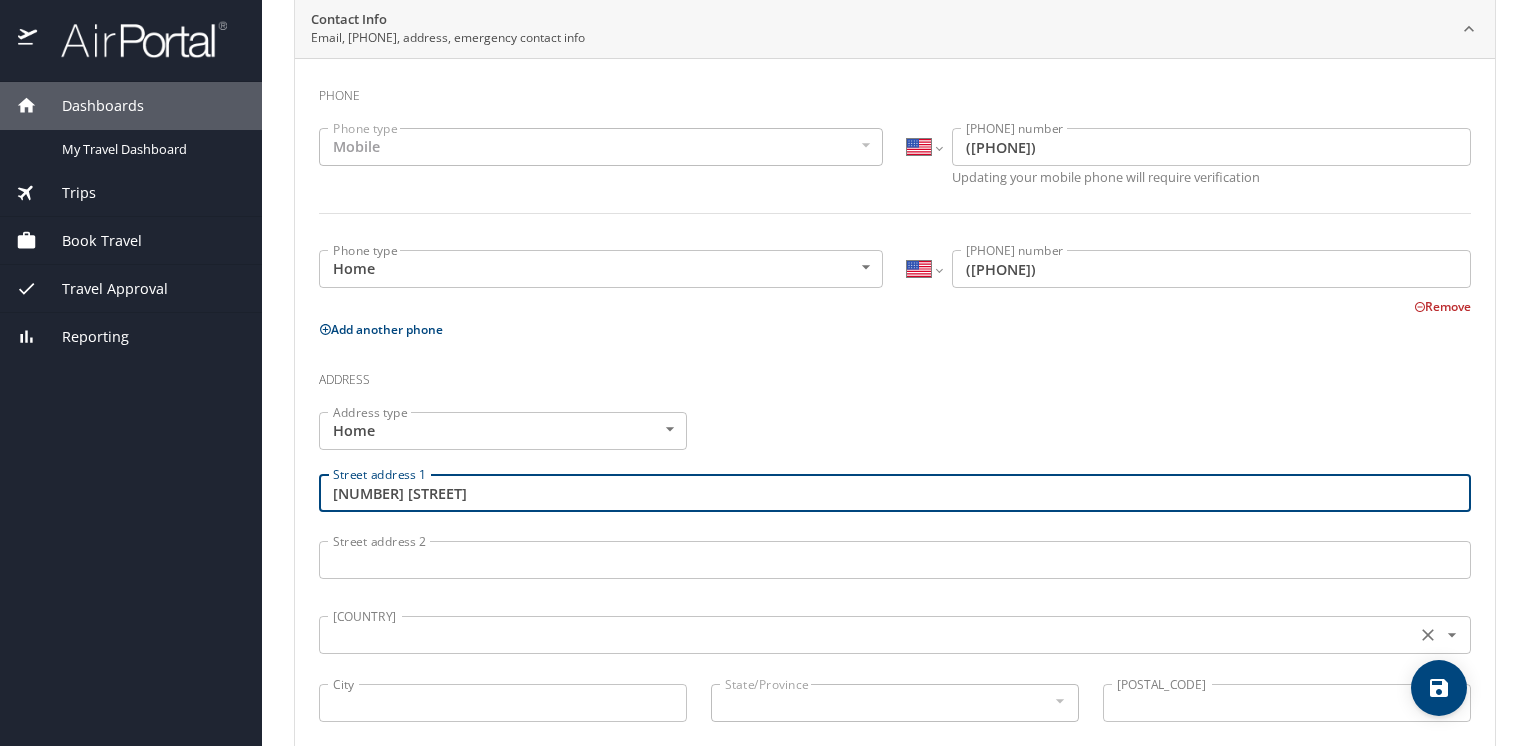 type on "[NUMBER] [STREET]" 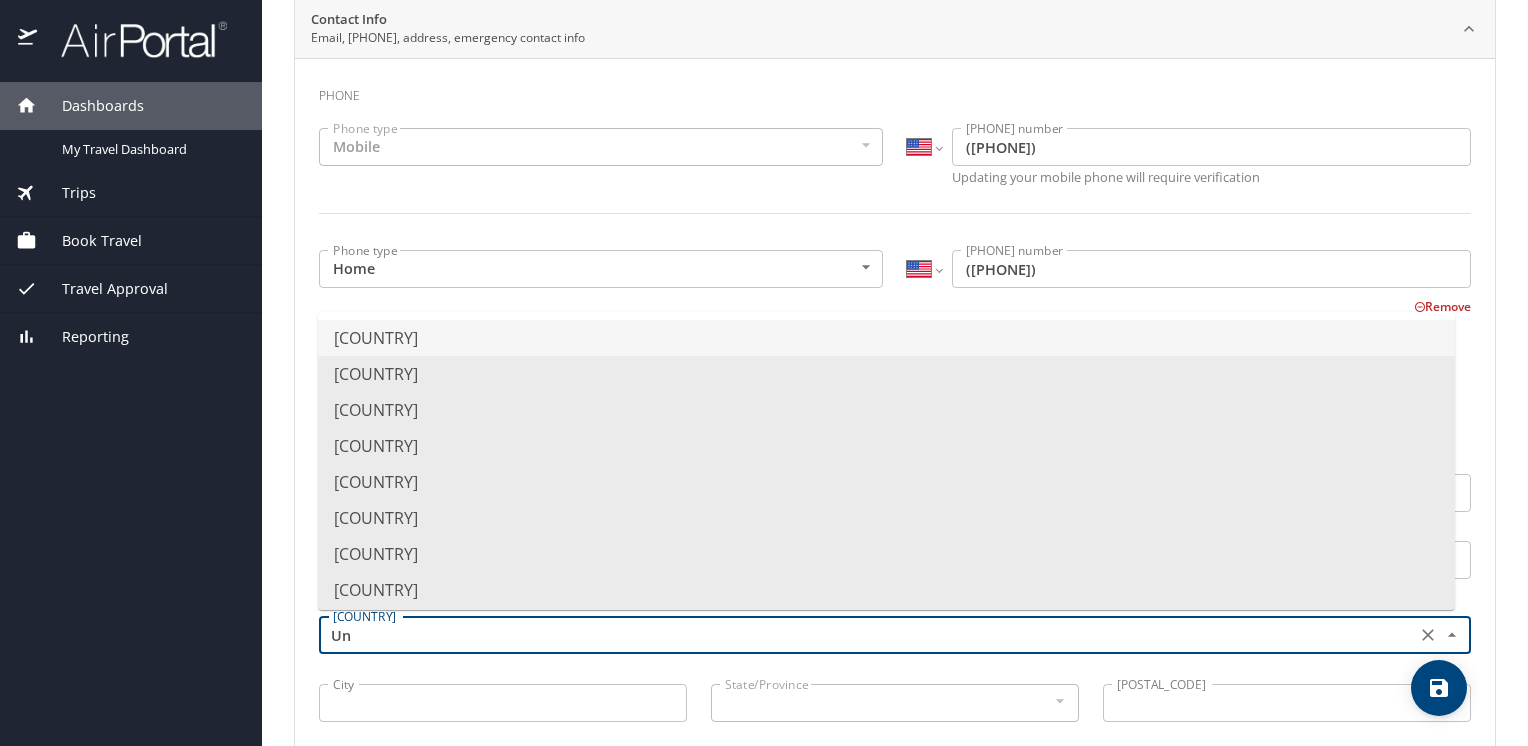 click on "[COUNTRY]" at bounding box center [886, 338] 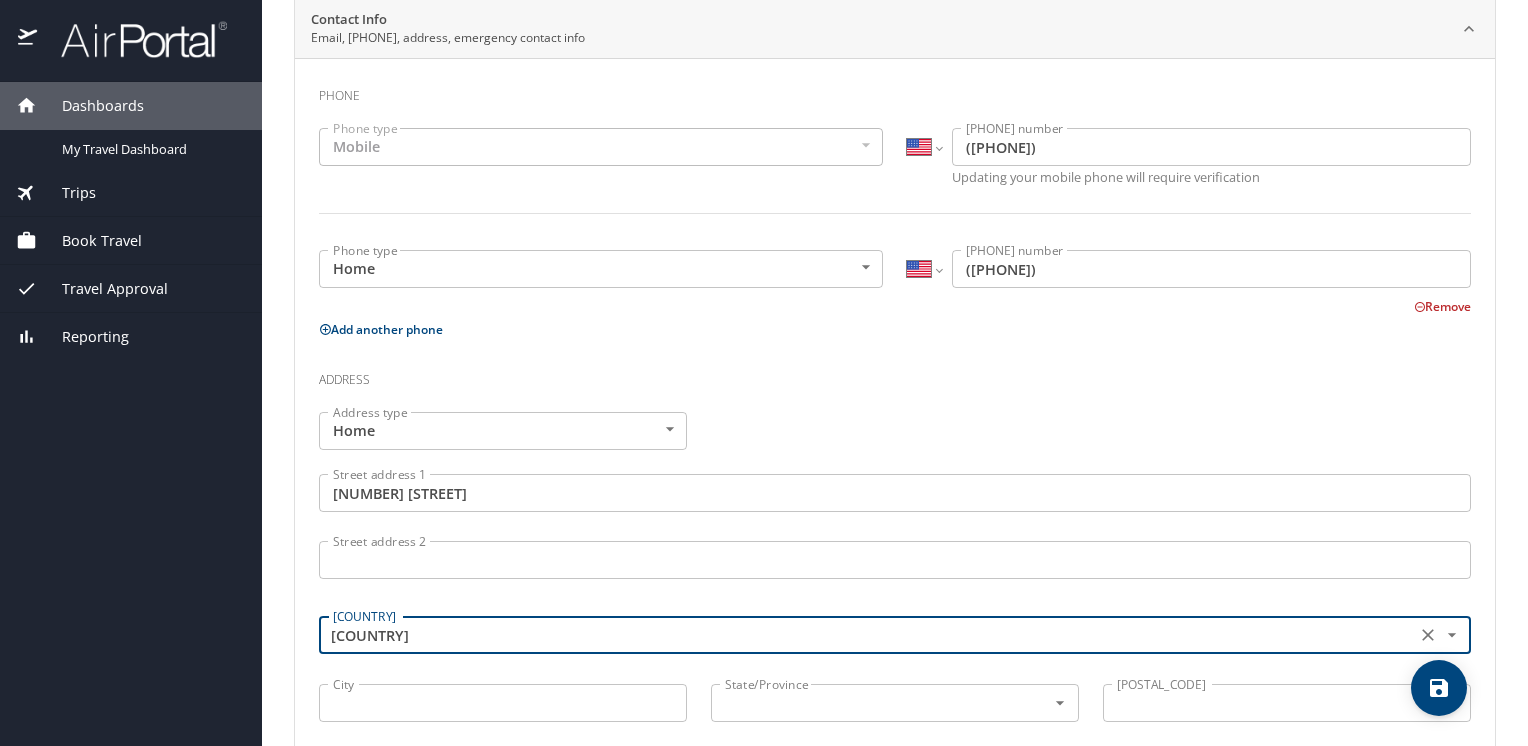 type on "[COUNTRY]" 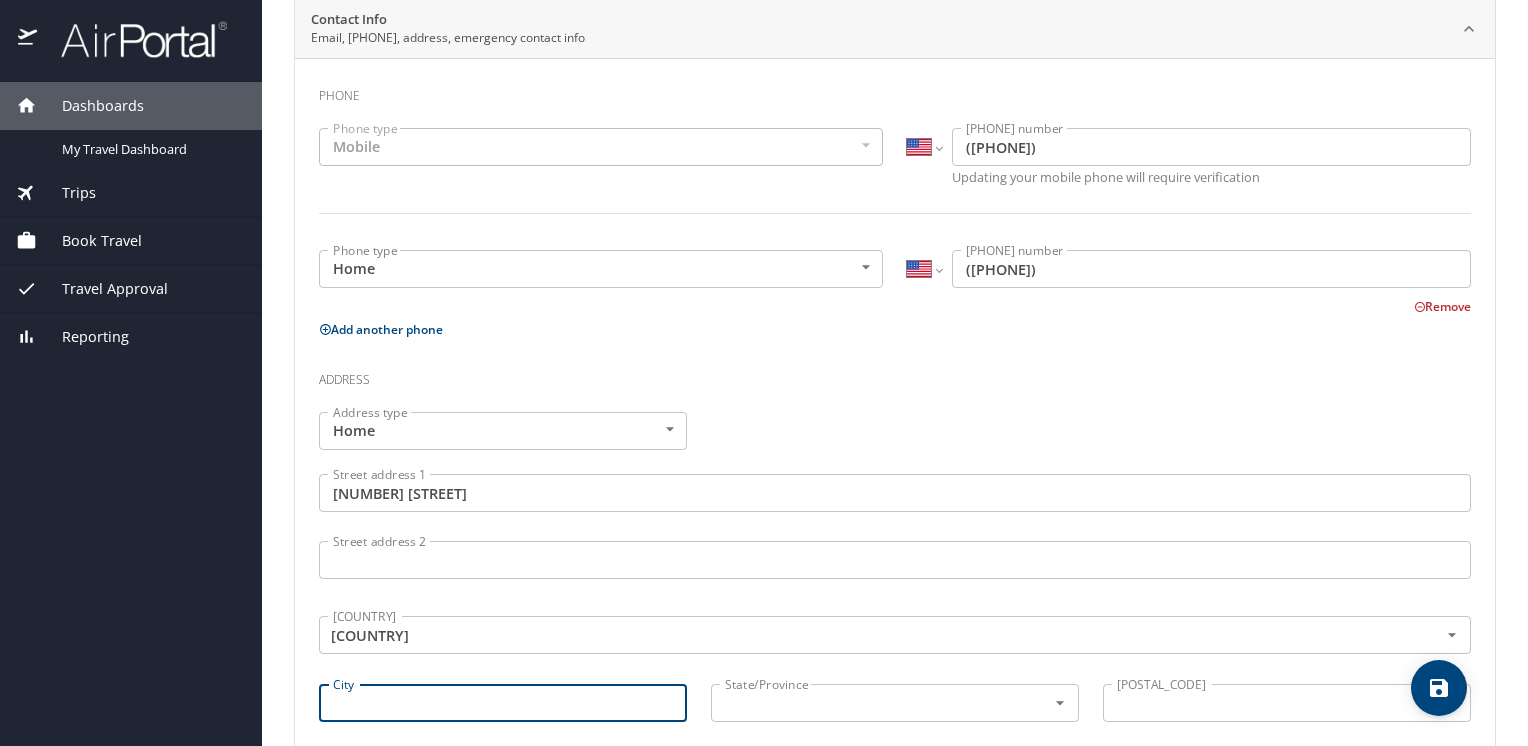click on "City" at bounding box center (503, 703) 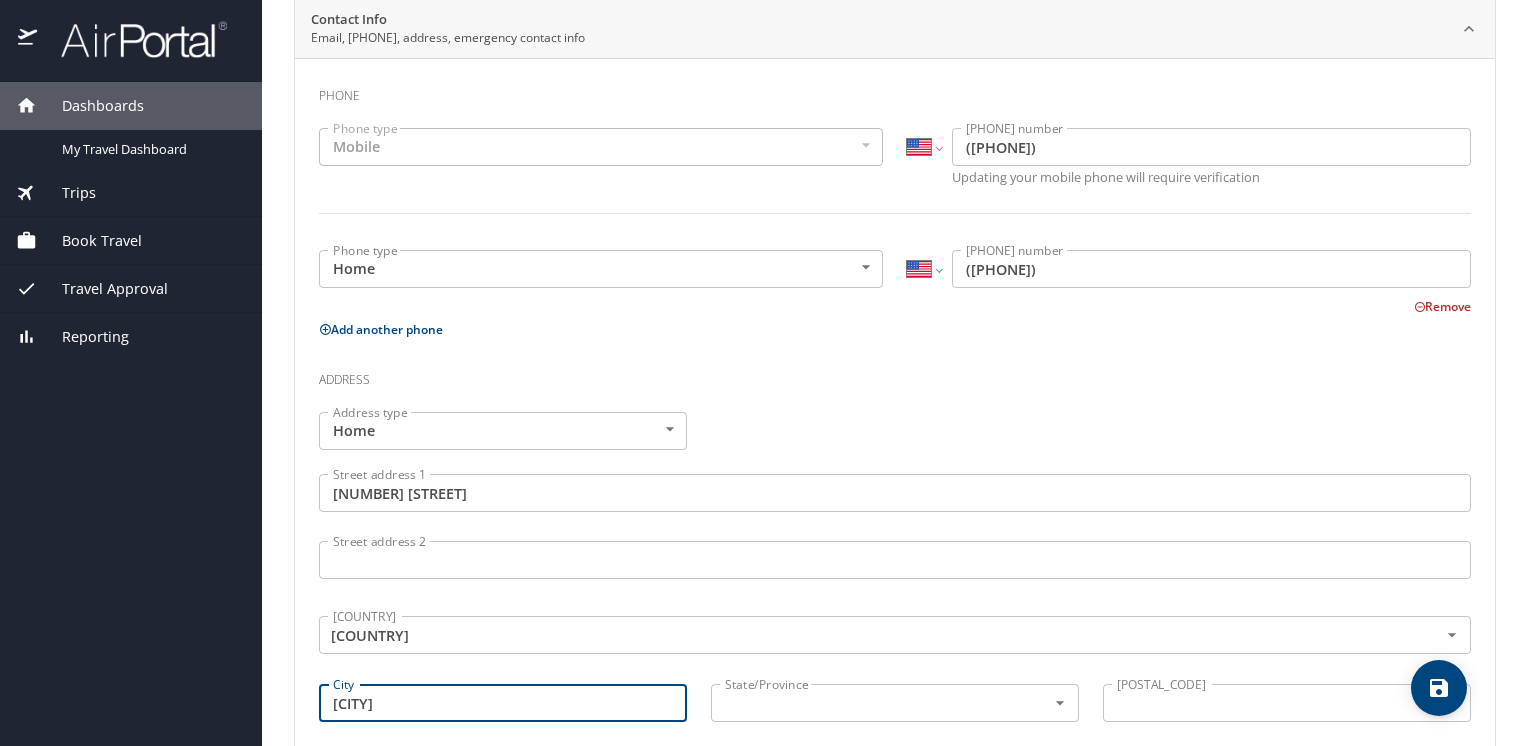 type on "[FIRST]" 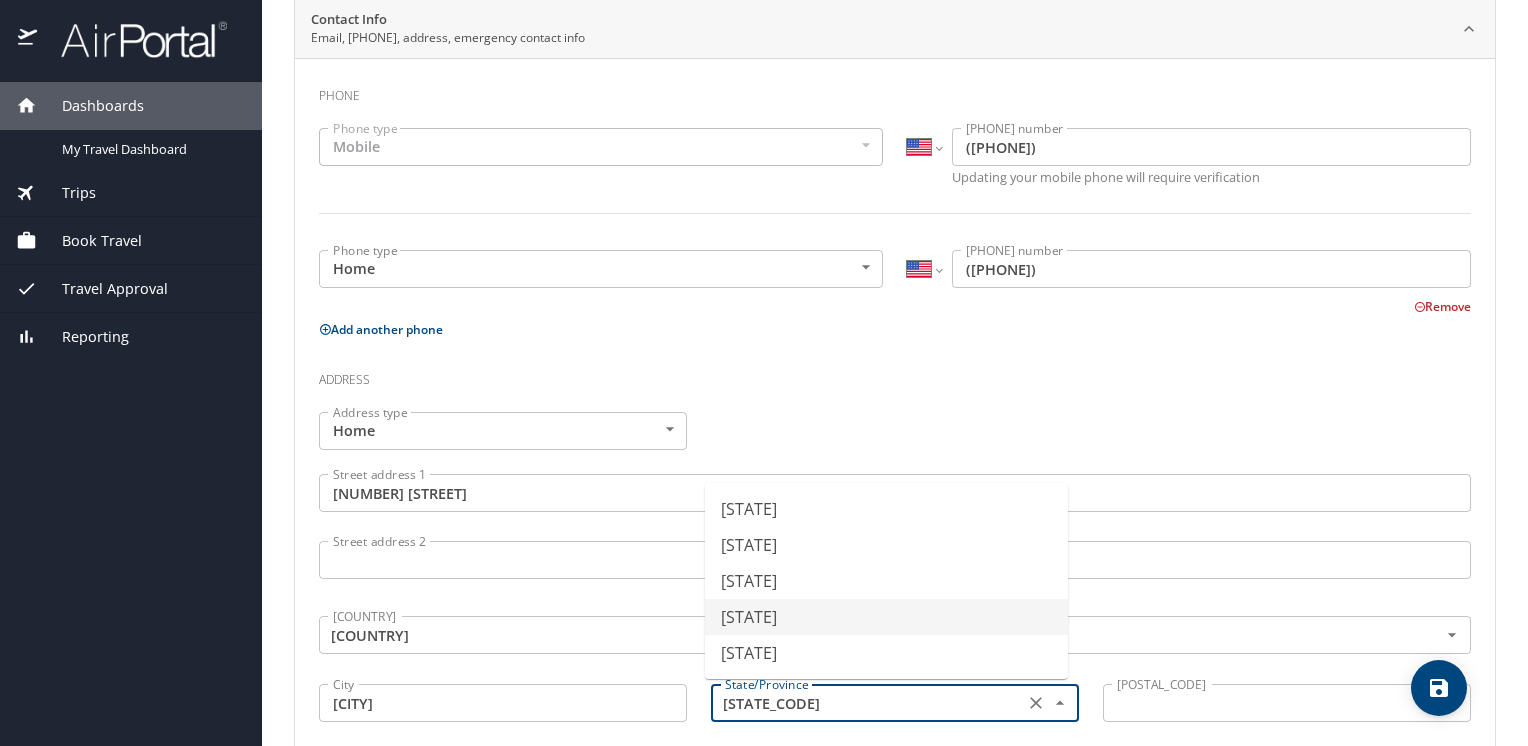 click on "[STATE]" at bounding box center [886, 617] 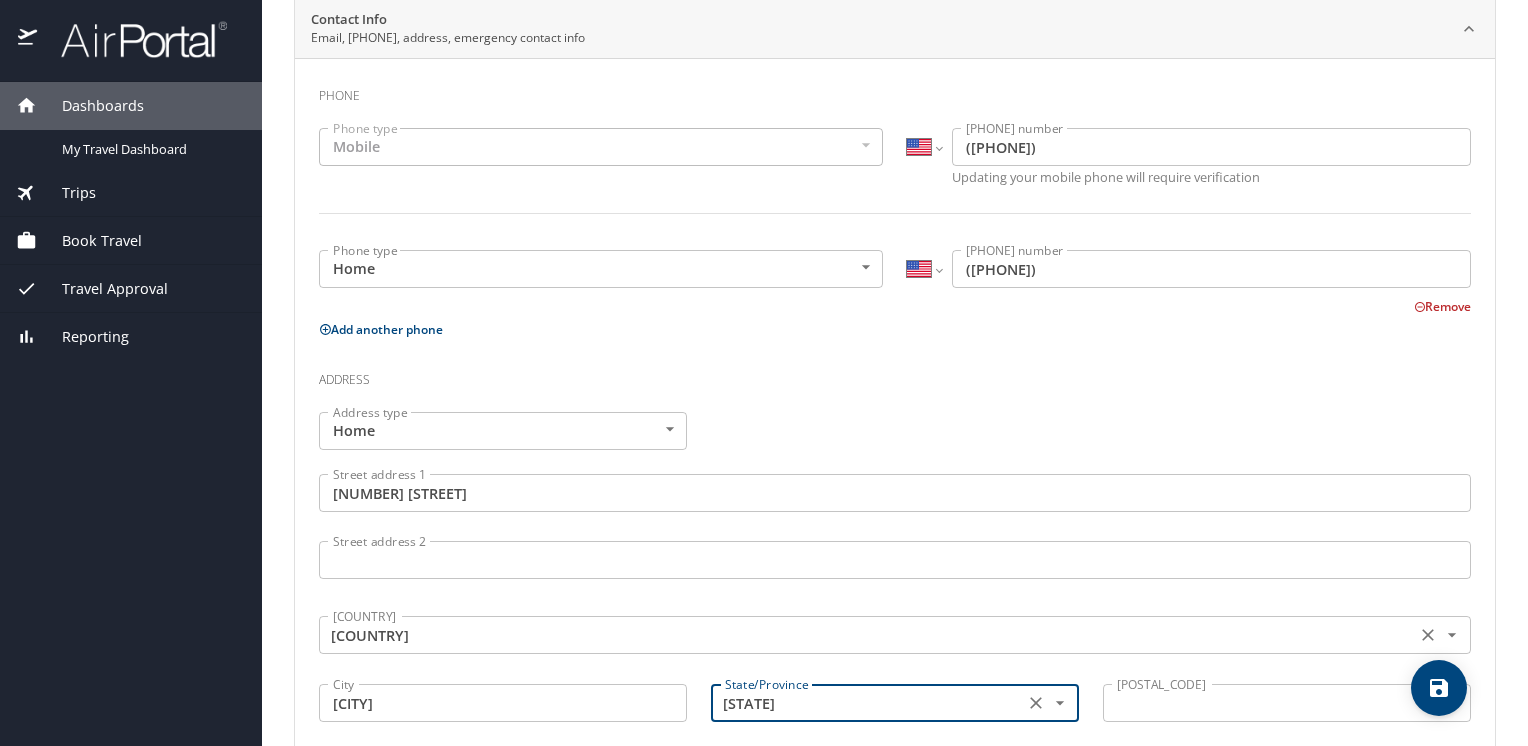 type on "[STATE]" 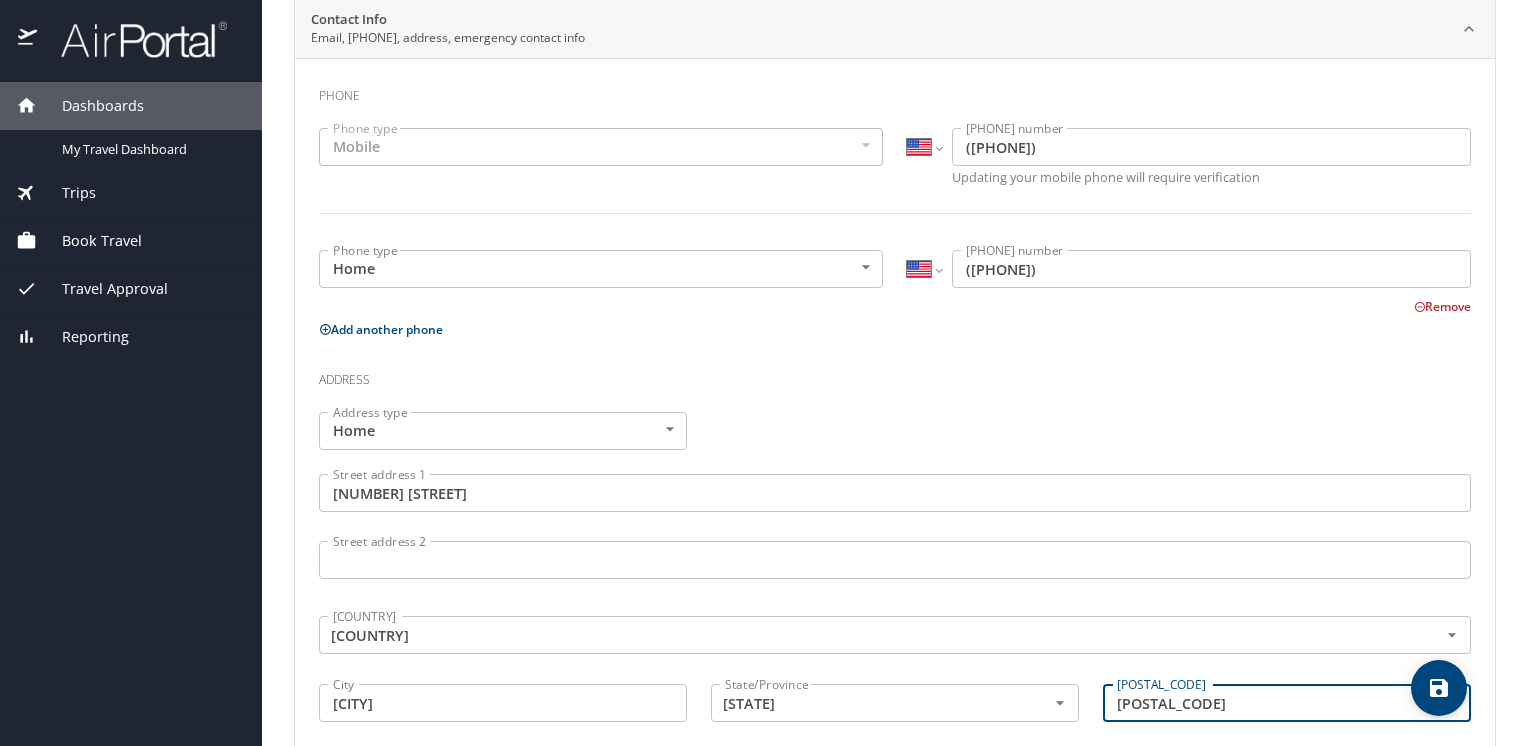 scroll, scrollTop: 656, scrollLeft: 0, axis: vertical 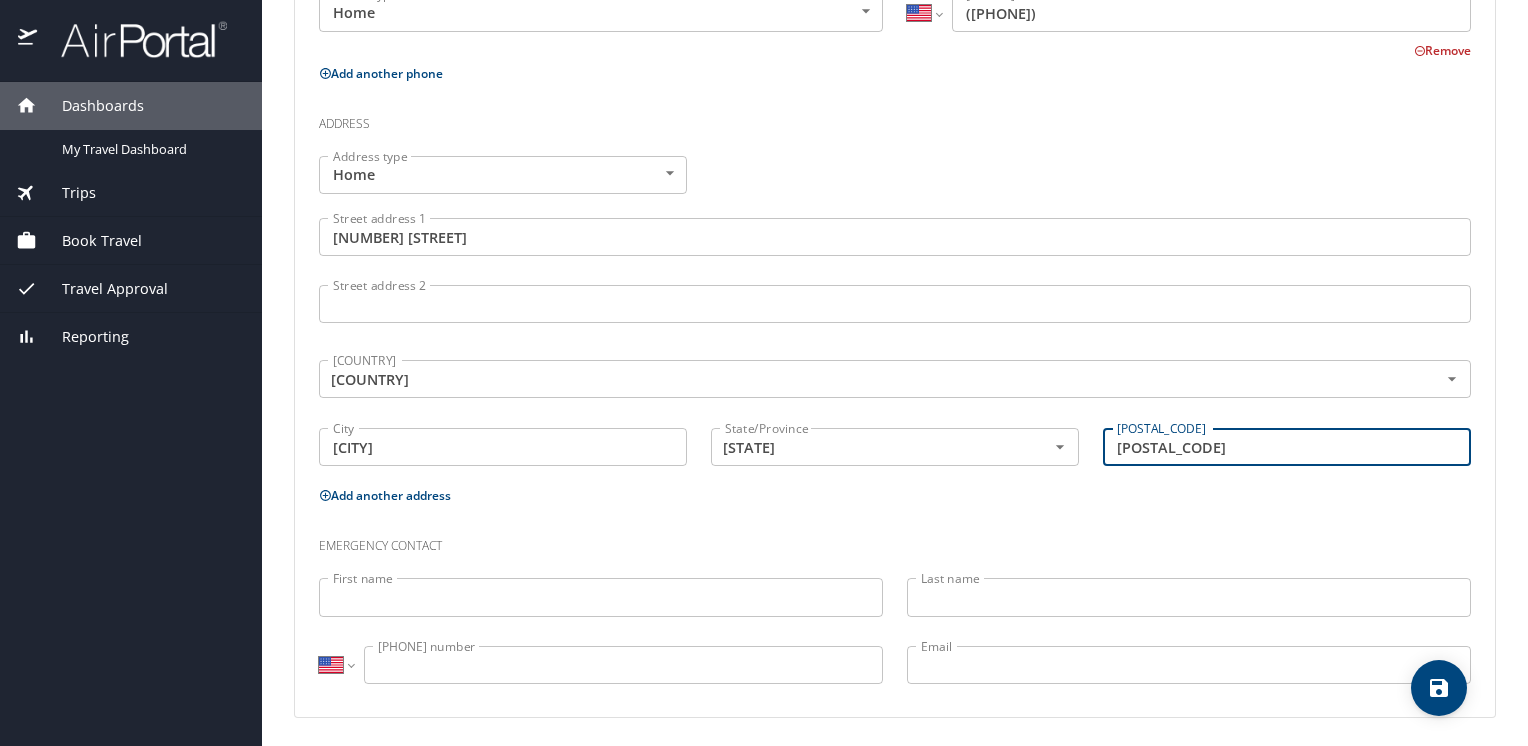 type on "[POSTAL_CODE]" 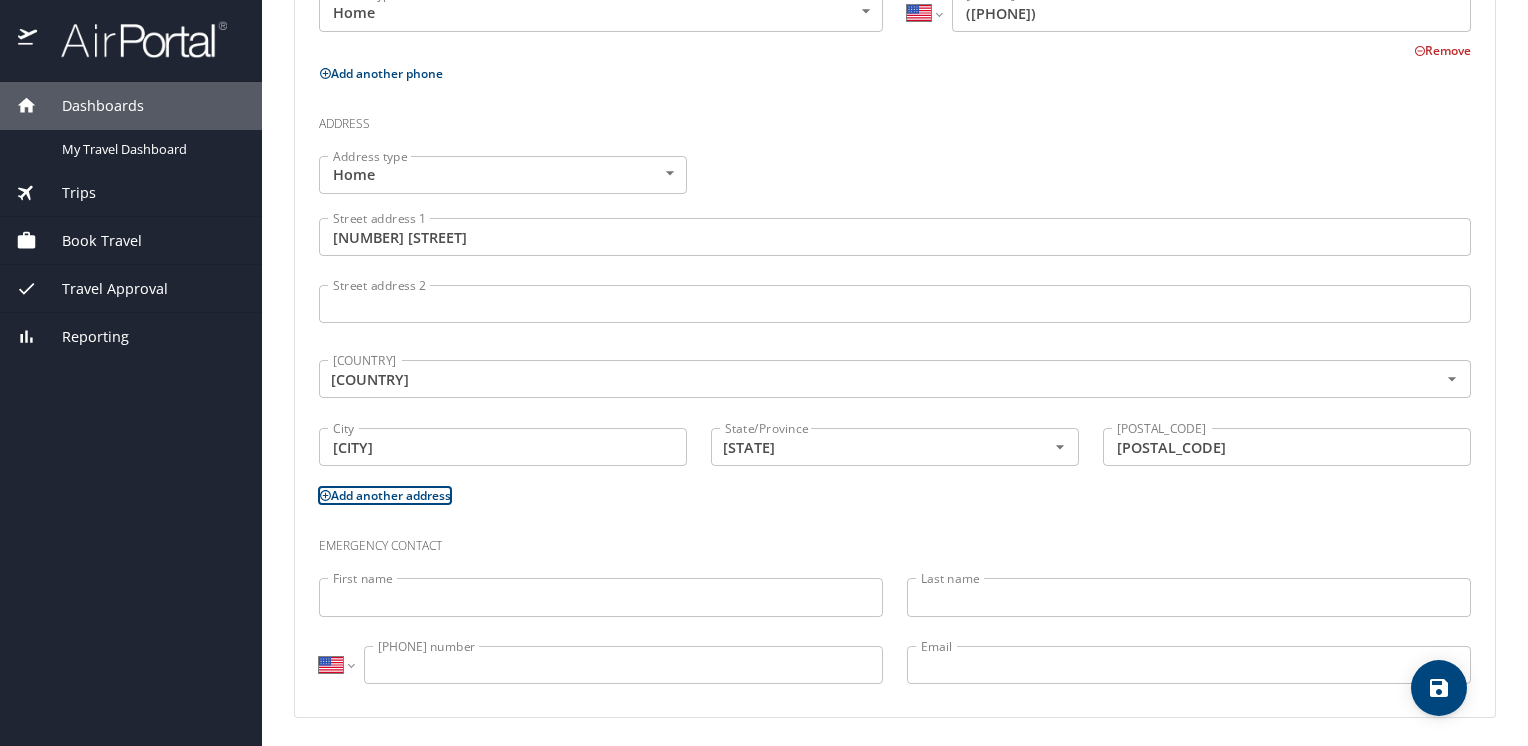 click on "First name" at bounding box center (601, 597) 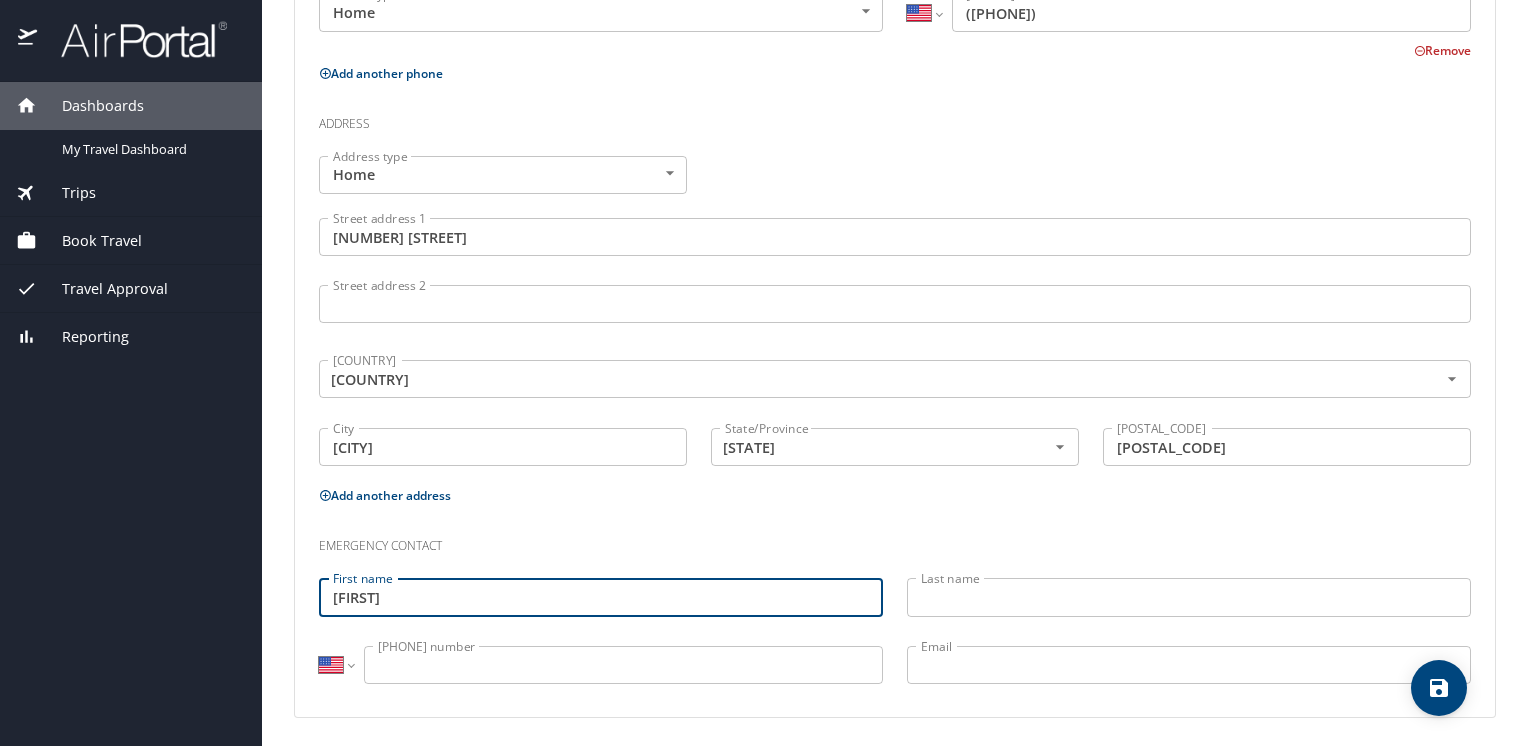 type on "[FIRST]" 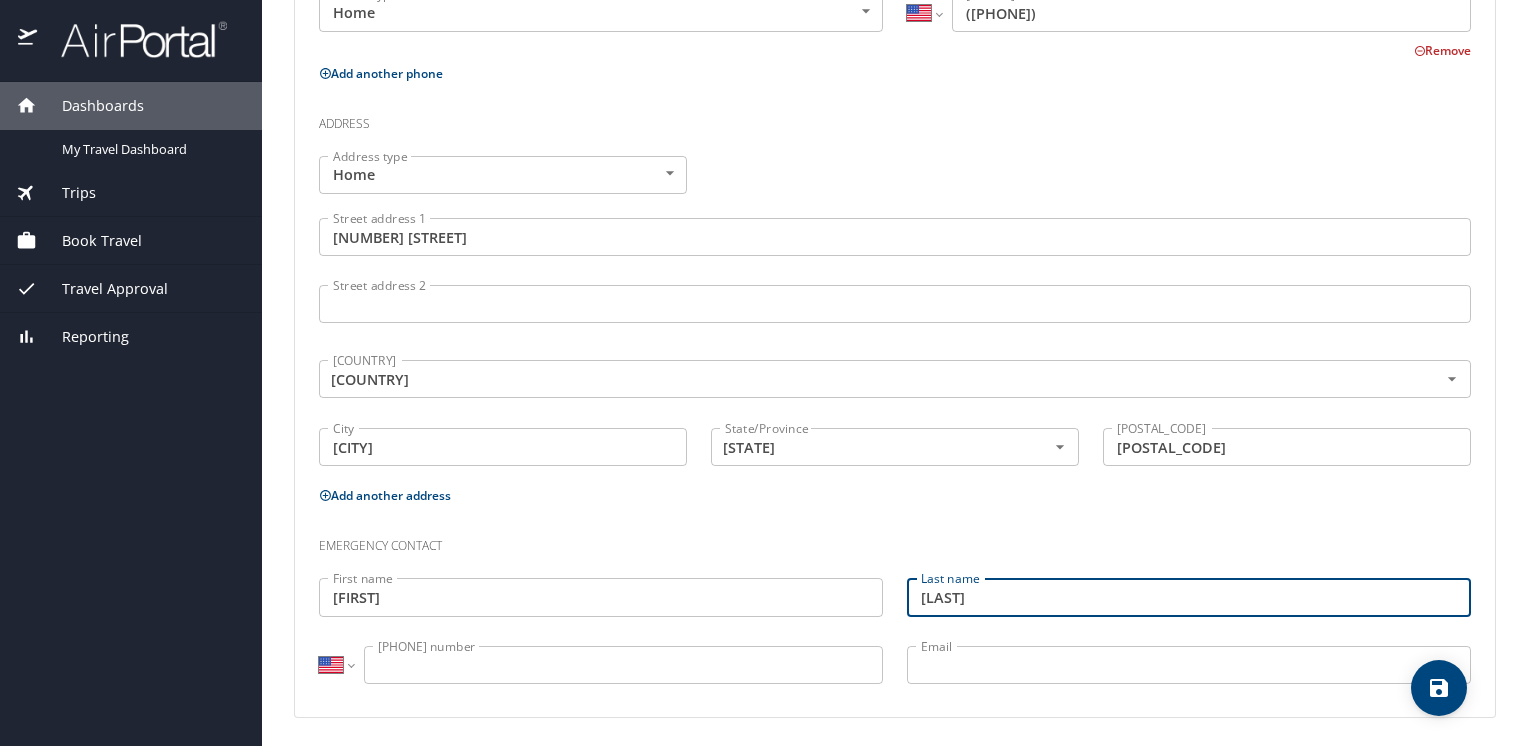 type on "[LAST]" 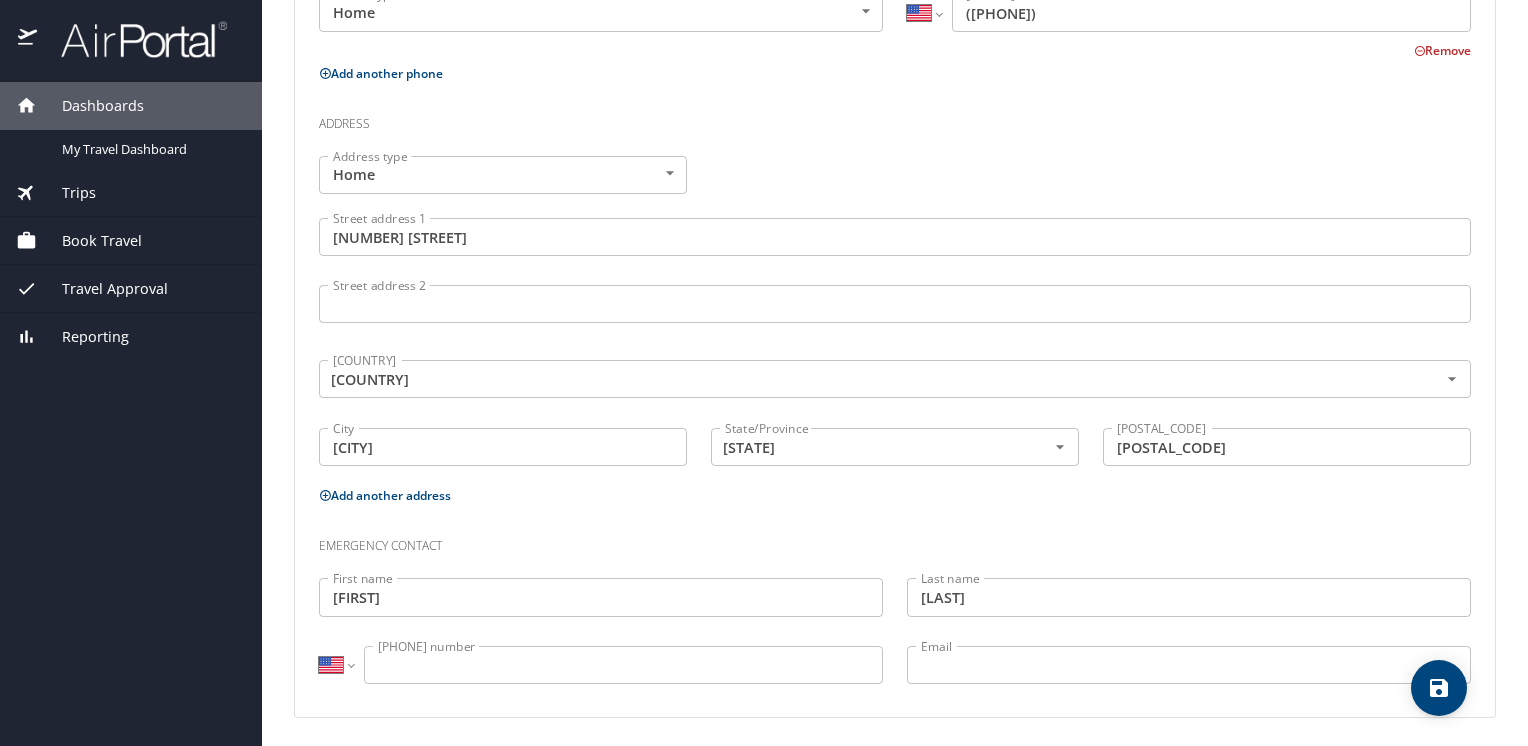 click on "International Afghanistan Åland Islands Albania Algeria American Samoa Andorra Angola Anguilla Antigua and Barbuda Argentina Armenia Aruba Ascension Island Australia Austria Azerbaijan Bahamas Bahrain Bangladesh Barbados Belarus Belgium Belize Benin Bermuda Bhutan Bolivia Bonaire, Sint Eustatius and Saba Bosnia and Herzegovina Botswana Brazil British Indian Ocean Territory Brunei Darussalam Bulgaria Burkina Faso Burma Burundi Cambodia Cameroon Canada Cape Verde Cayman Islands Central African Republic Chad Chile China Christmas Island Cocos (Keeling) Islands Colombia Comoros Congo Congo, Democratic Republic of the Cook Islands Costa Rica Cote d'Ivoire Croatia Cuba Curaçao Cyprus Czech Republic Denmark Djibouti Dominica Dominican Republic Ecuador Egypt El Salvador Equatorial Guinea Eritrea Estonia Ethiopia Falkland Islands Faroe Islands Federated States of Micronesia Fiji Finland France French Guiana French Polynesia Gabon Gambia Georgia Germany Ghana Gibraltar Greece Greenland Grenada Guadeloupe Guam Haiti" at bounding box center (601, 667) 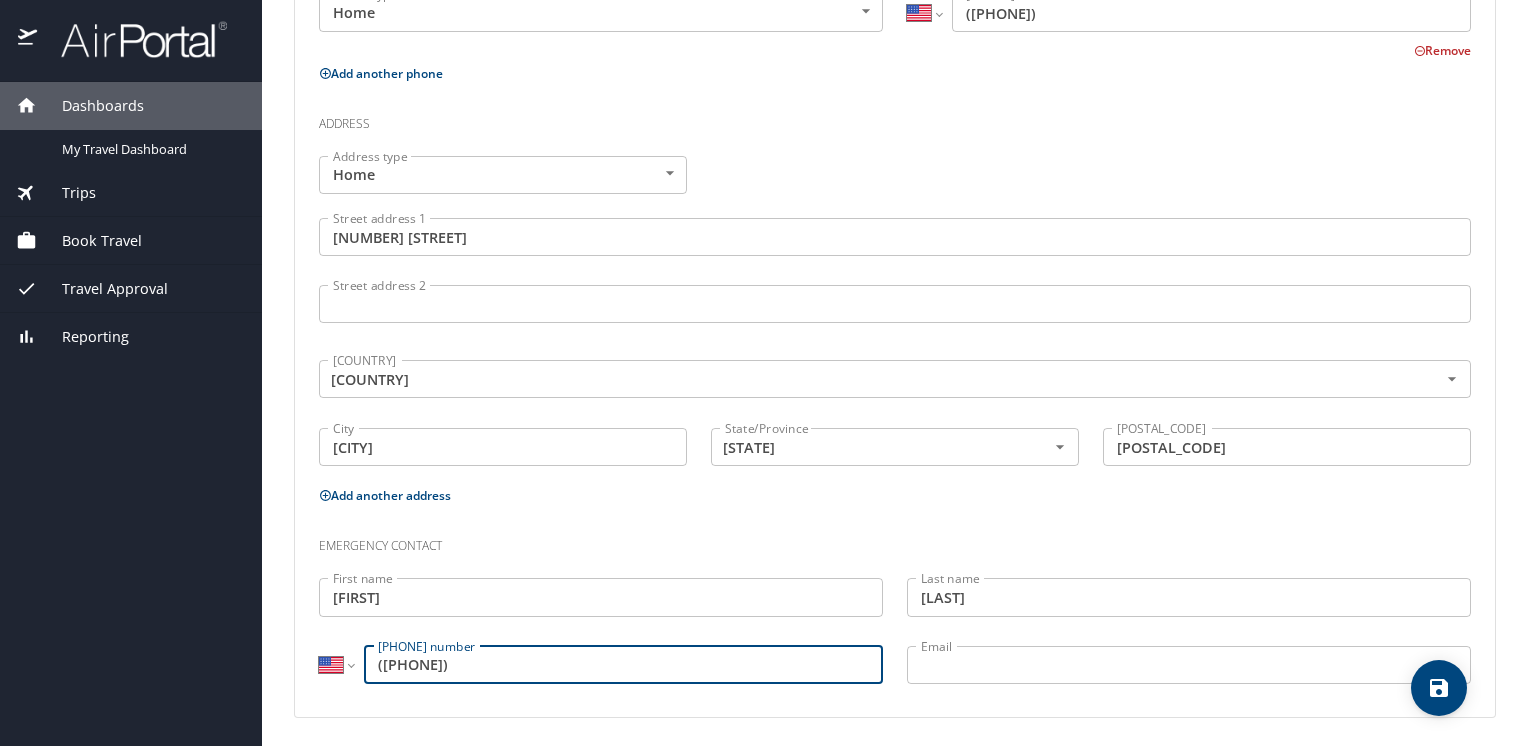 type on "([AREACODE]) [PHONE]" 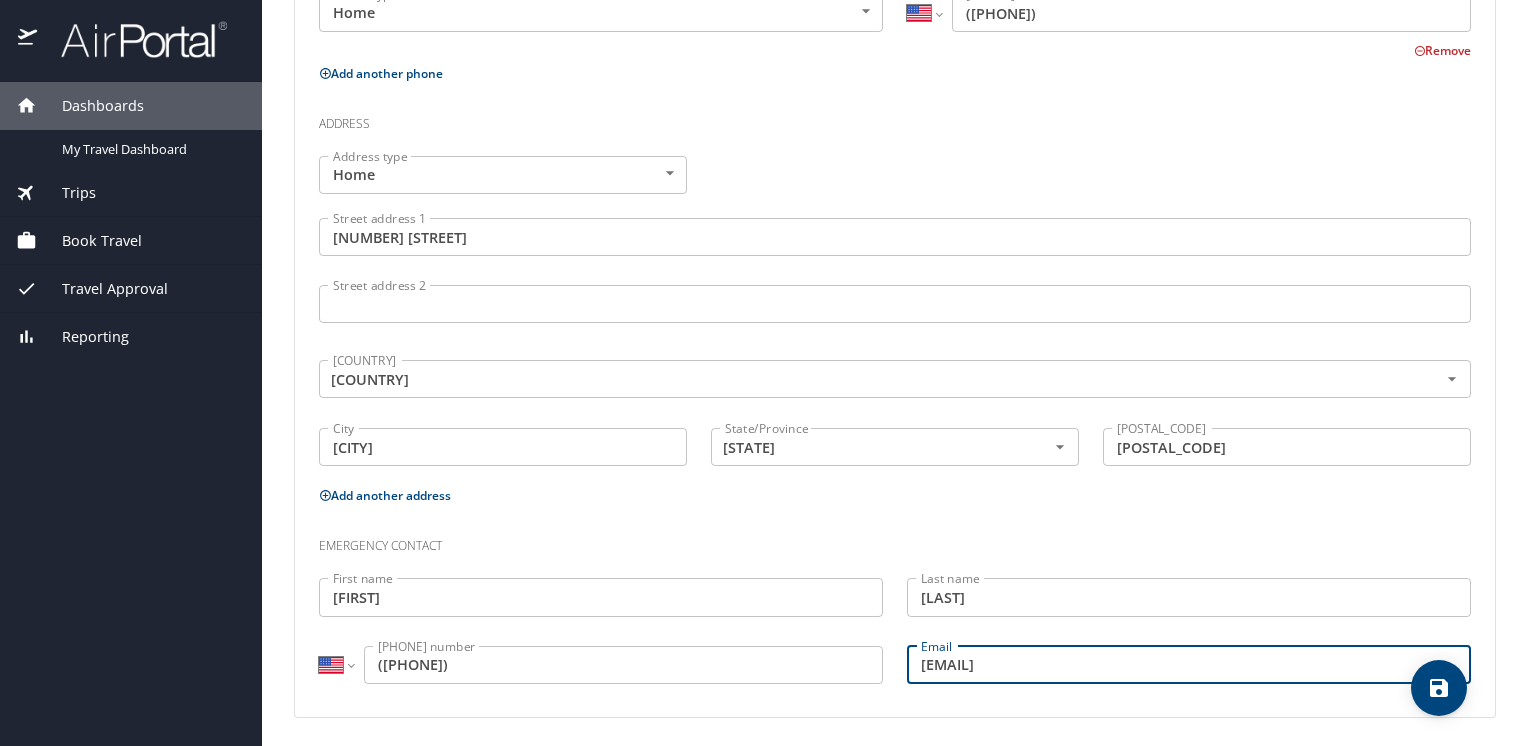 type on "[EMAIL]" 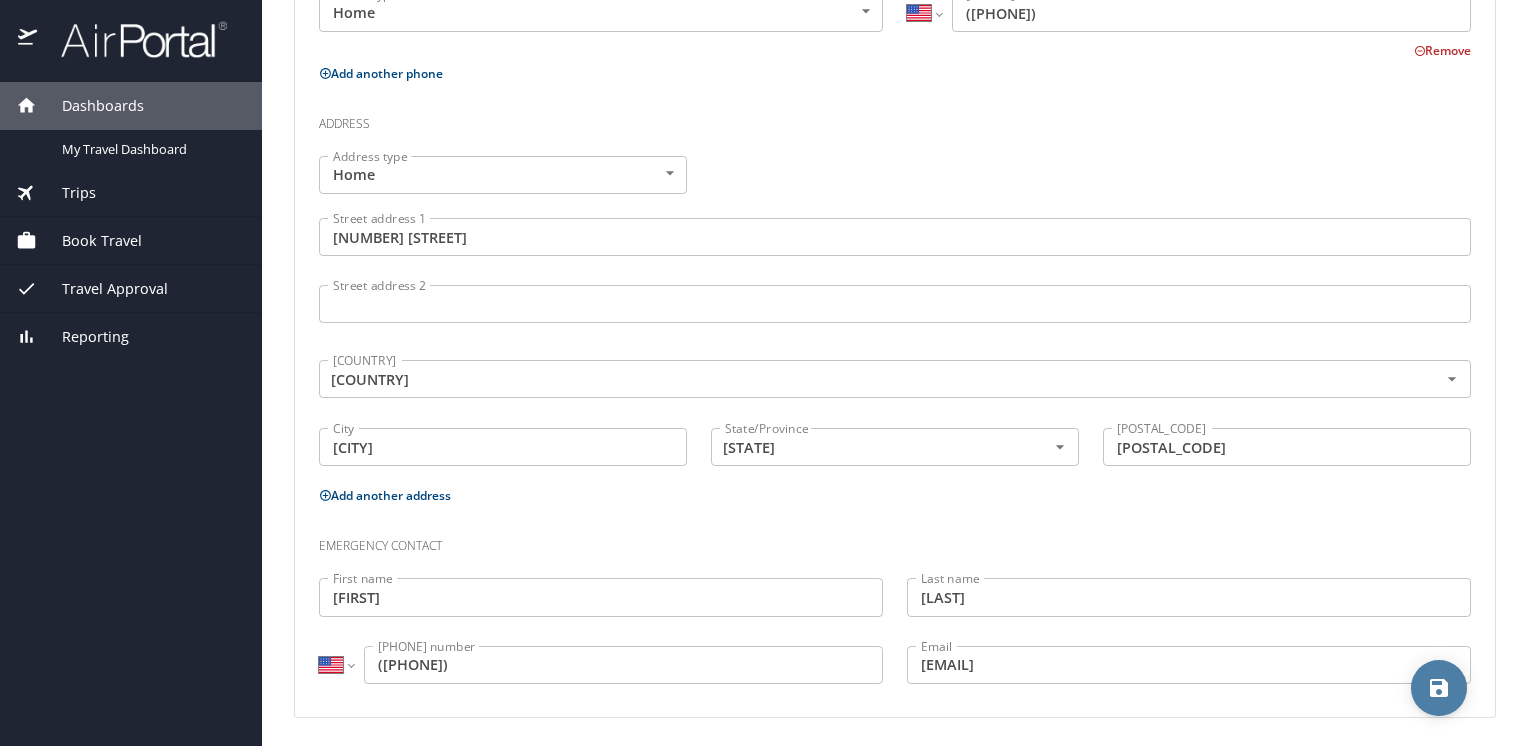 click at bounding box center (1439, 688) 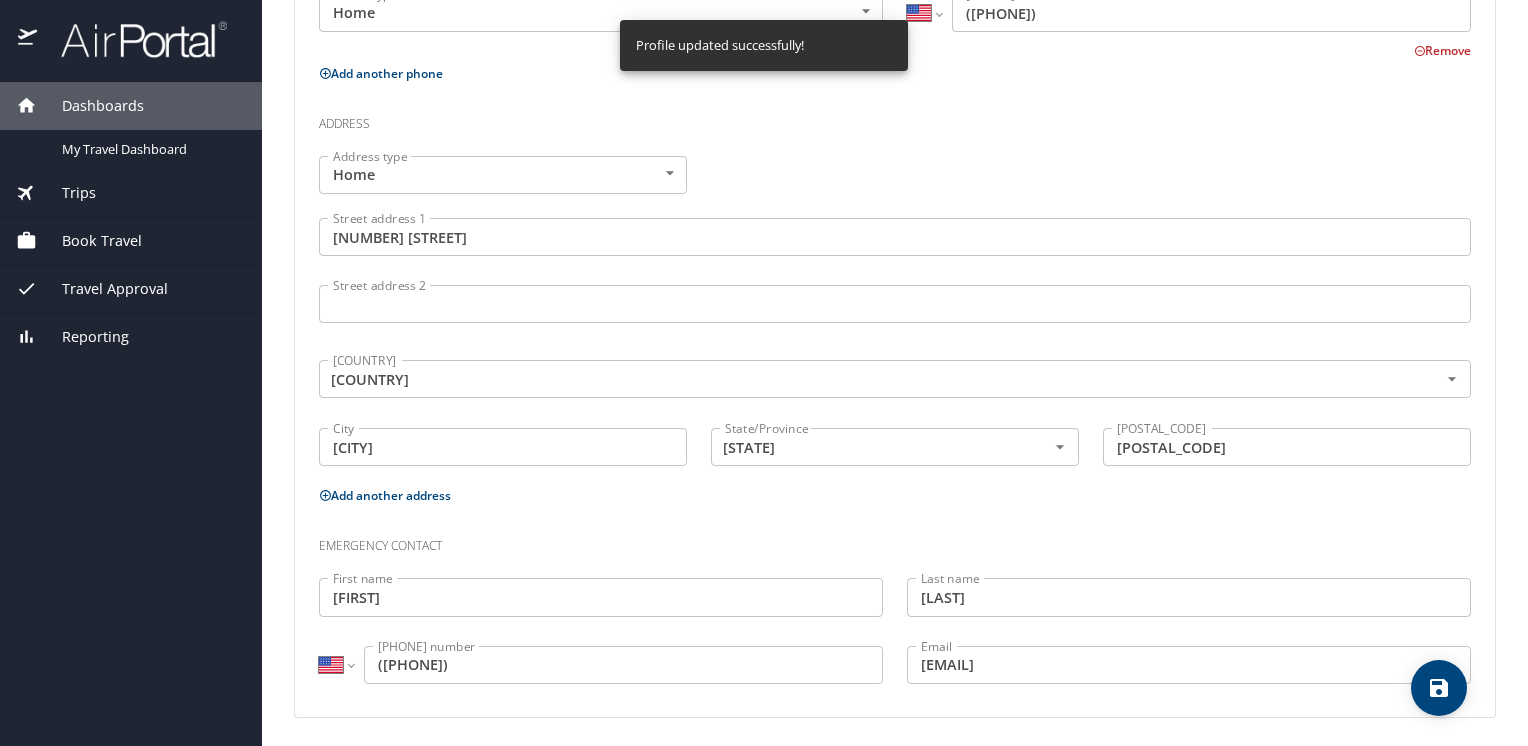 click on "Address type Home Home Address type   Street address 1 117 Babcock ST Street address 1   Street address 2 Street address 2 Country United States of America Country   City Quincy City State/Province Massachusetts State/Province   Postal code 02169 Postal code" at bounding box center (895, 313) 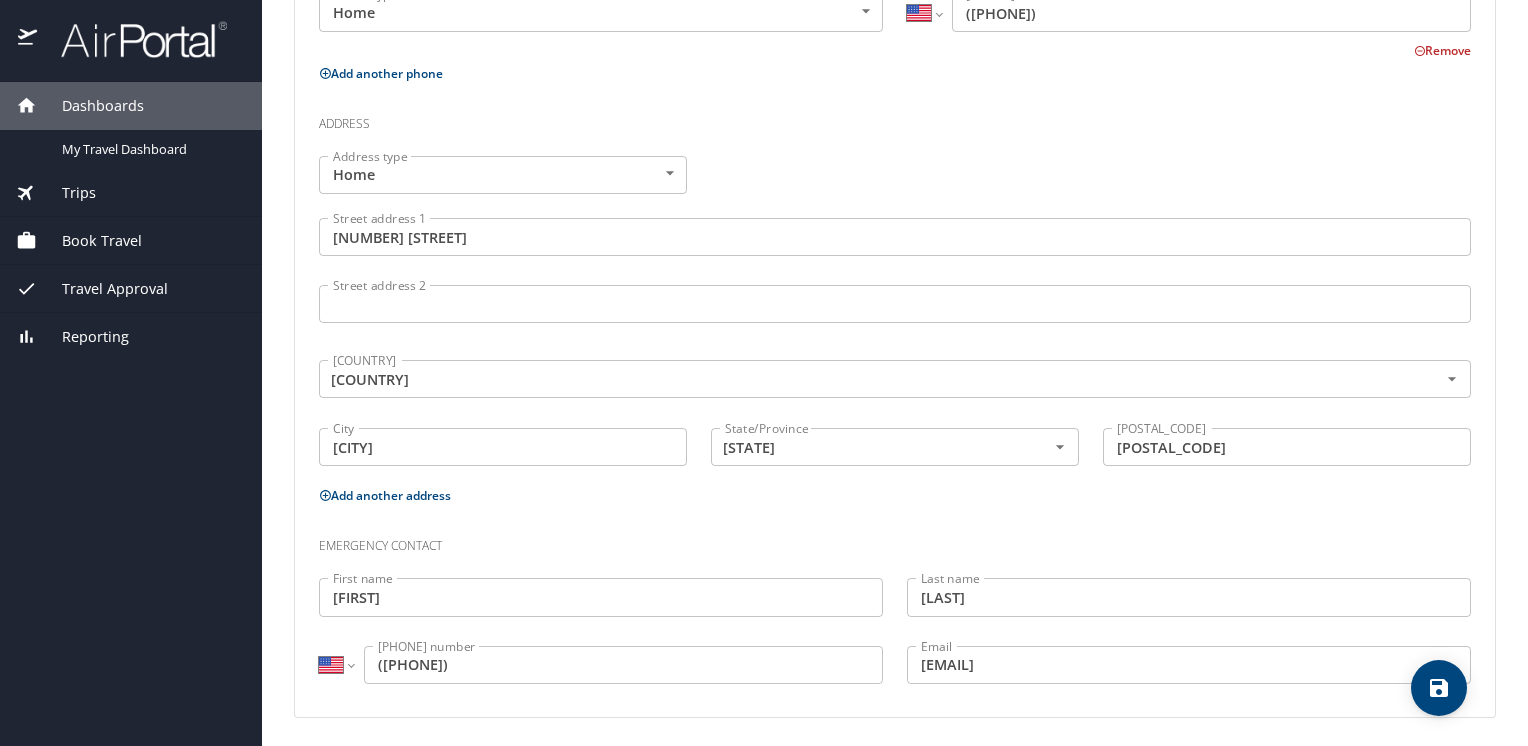 click on "Reporting" at bounding box center (83, 337) 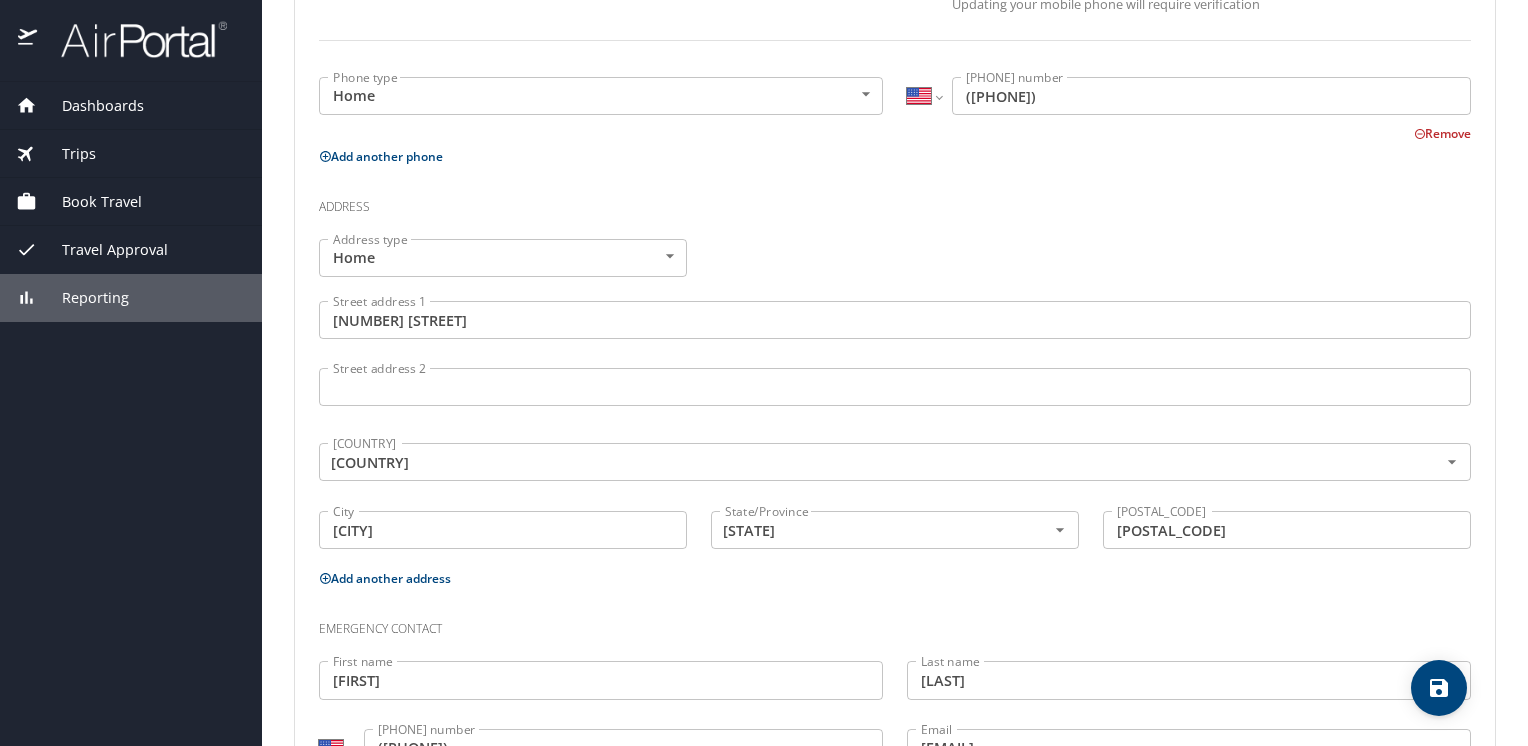 scroll, scrollTop: 456, scrollLeft: 0, axis: vertical 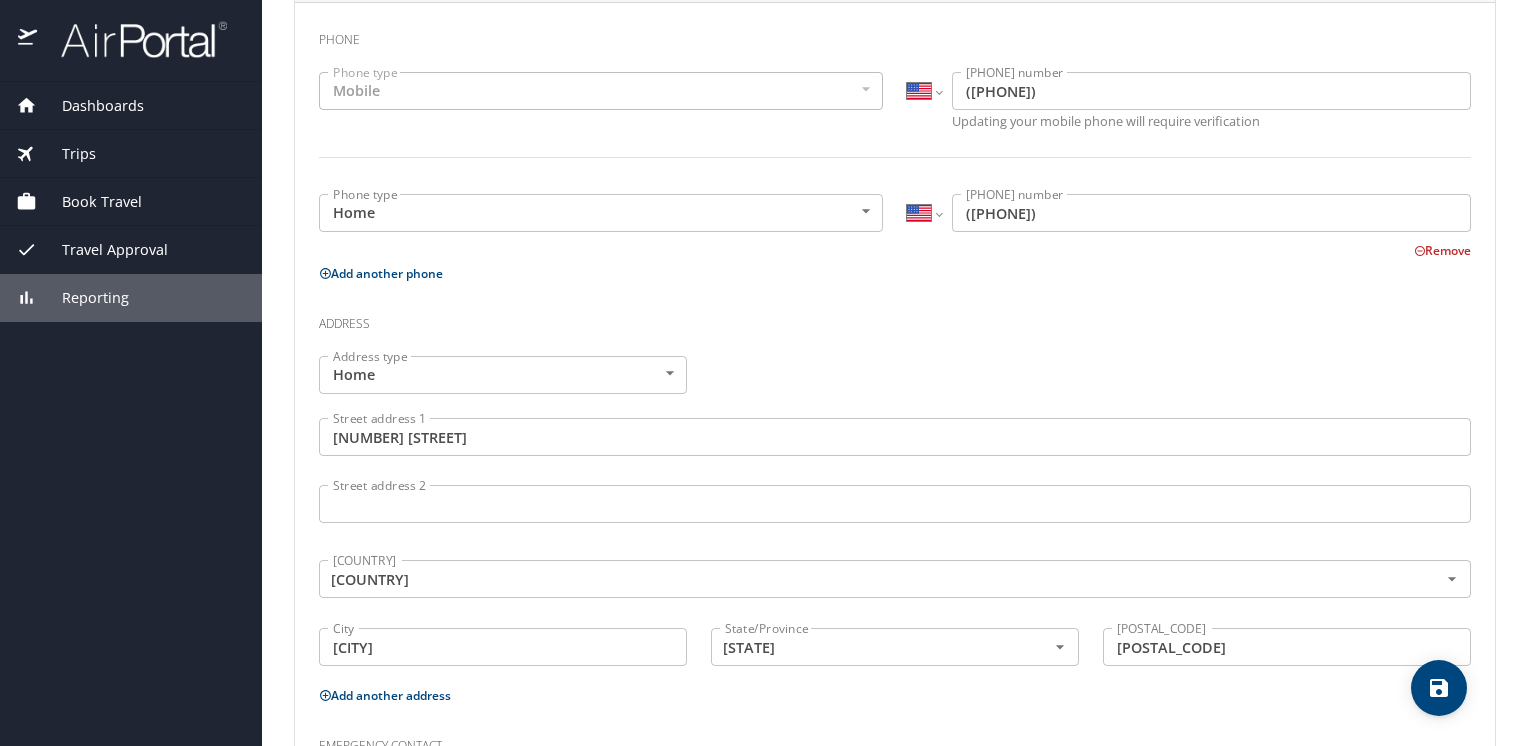 click on "Dashboards" at bounding box center [90, 106] 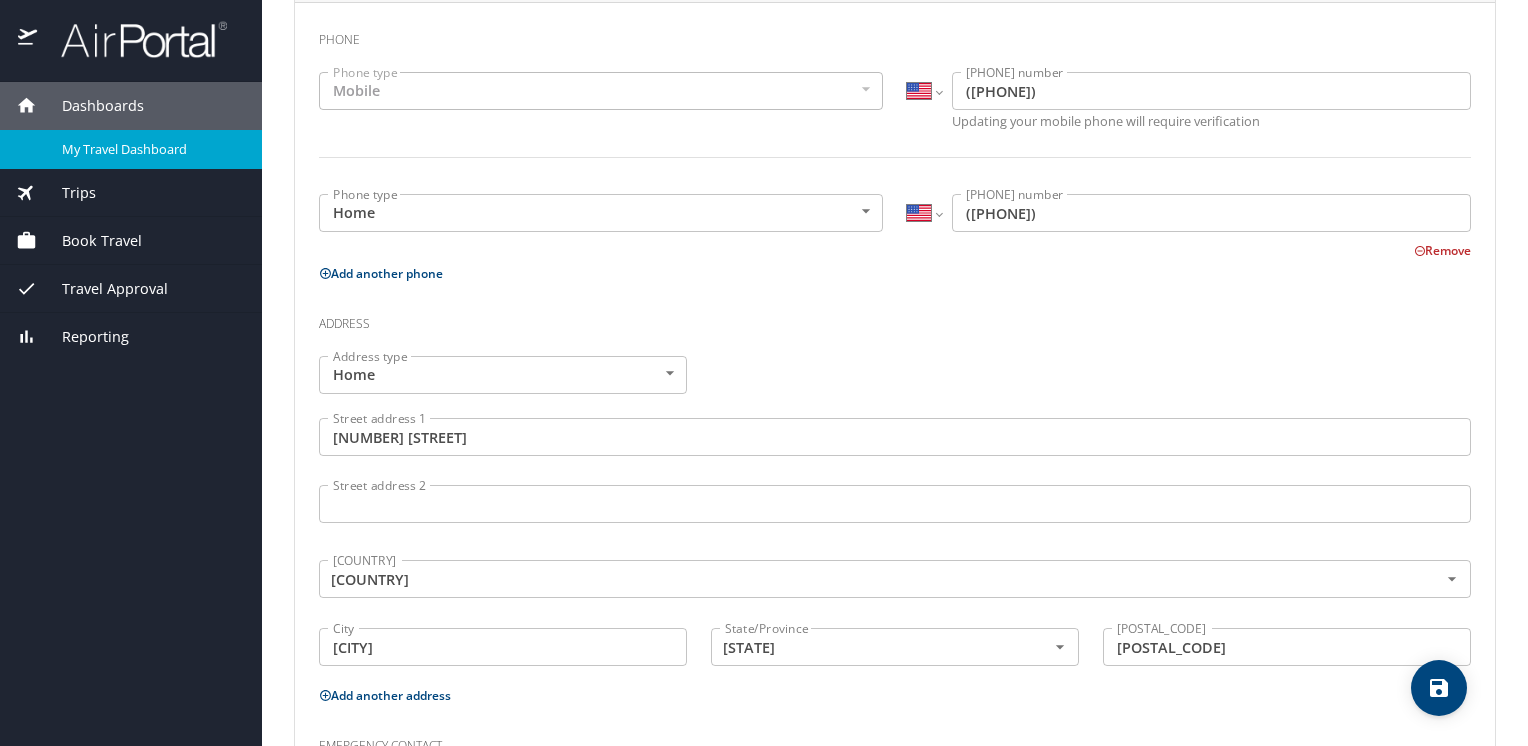 click on "My Travel Dashboard" at bounding box center (150, 149) 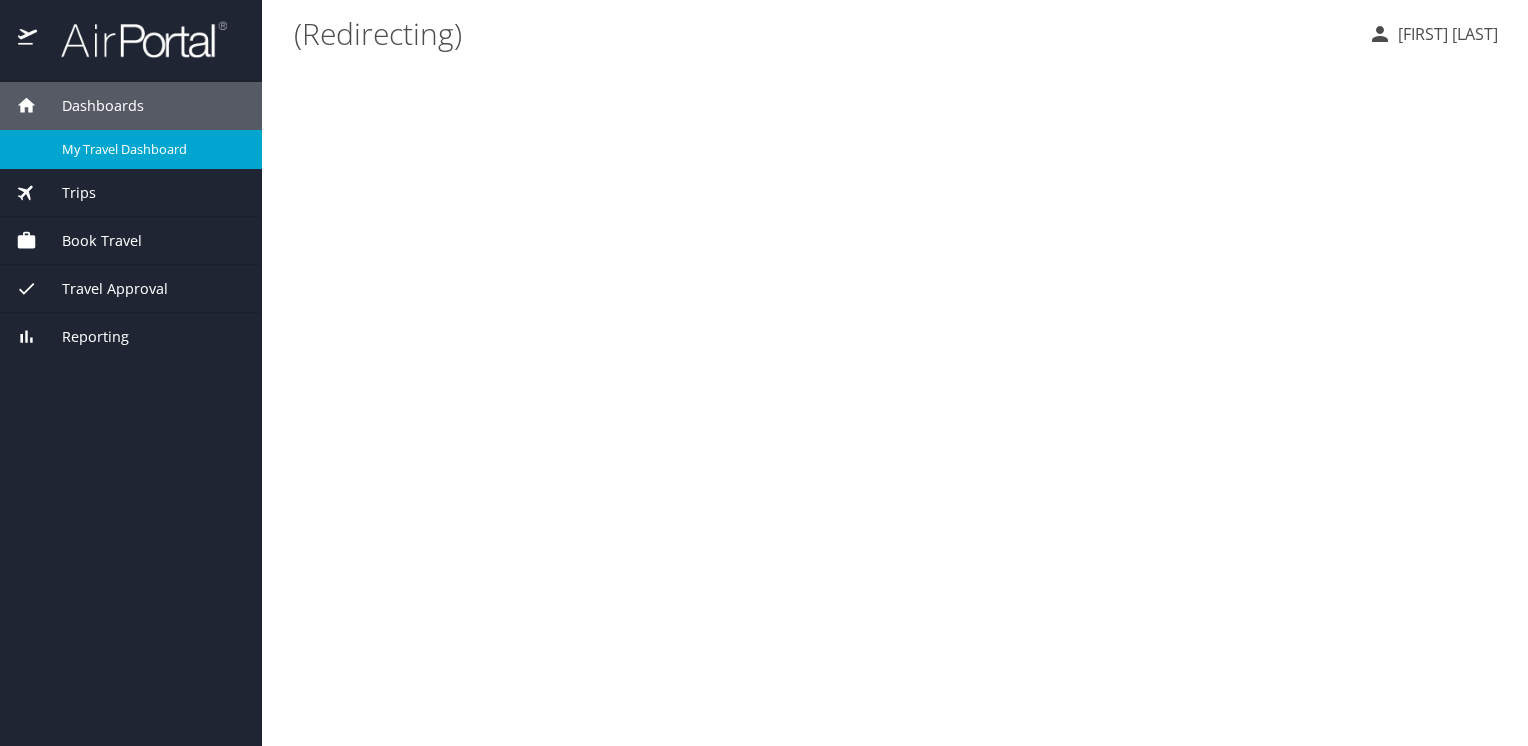 scroll, scrollTop: 0, scrollLeft: 0, axis: both 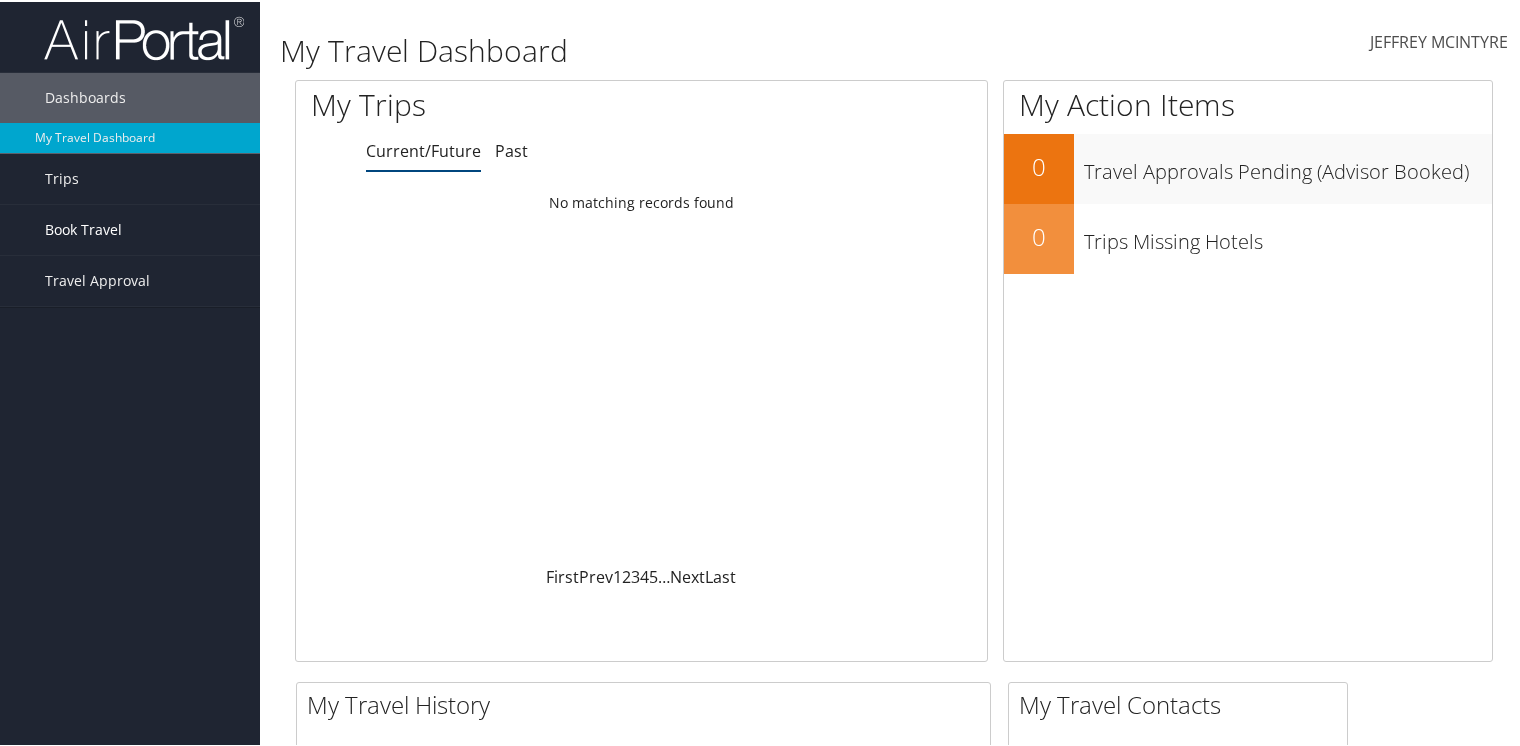 click on "Book Travel" at bounding box center (83, 228) 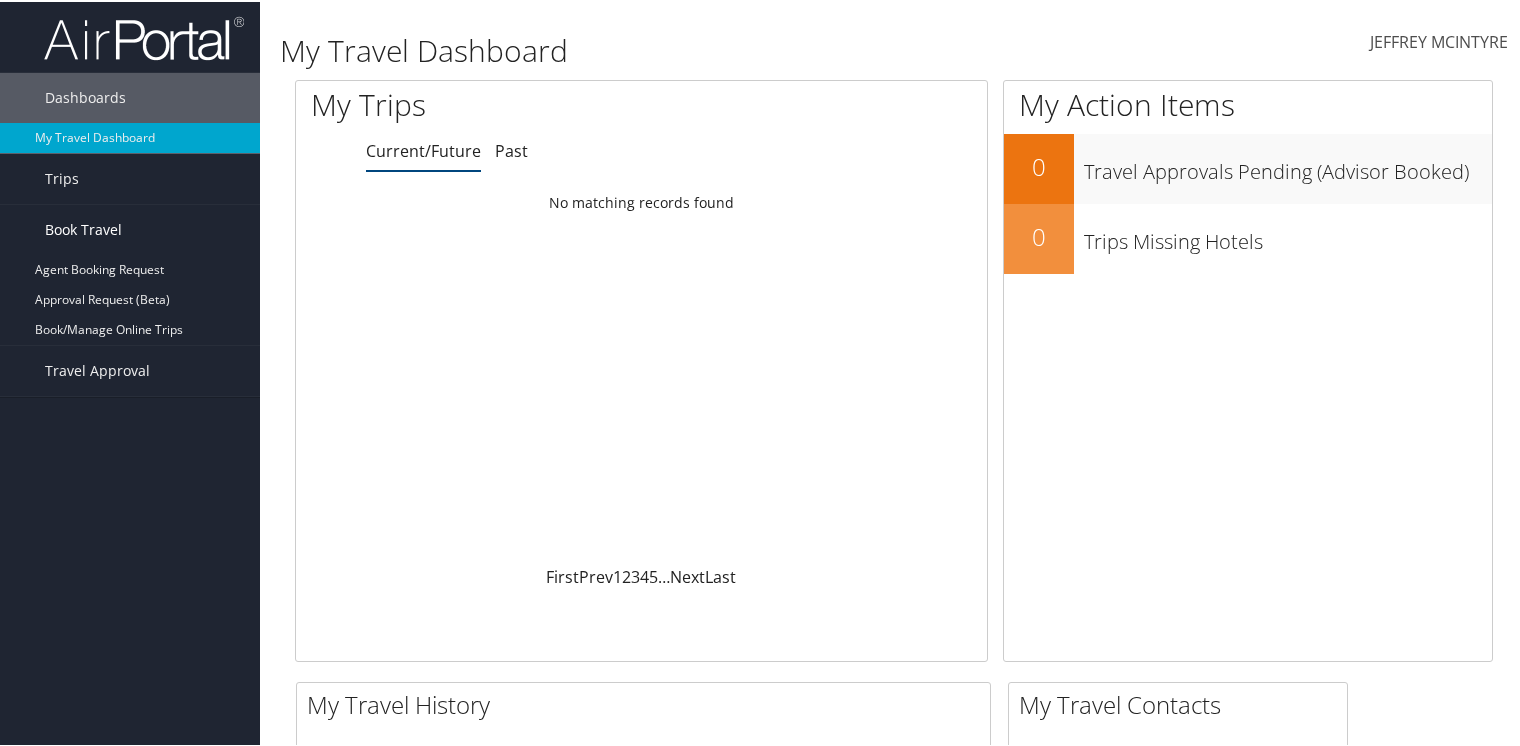 click on "Book Travel" at bounding box center [83, 228] 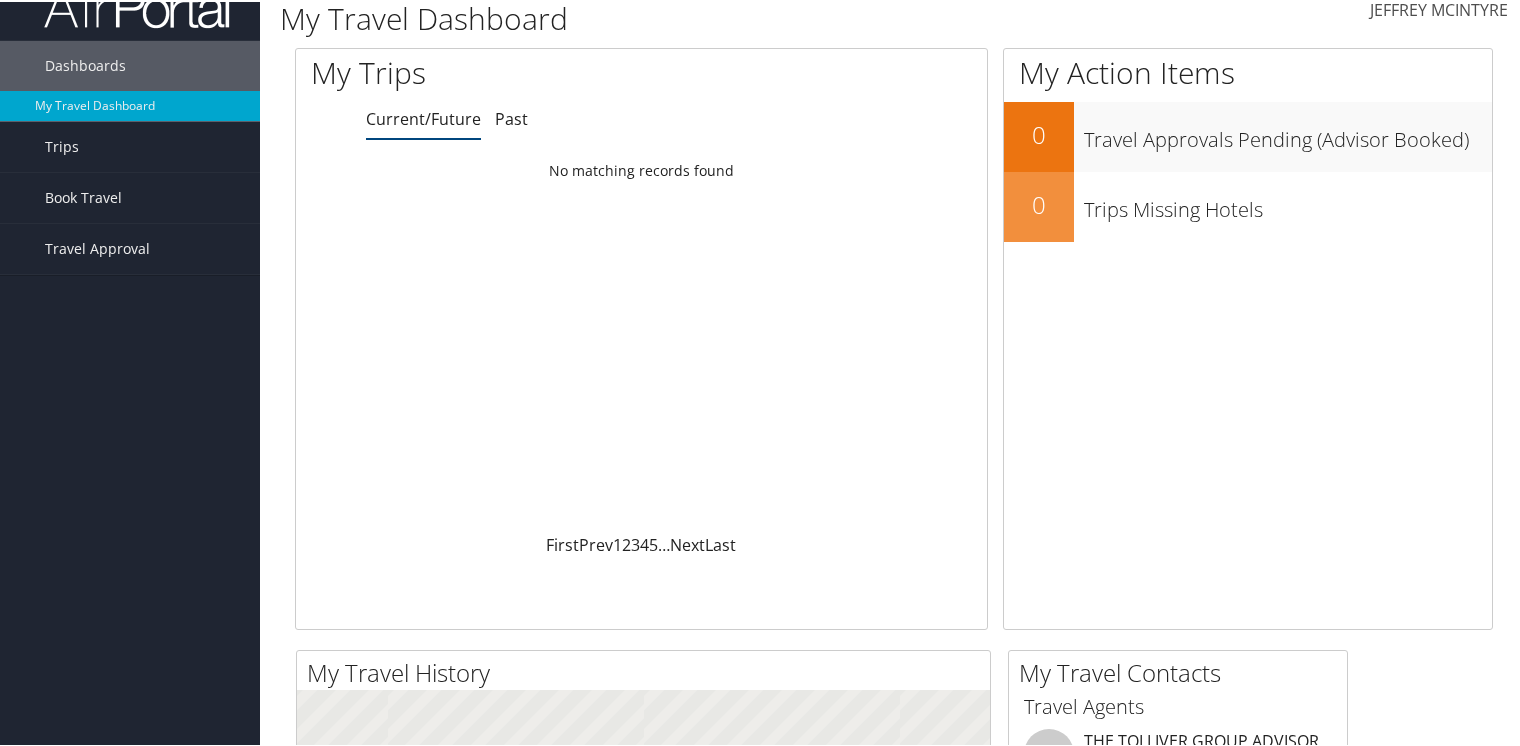 scroll, scrollTop: 0, scrollLeft: 0, axis: both 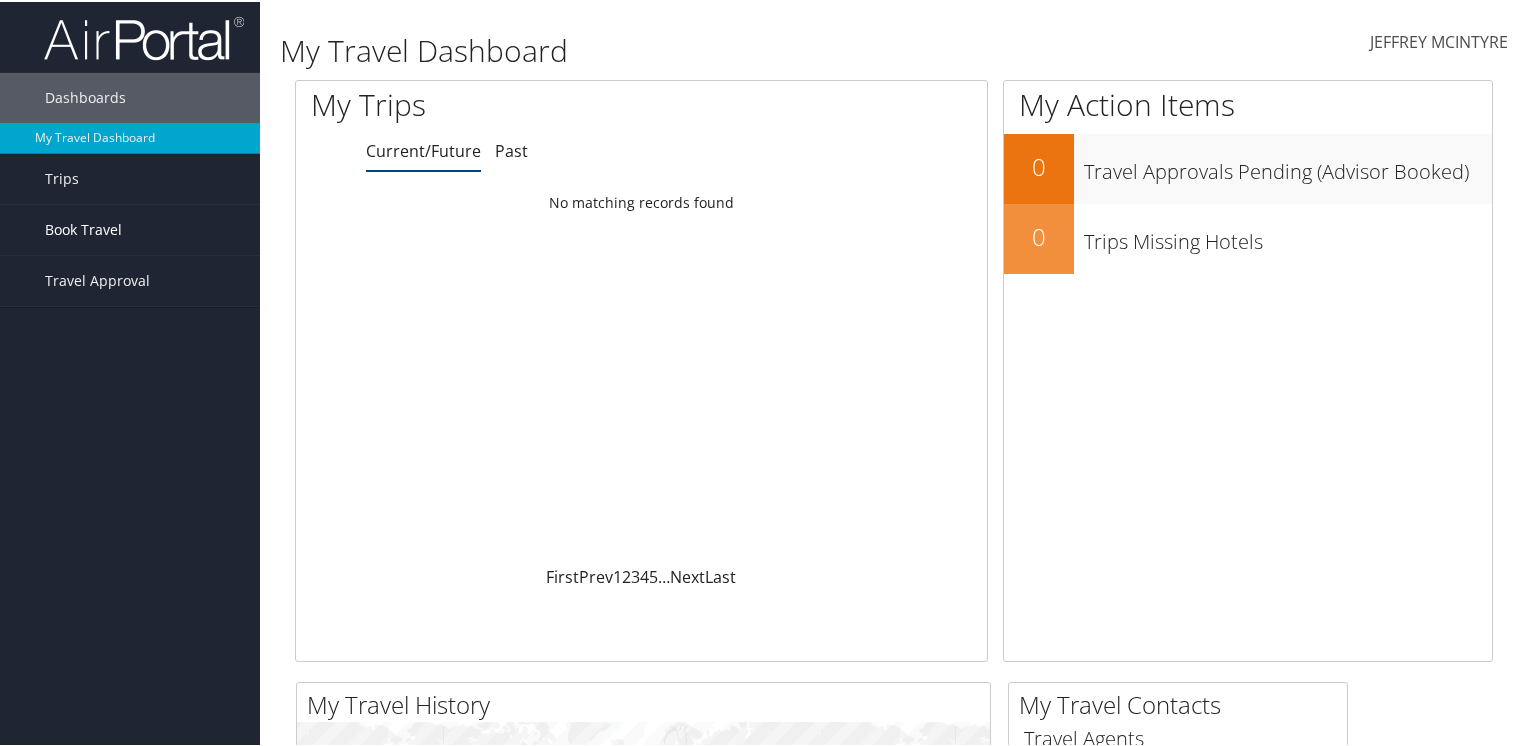 click on "Book Travel" at bounding box center (83, 228) 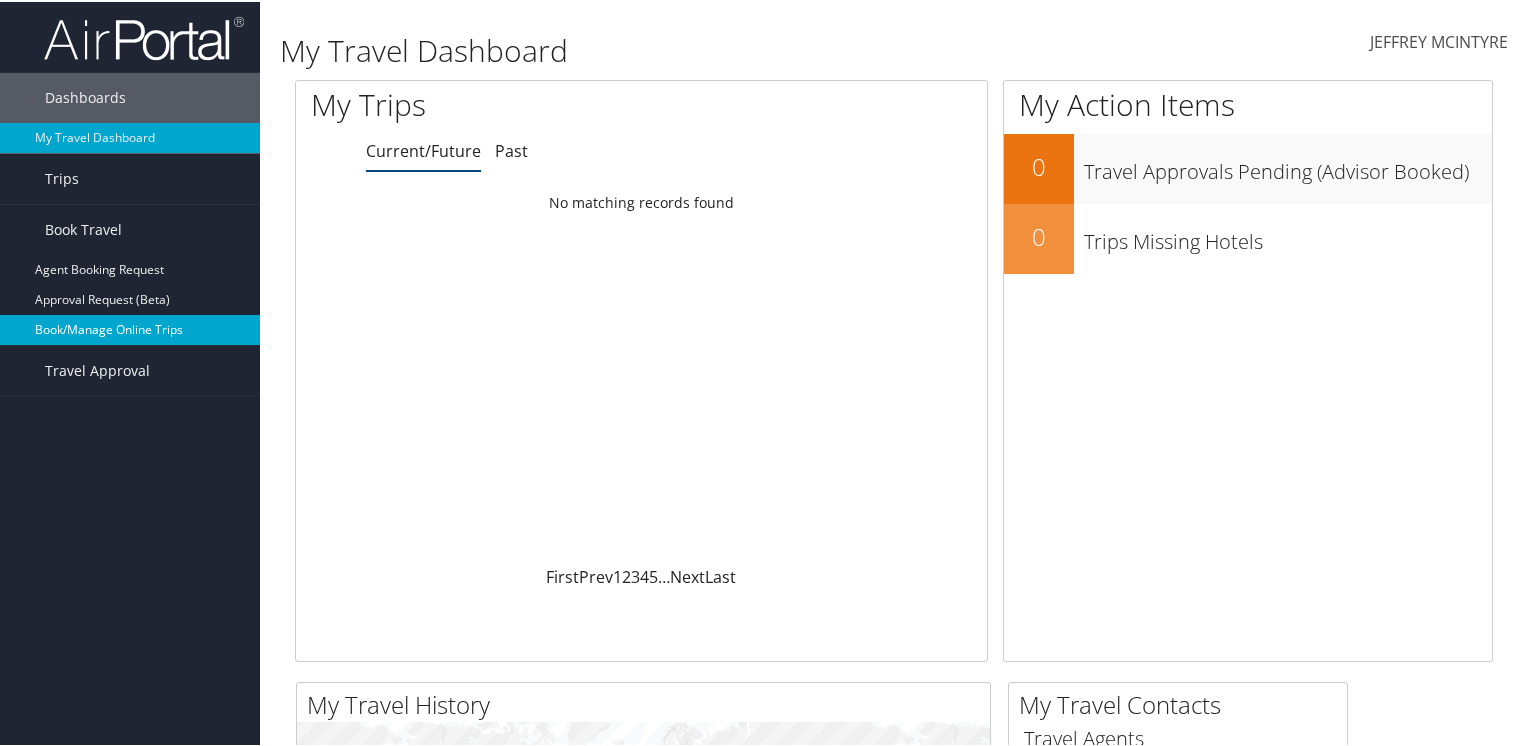 click on "Book/Manage Online Trips" at bounding box center [130, 328] 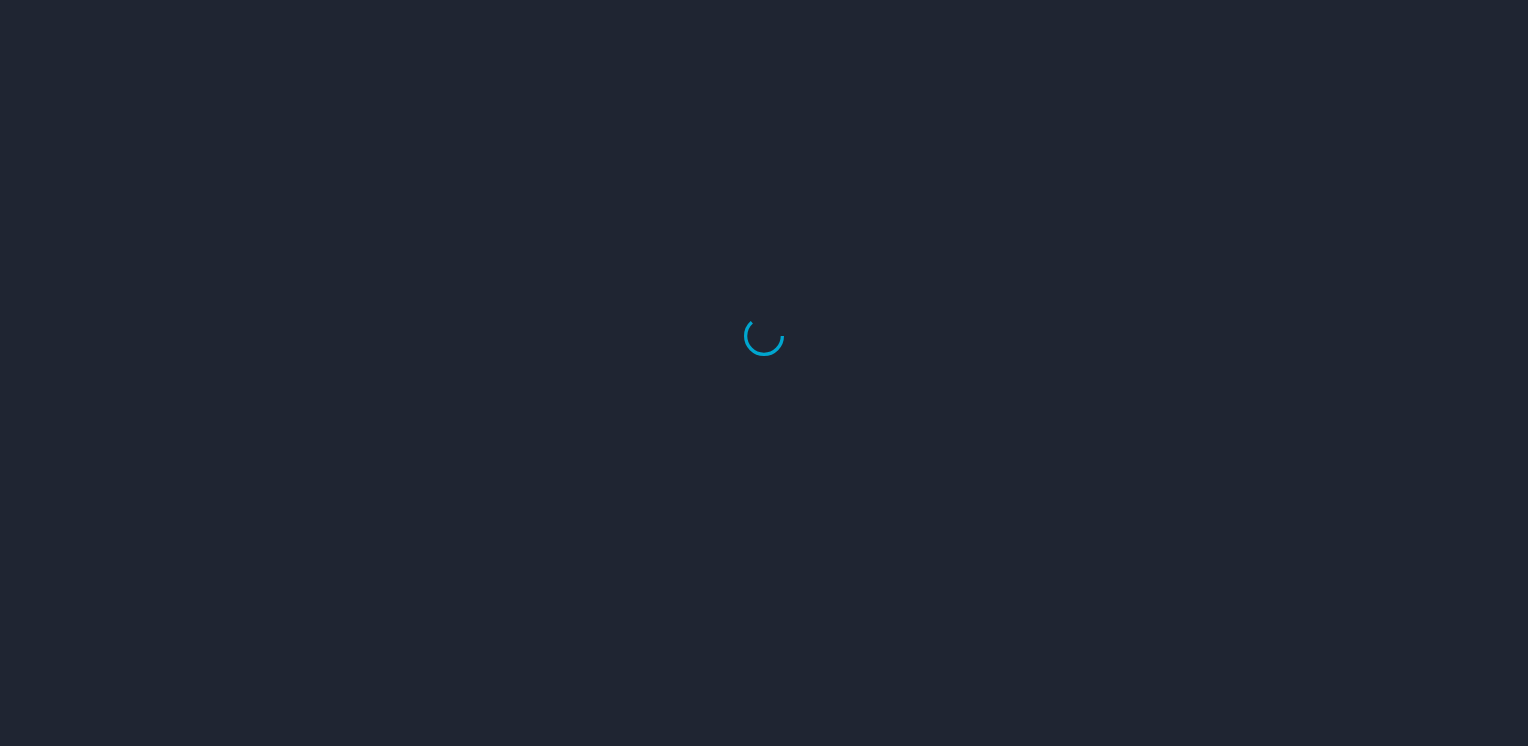 scroll, scrollTop: 0, scrollLeft: 0, axis: both 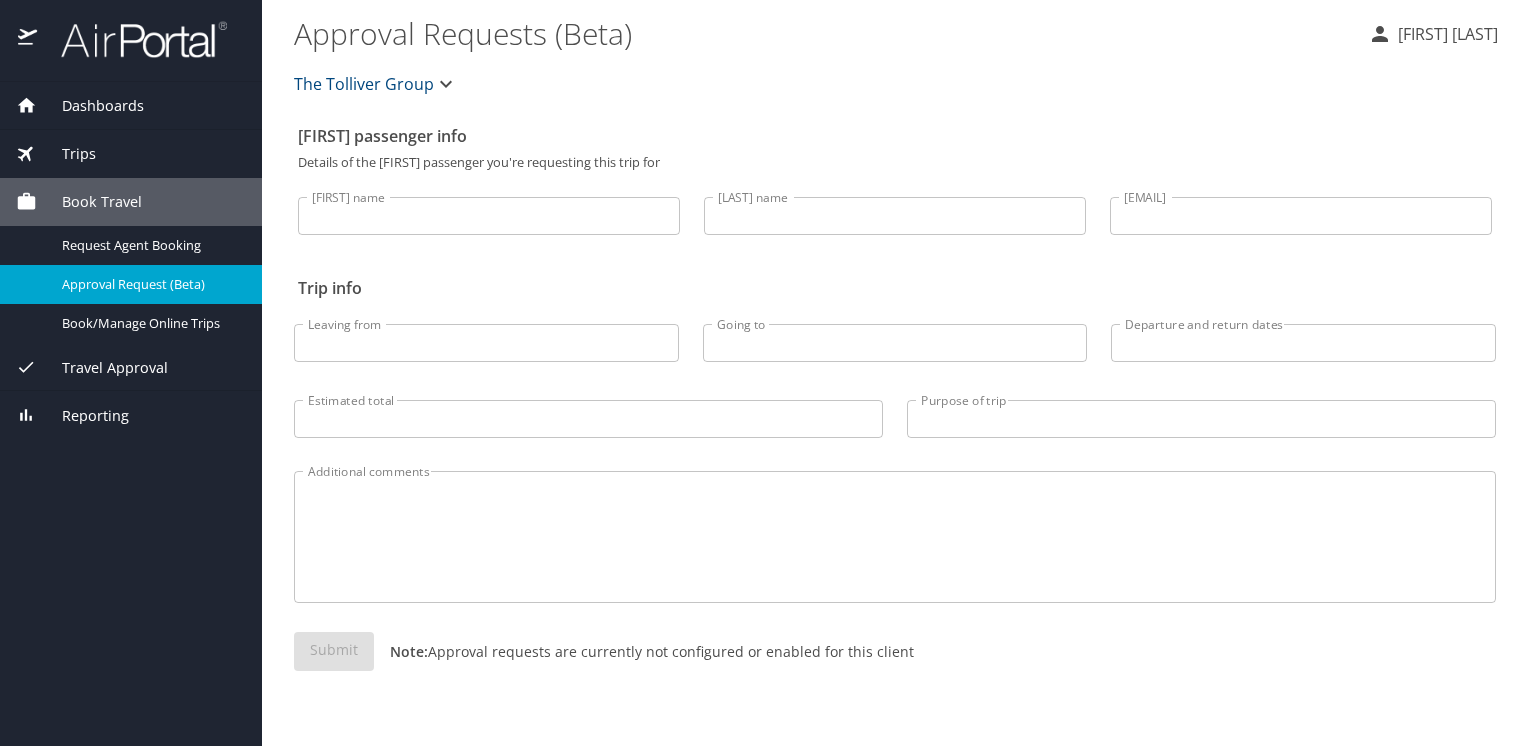 click on "Leaving from" at bounding box center [486, 343] 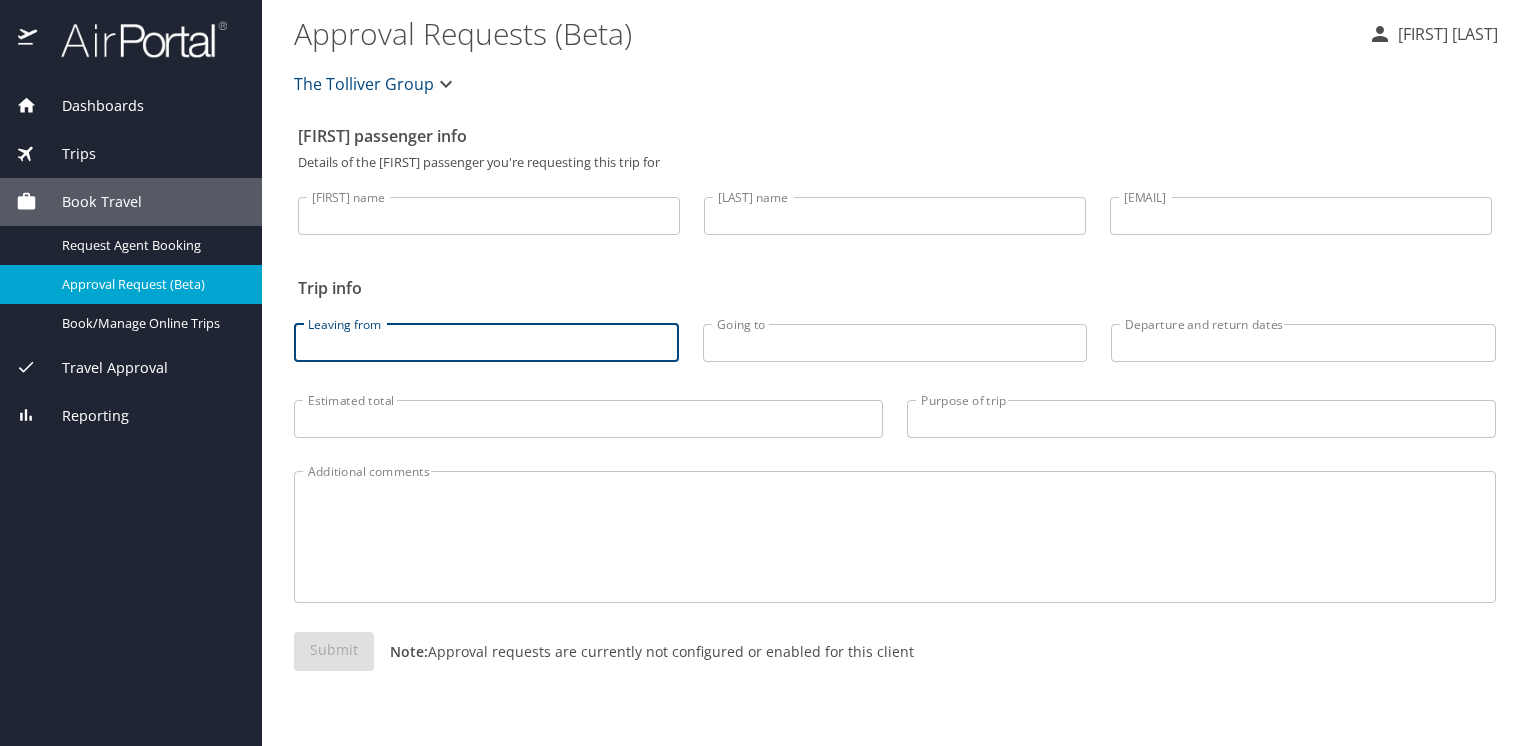 click on "Passenger first name" at bounding box center (489, 216) 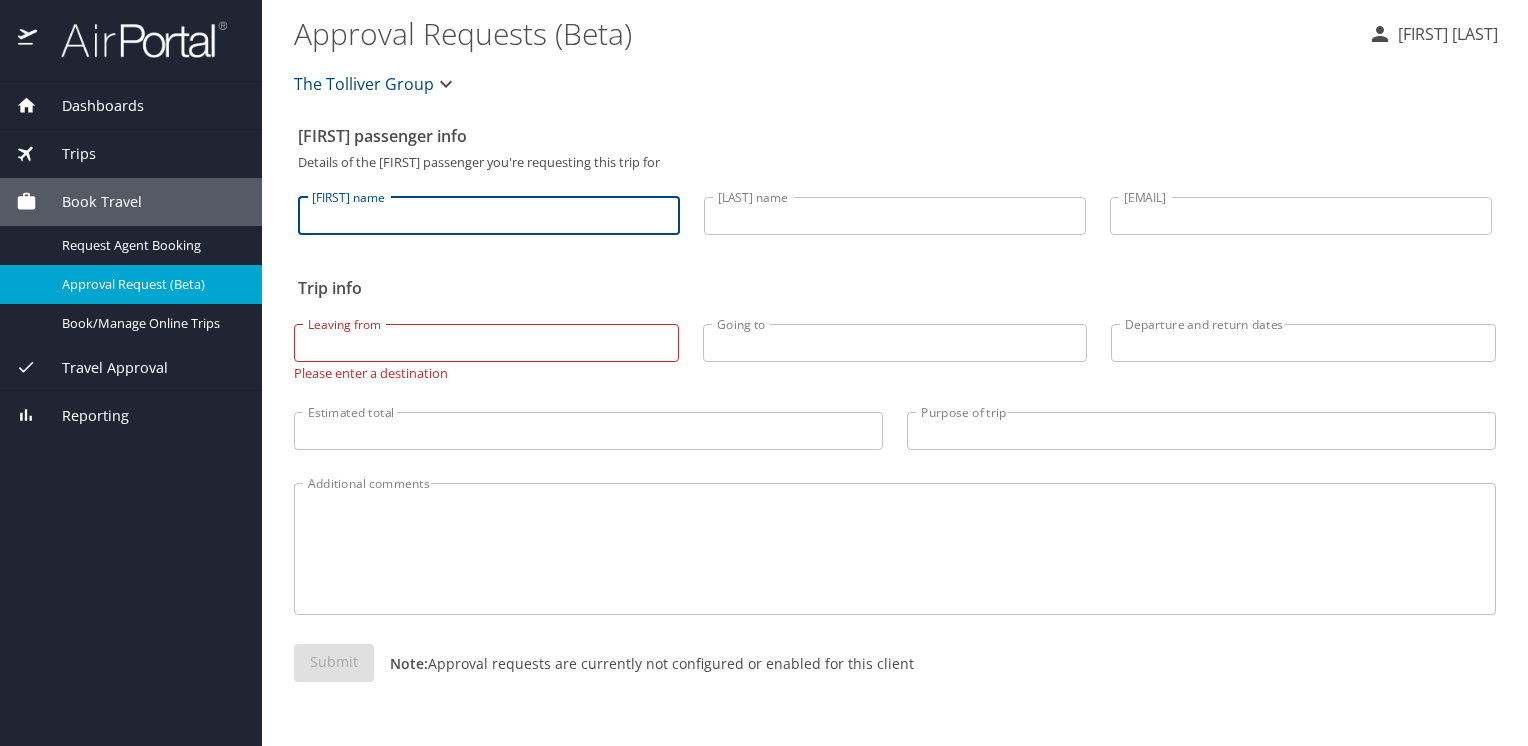 type on "Jeffrey" 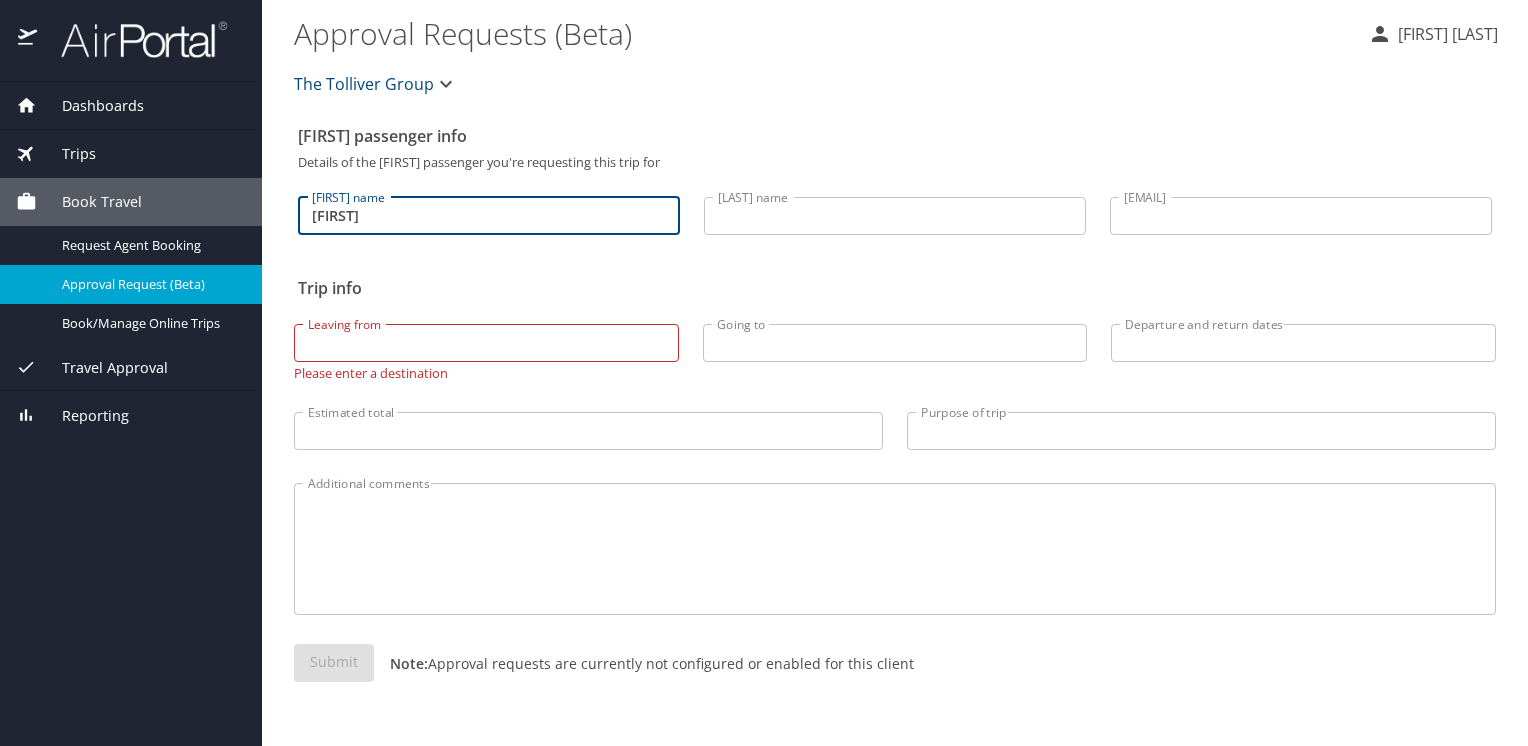 type on "McIntyre" 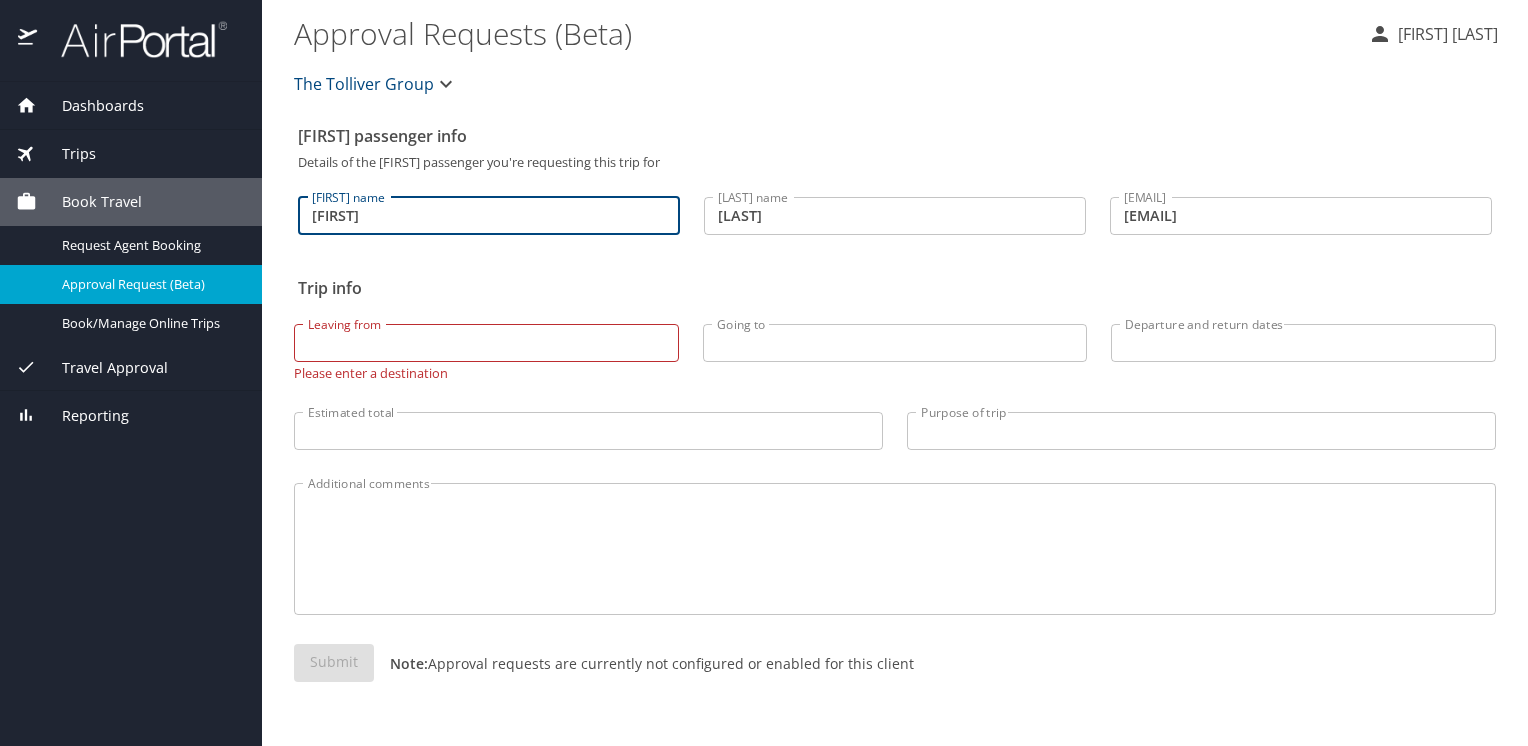 click on "jeffrey.m.mcintyre.ctr@army.mil" at bounding box center (1301, 216) 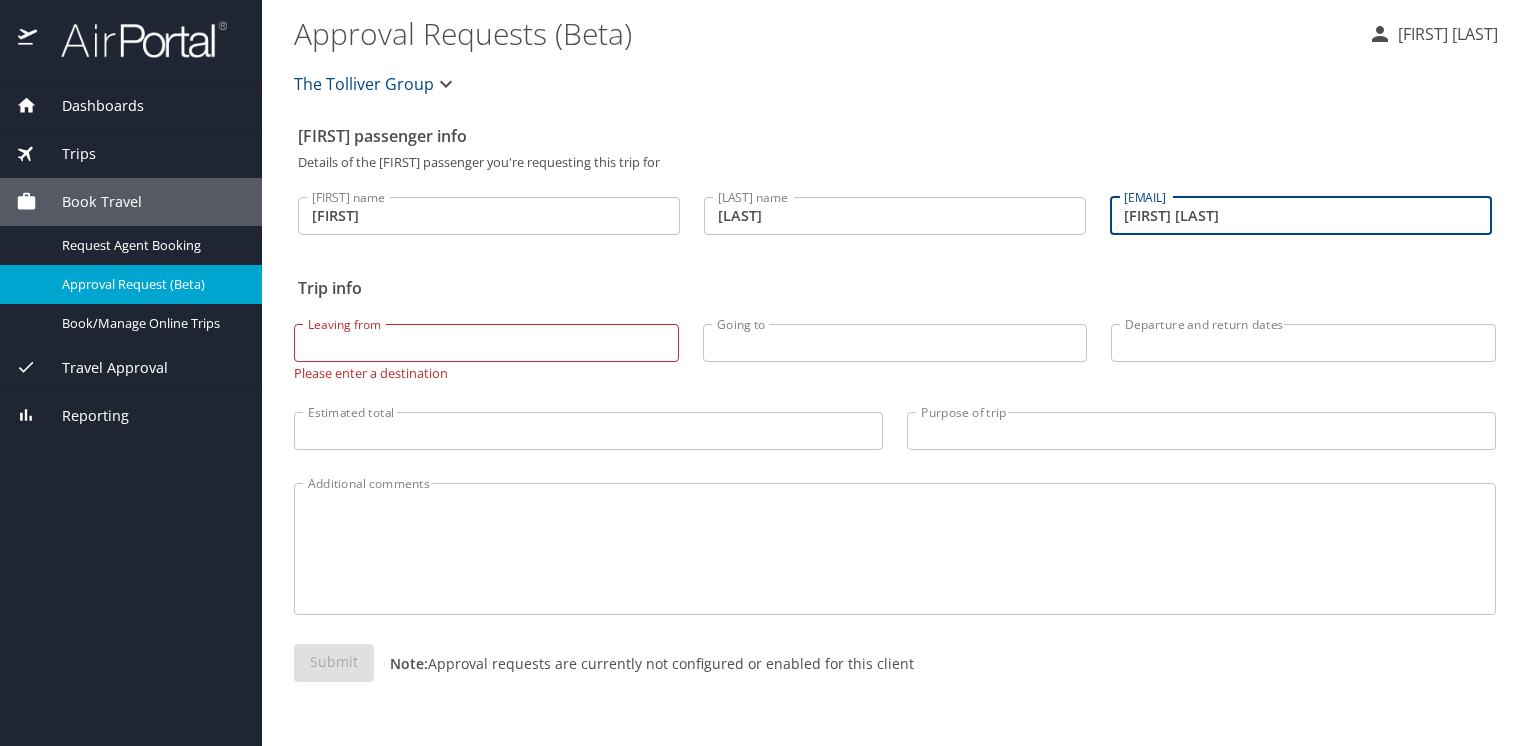 type on "jeffrey.mcintyre@tollivergroup.com" 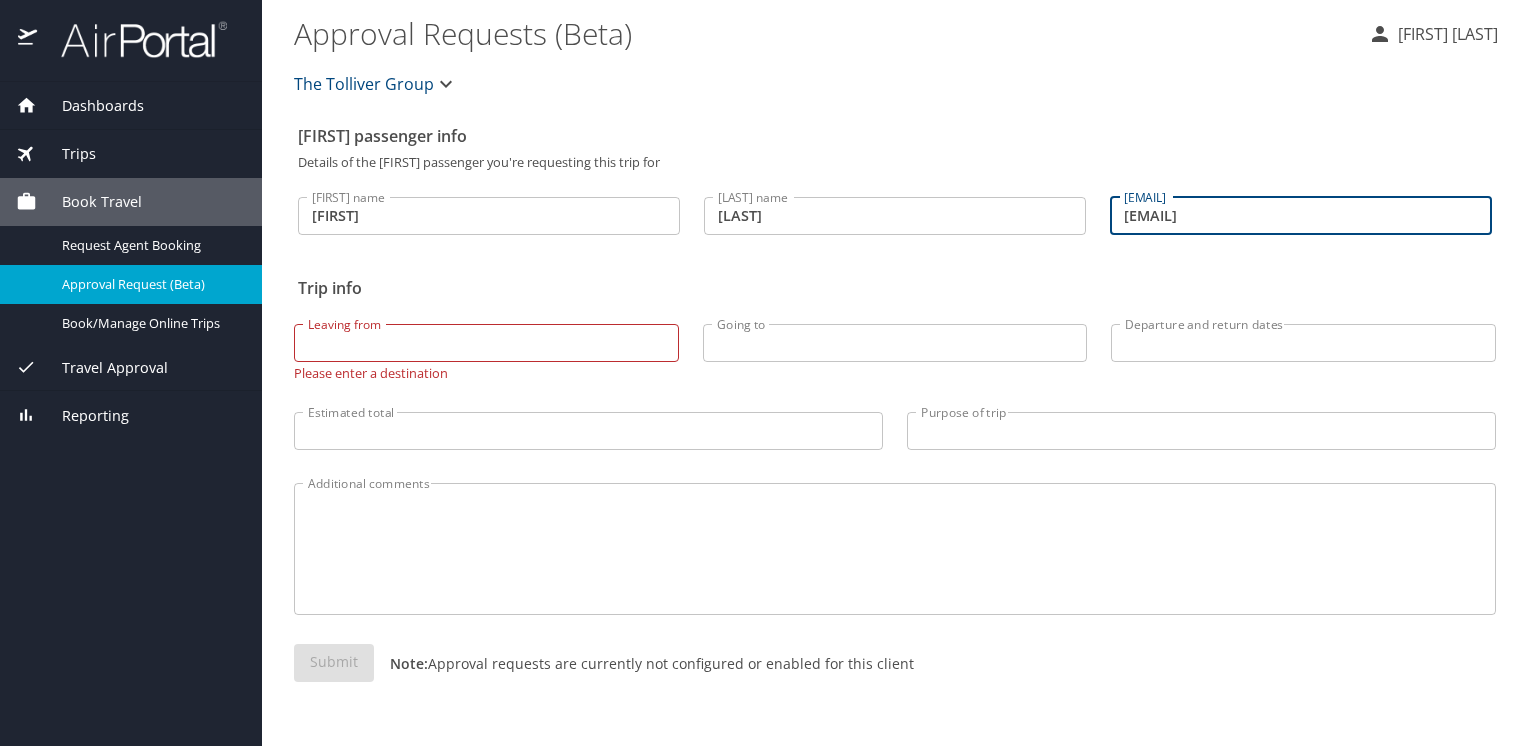 click on "Leaving from" at bounding box center [486, 343] 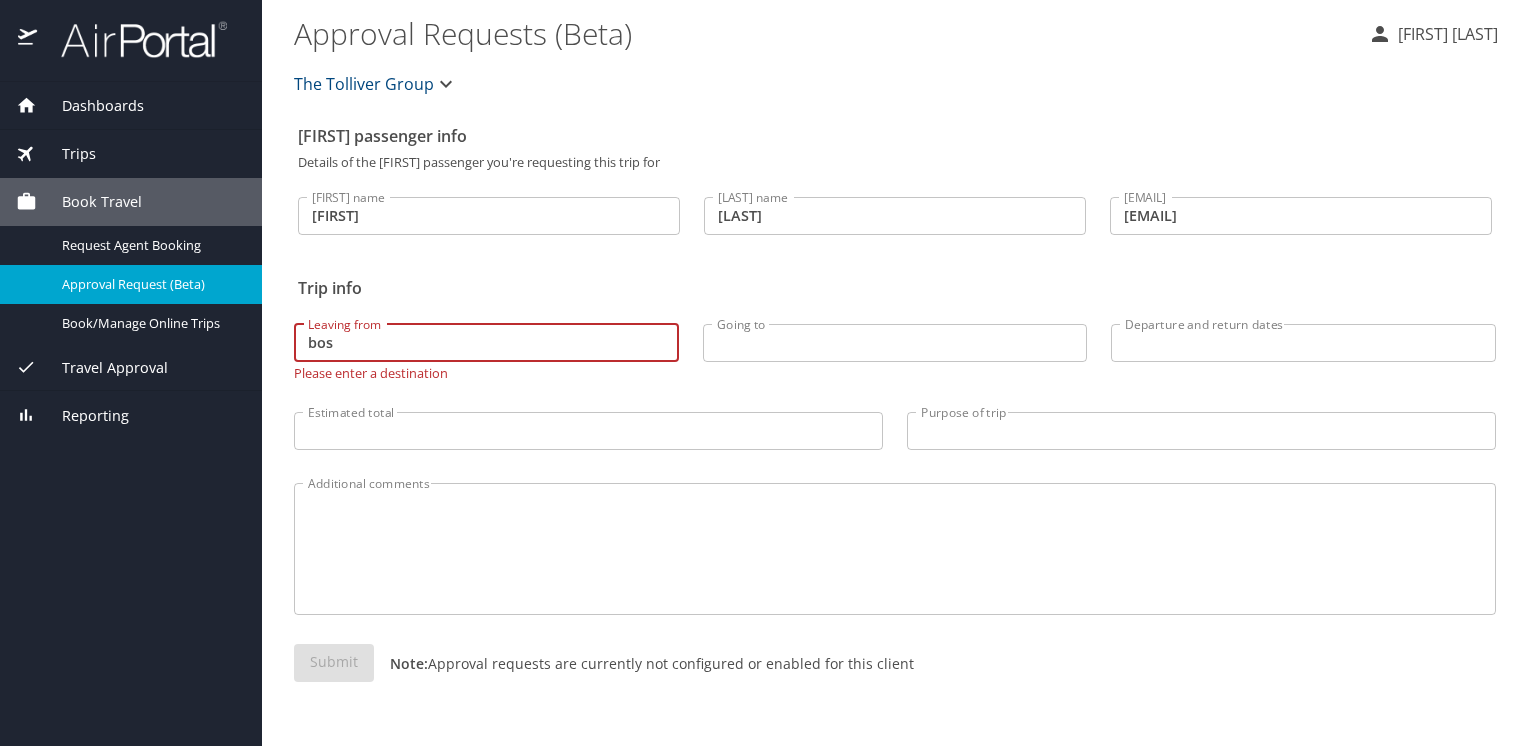 type on "bos" 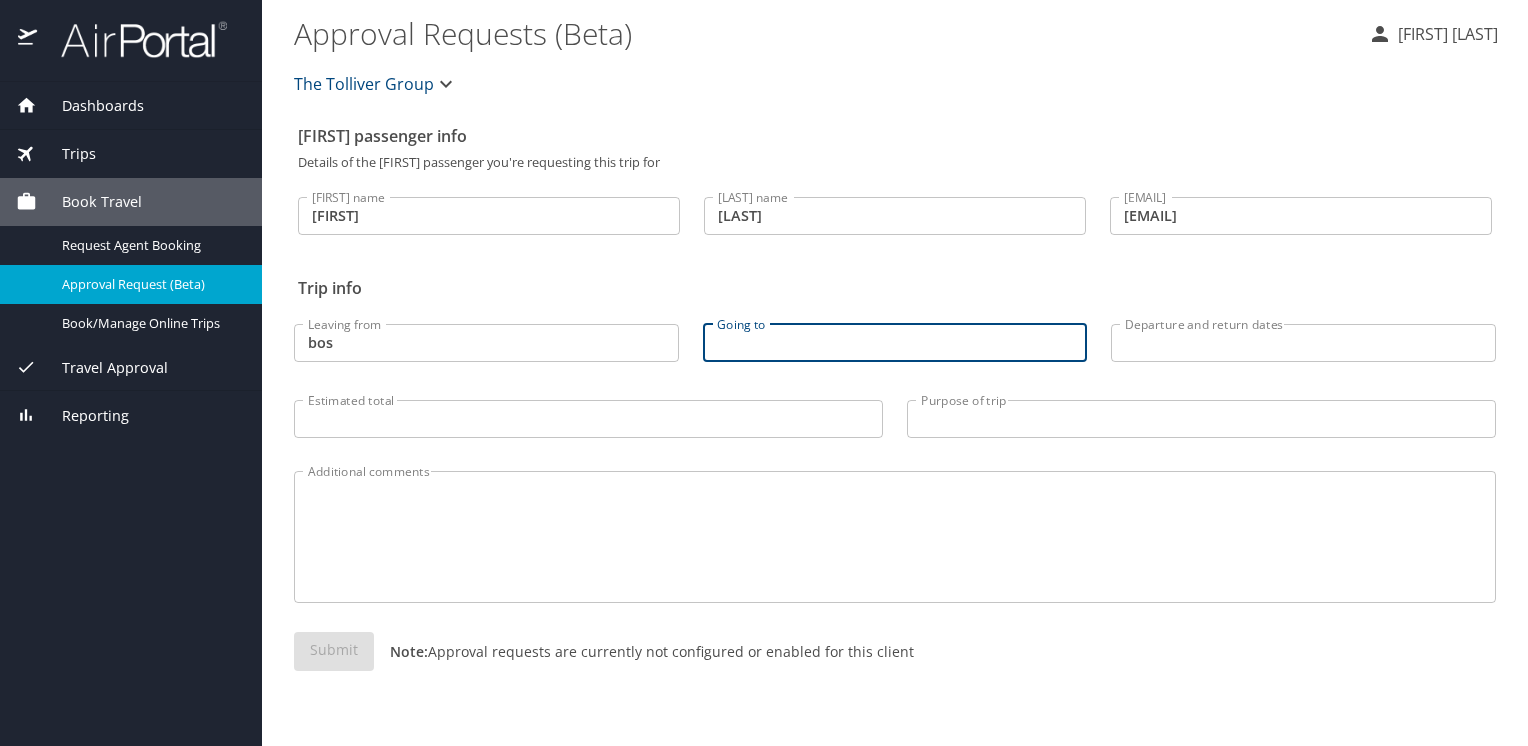 click on "Going to" at bounding box center (895, 343) 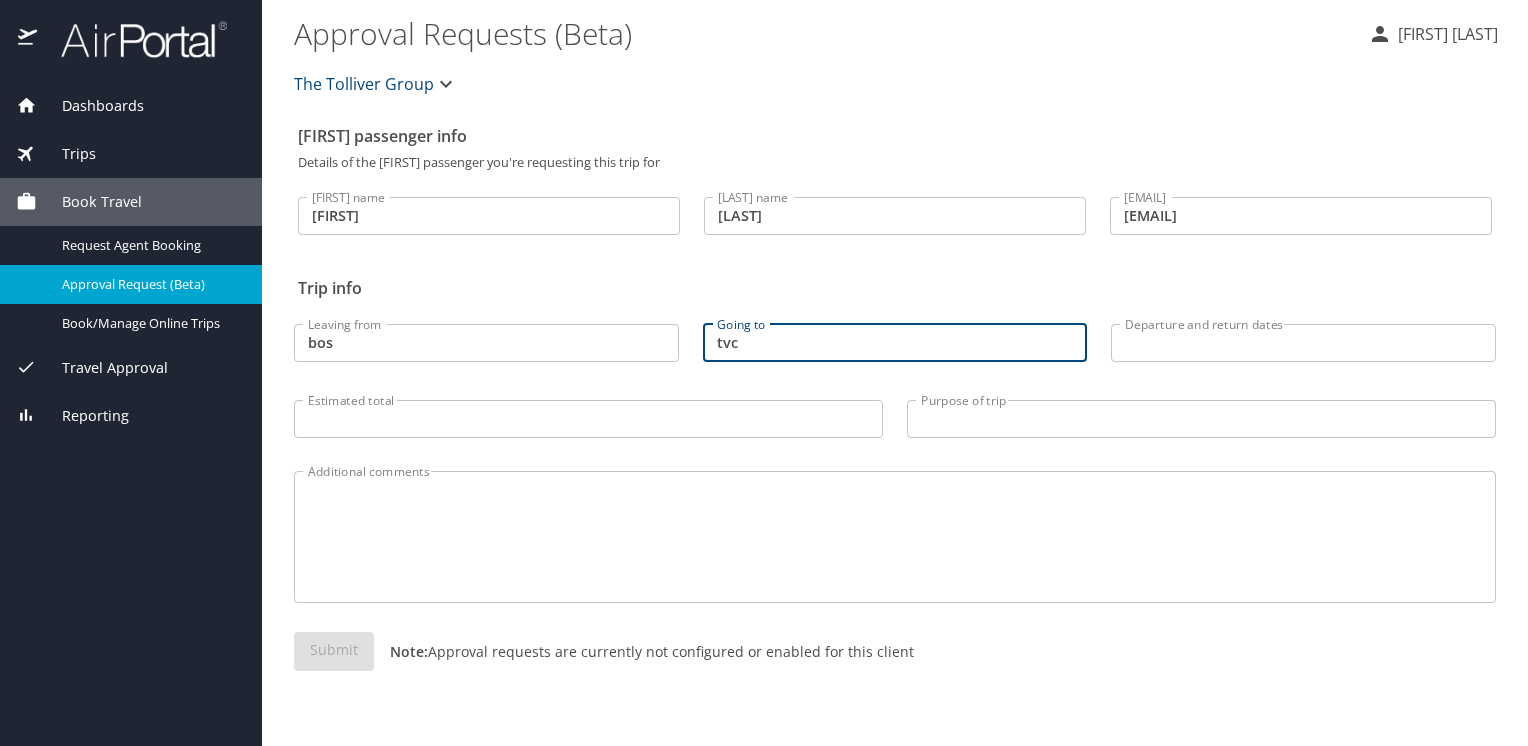 type on "tvc" 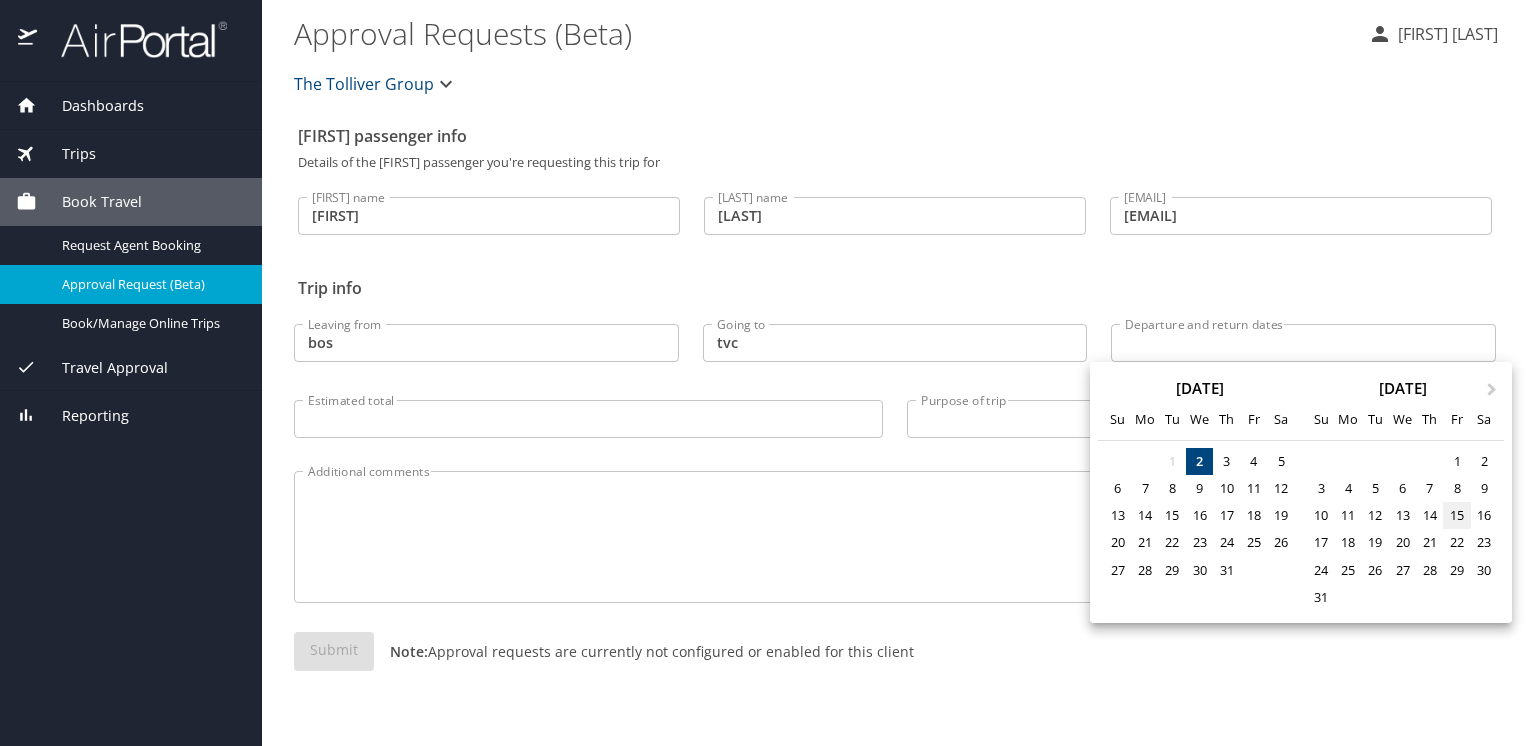 click on "15" at bounding box center [1456, 515] 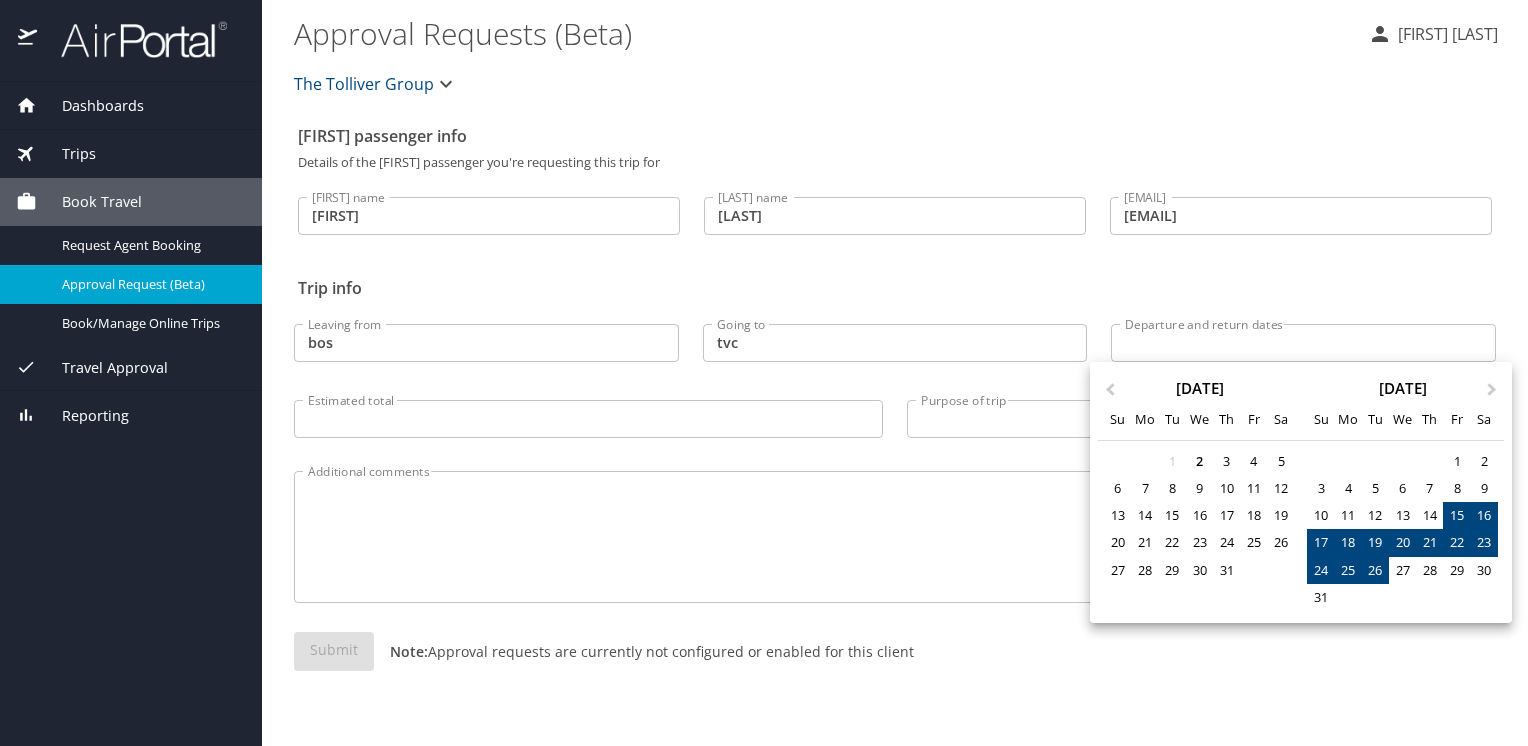 click on "26" at bounding box center [1375, 570] 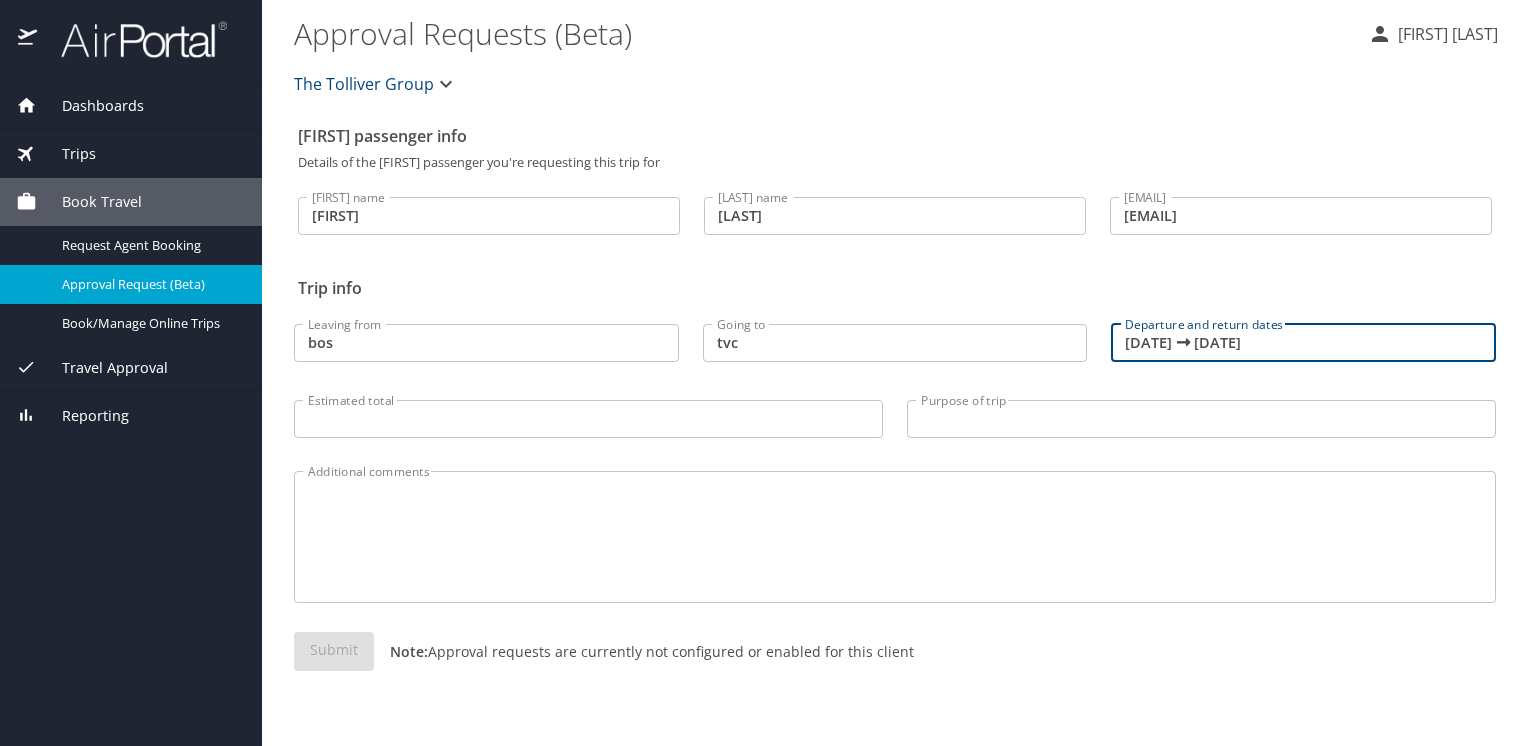 click on "Purpose of trip" at bounding box center [1201, 419] 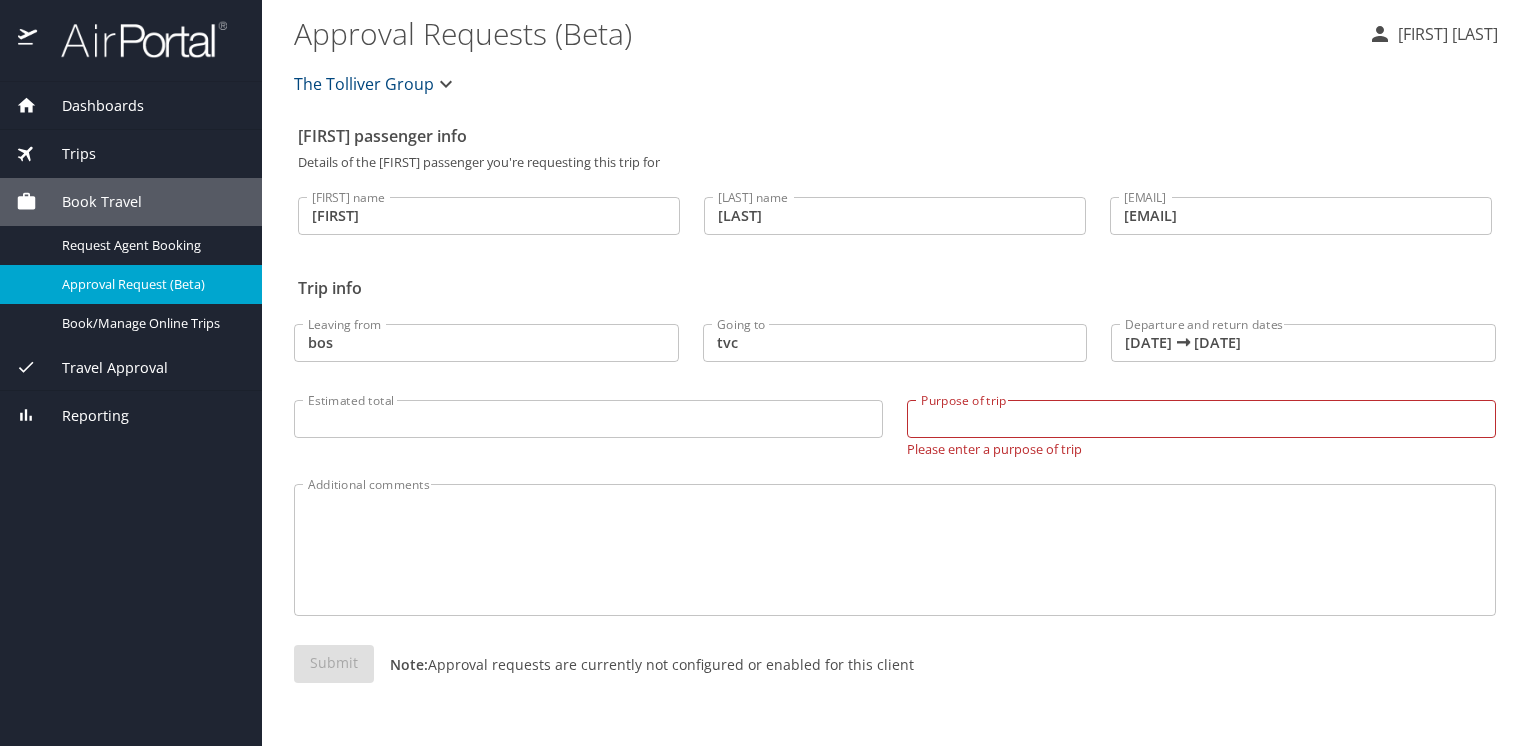 click on "Book Travel" at bounding box center (89, 202) 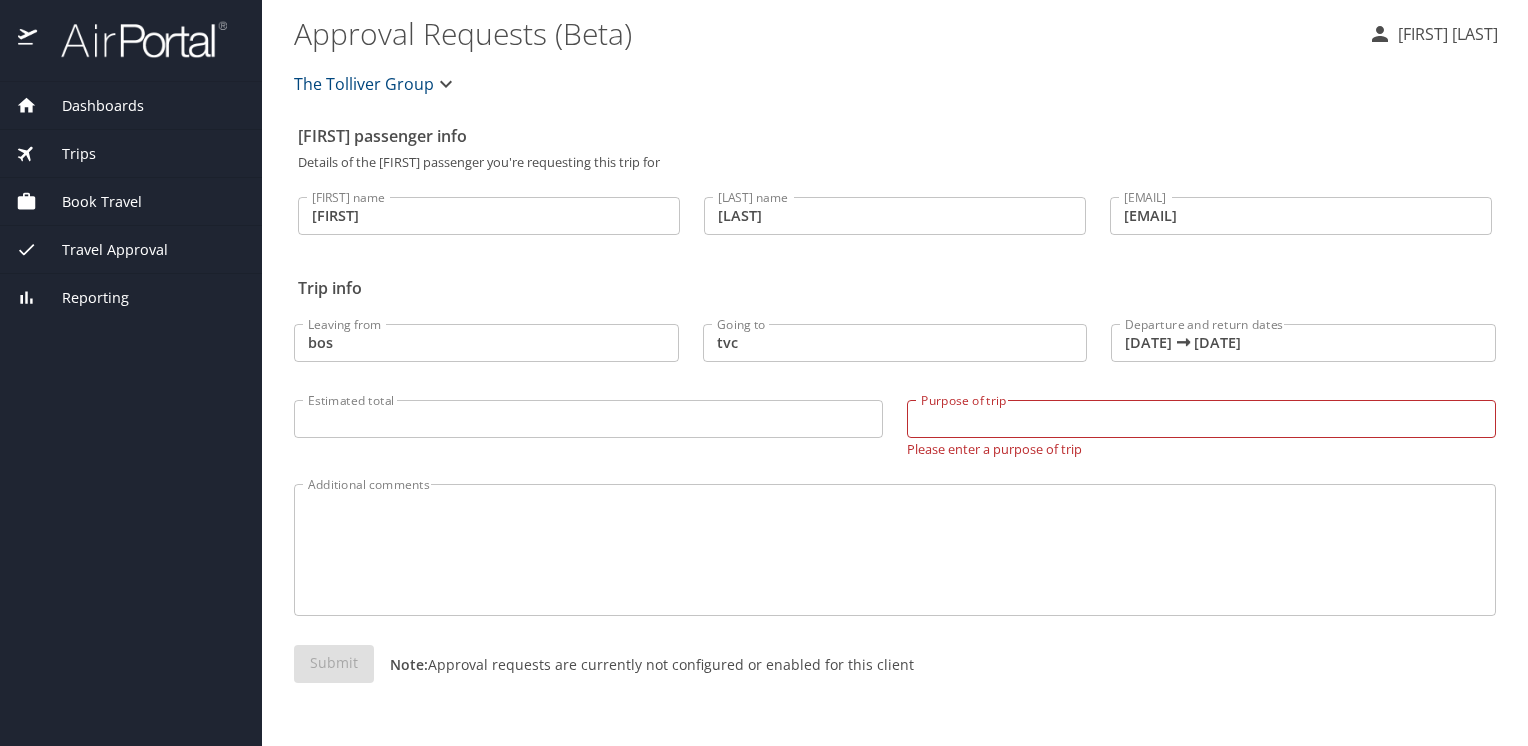 click on "Dashboards" at bounding box center (131, 106) 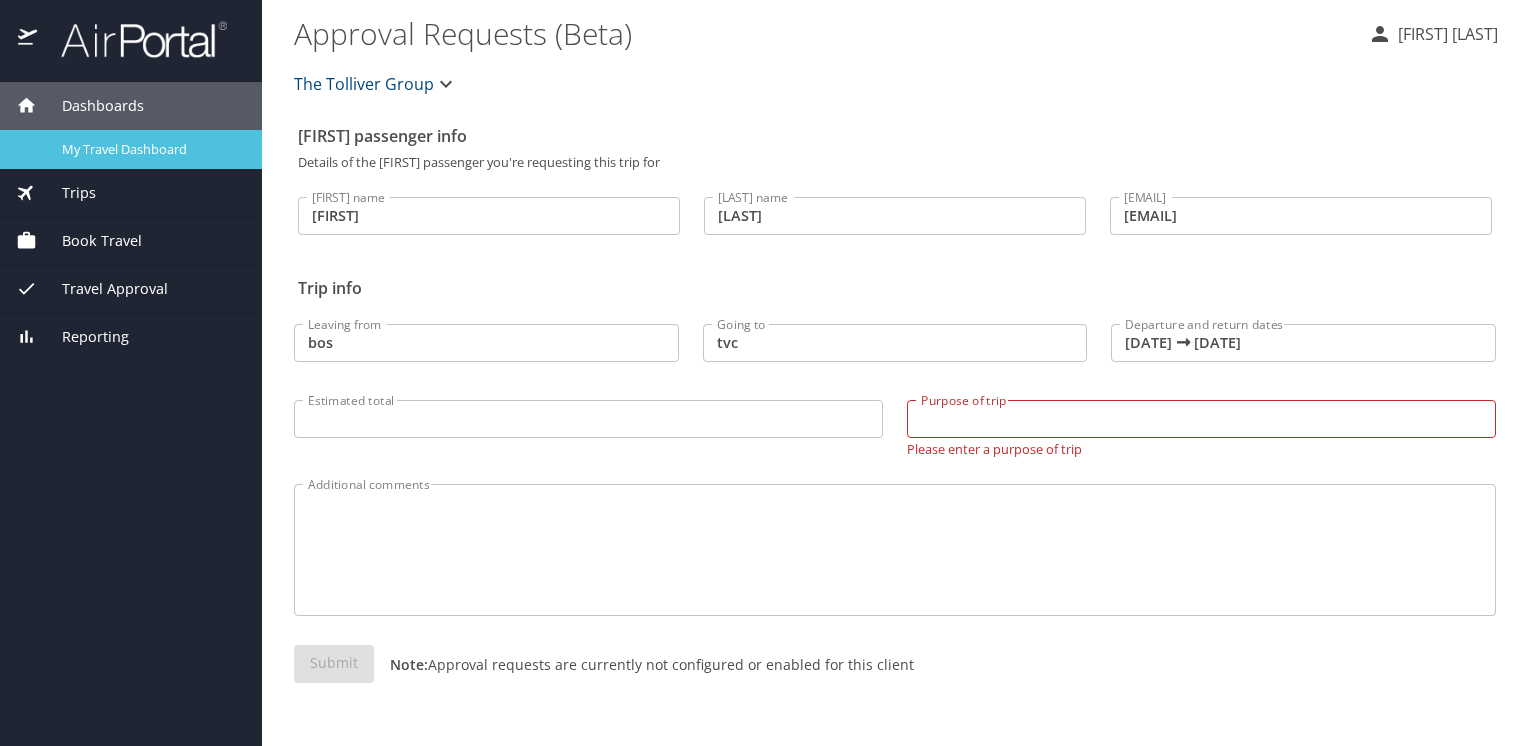 click on "My Travel Dashboard" at bounding box center [150, 149] 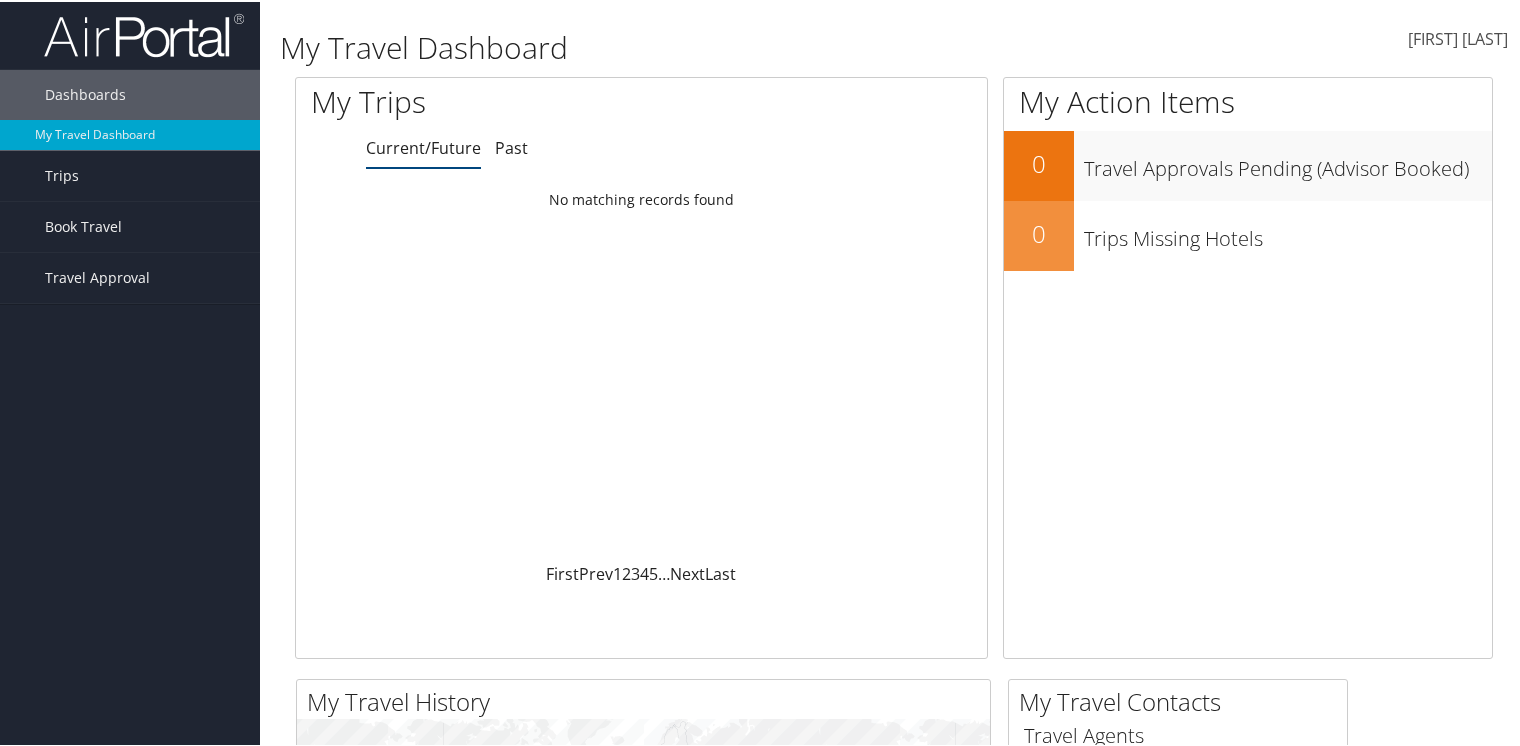 scroll, scrollTop: 0, scrollLeft: 0, axis: both 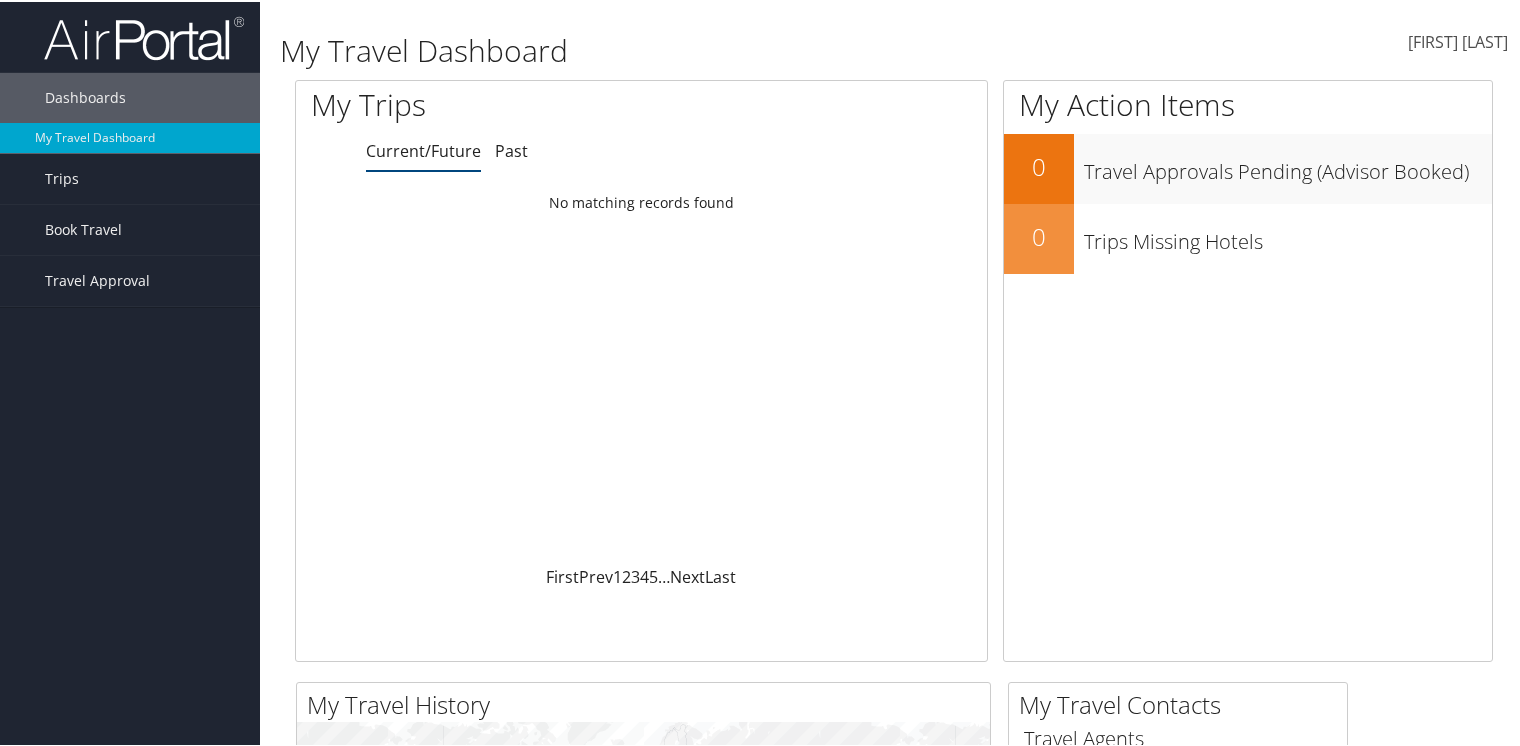 click on "[FIRST] [LAST]" at bounding box center (1458, 40) 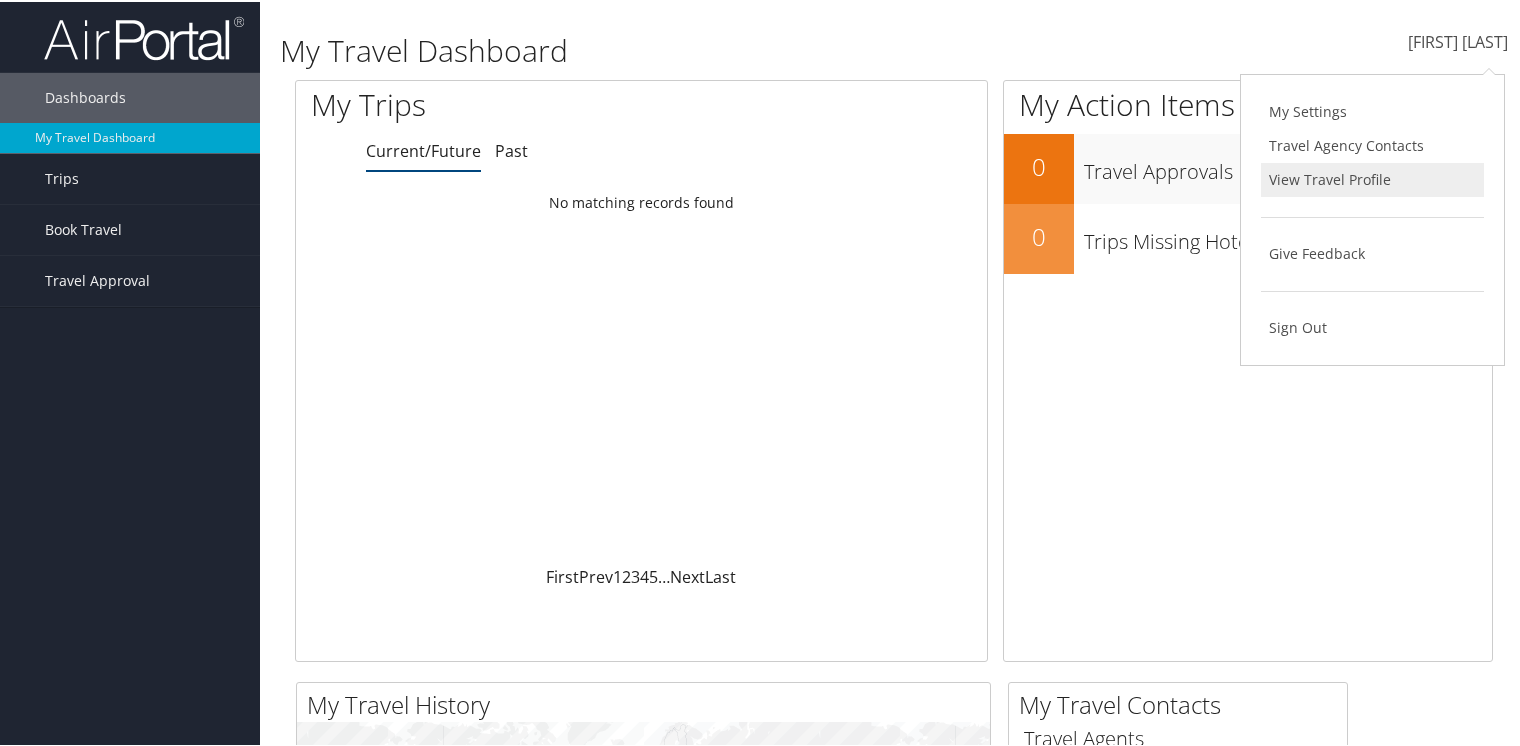click on "View Travel Profile" at bounding box center [1372, 178] 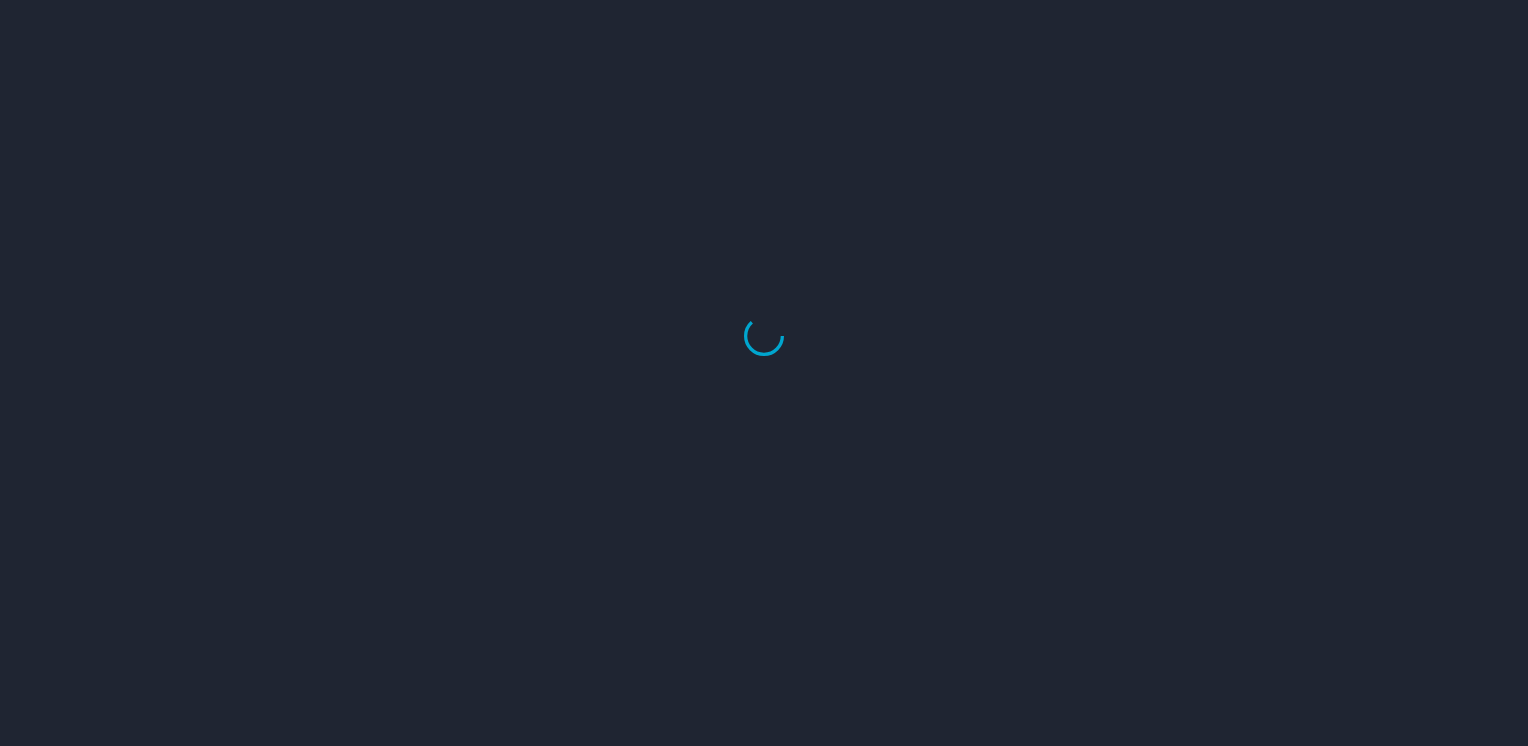 scroll, scrollTop: 0, scrollLeft: 0, axis: both 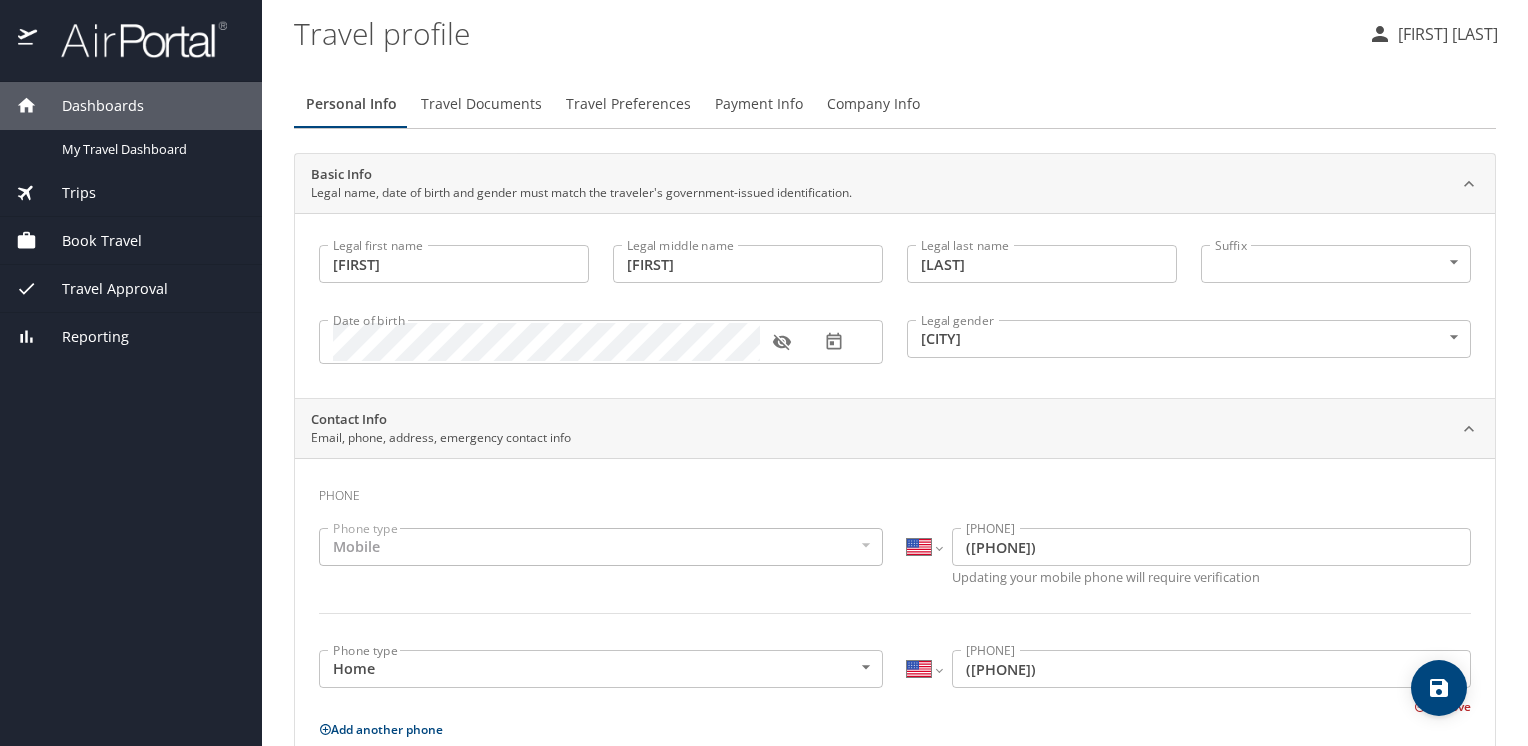 click on "Travel Documents" at bounding box center [481, 104] 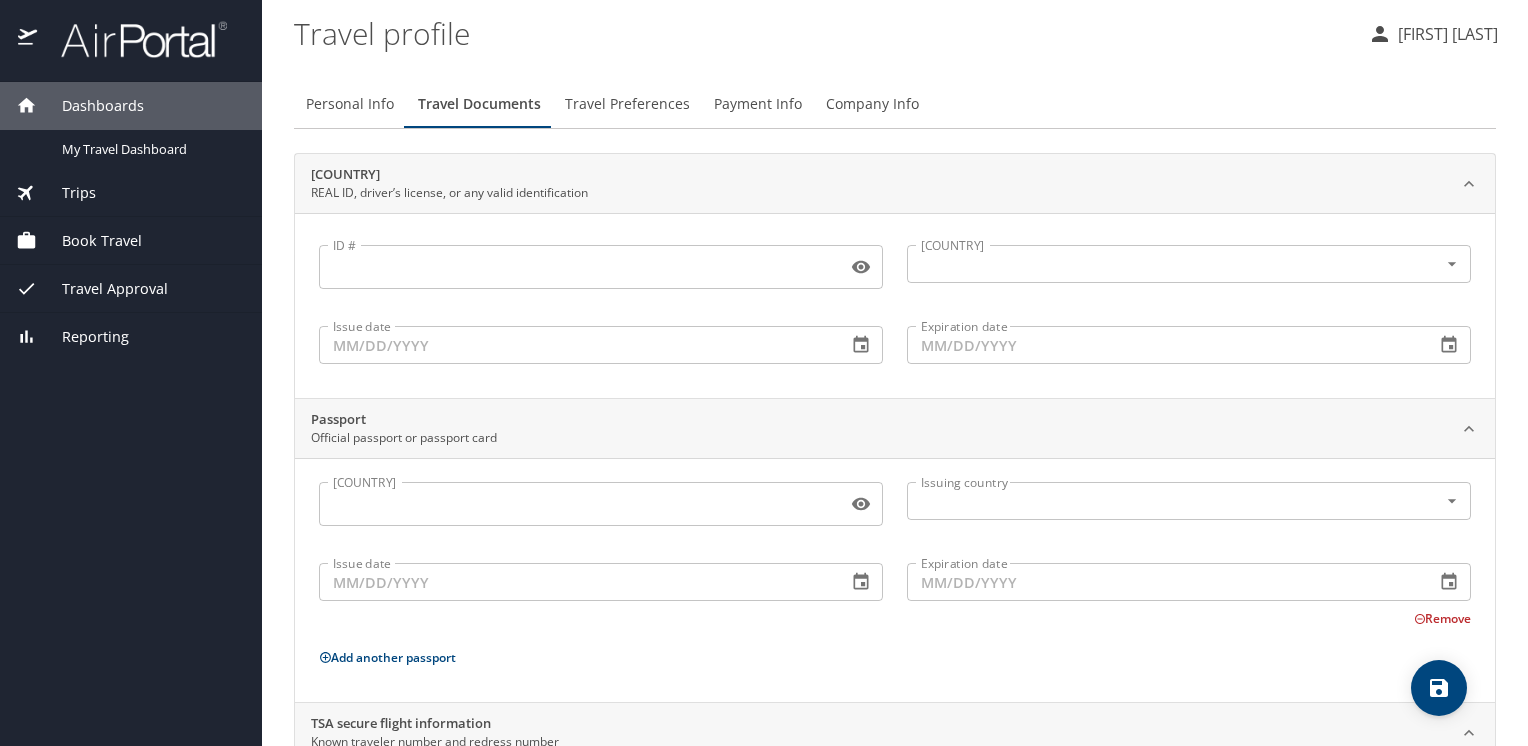 click on "ID #" at bounding box center (579, 267) 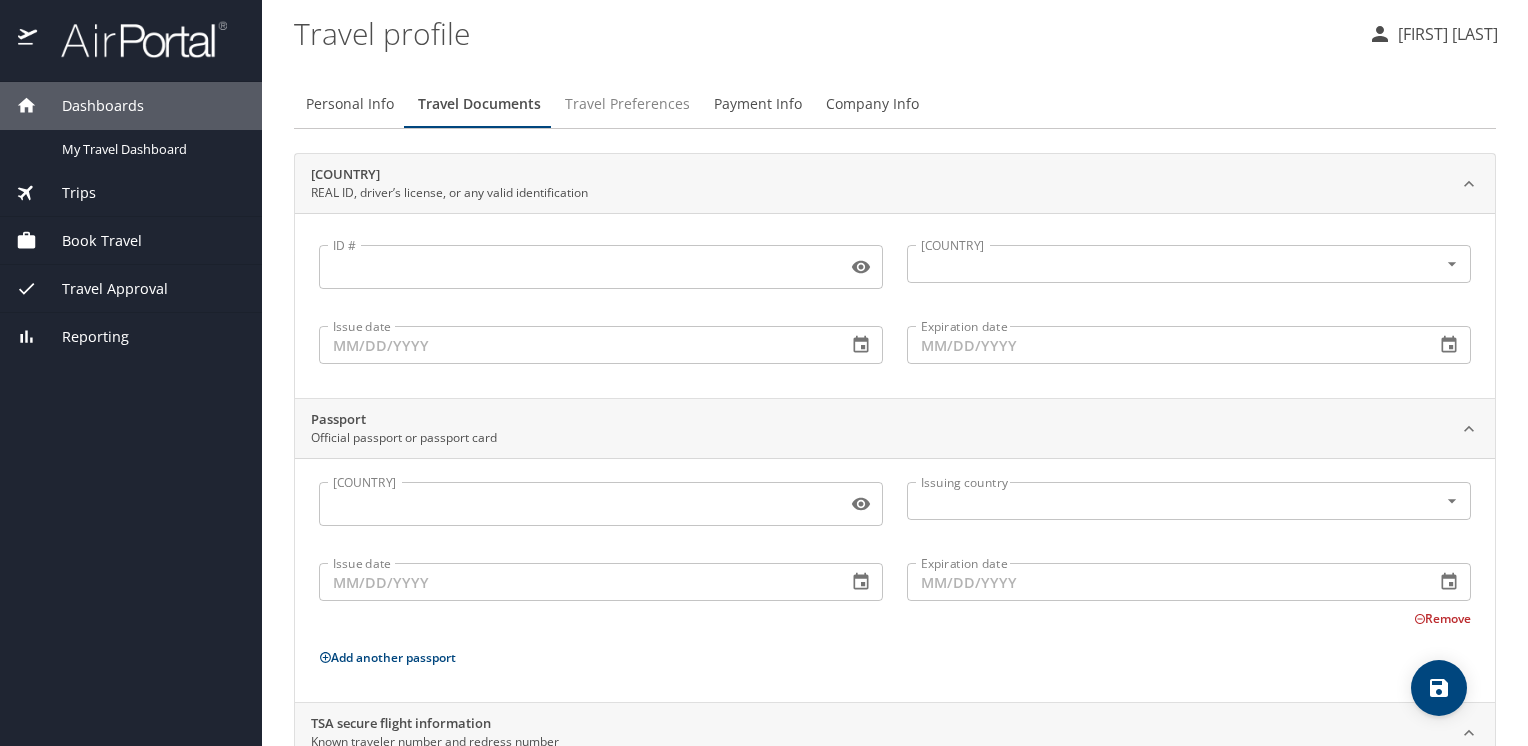 click on "Travel Preferences" at bounding box center (627, 104) 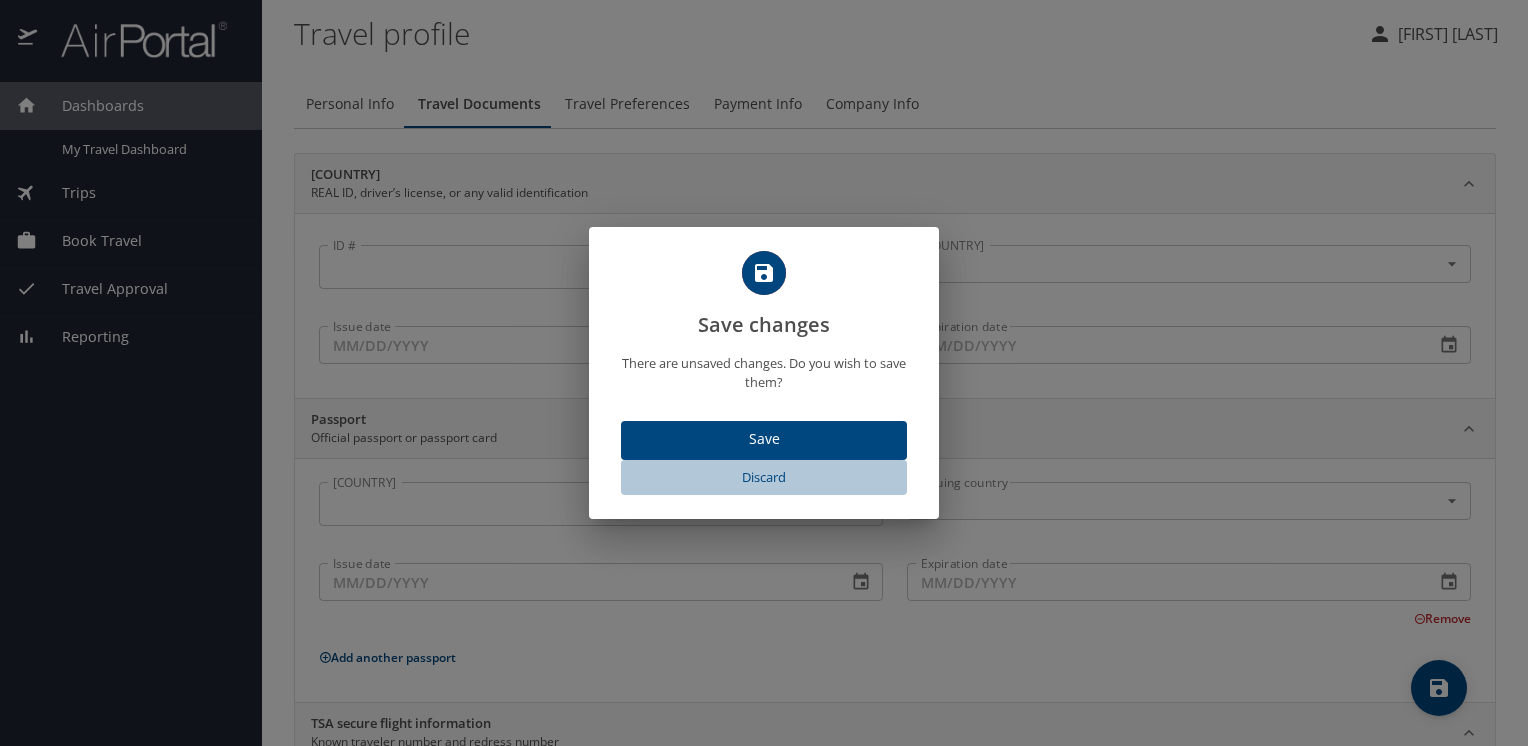 click on "Discard" at bounding box center (764, 477) 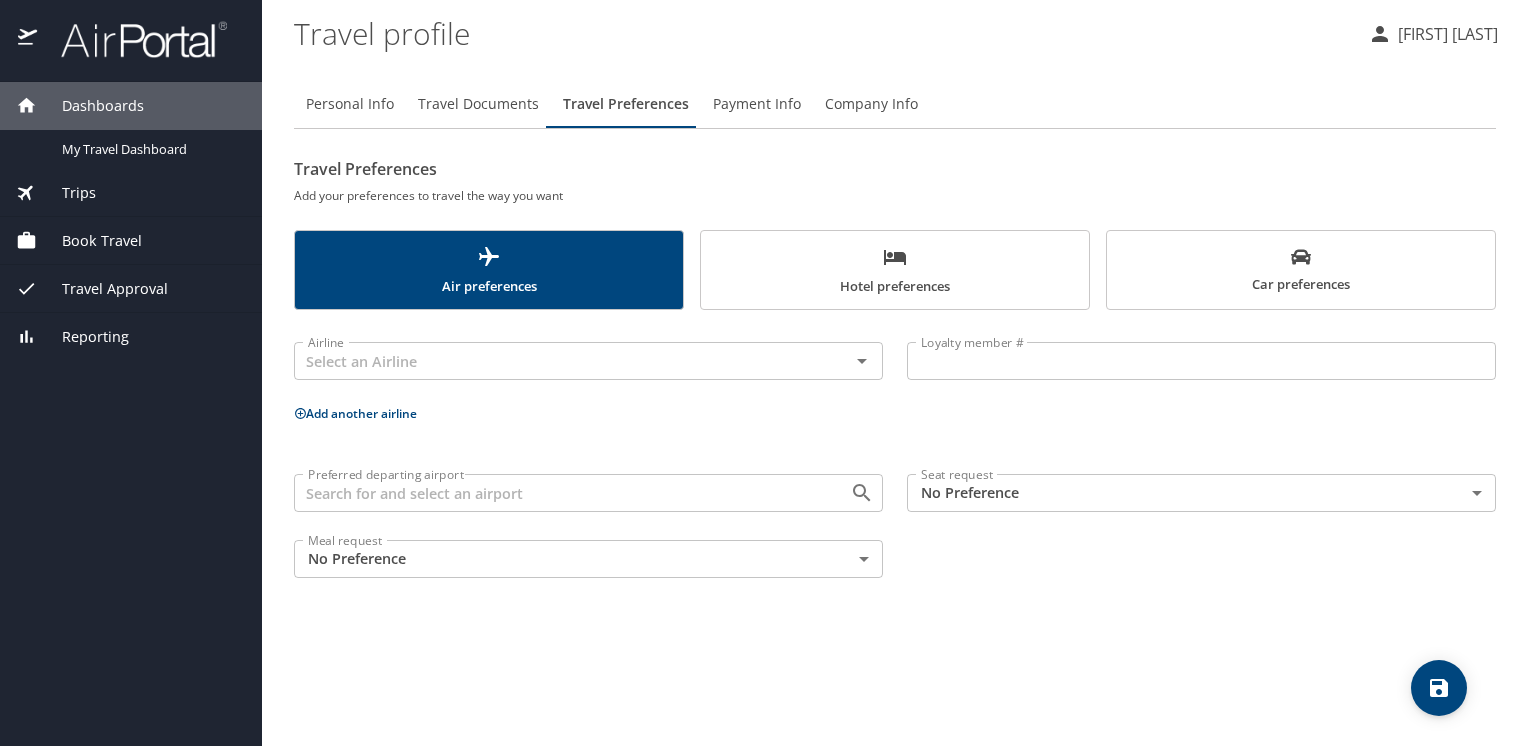 click on "Car preferences" at bounding box center [1301, 271] 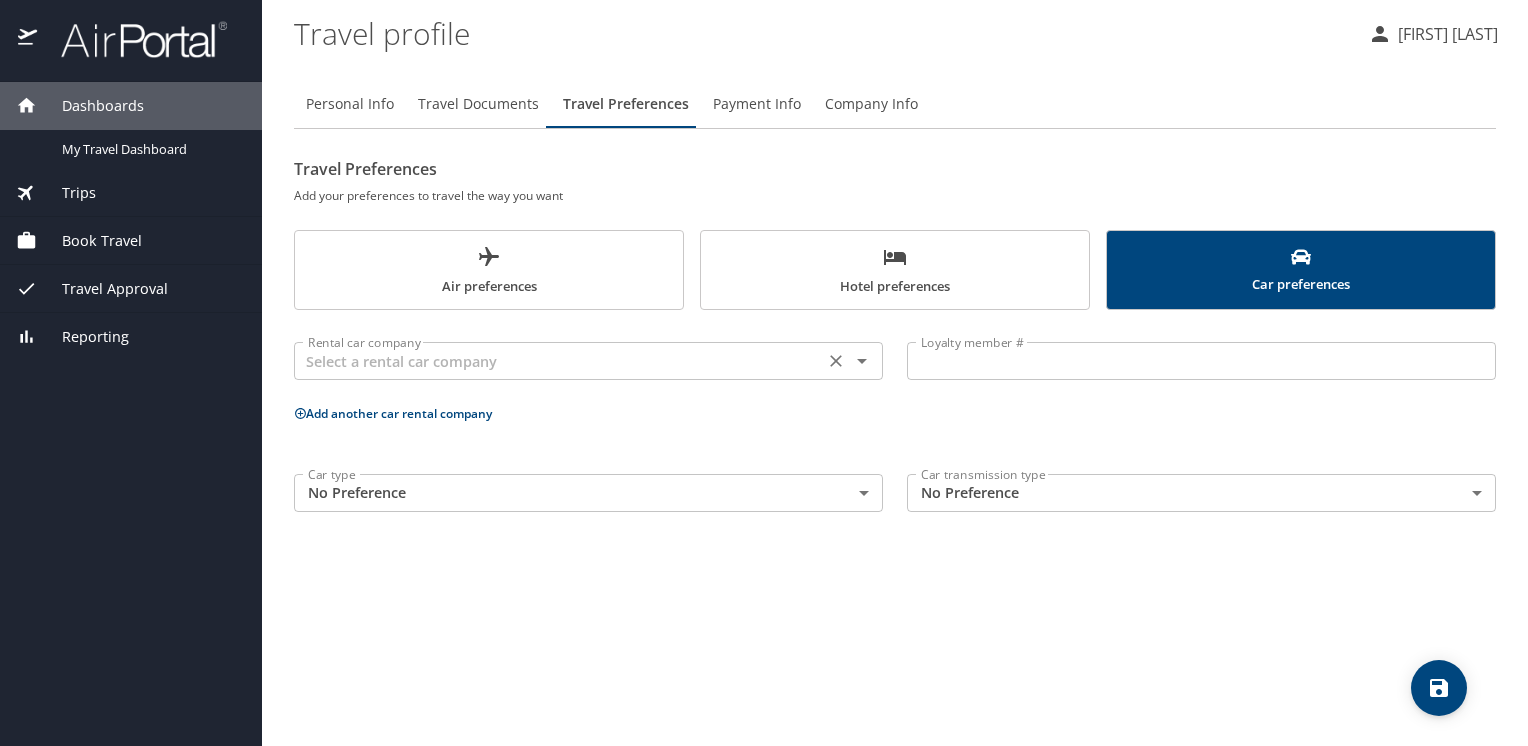 click at bounding box center (862, 361) 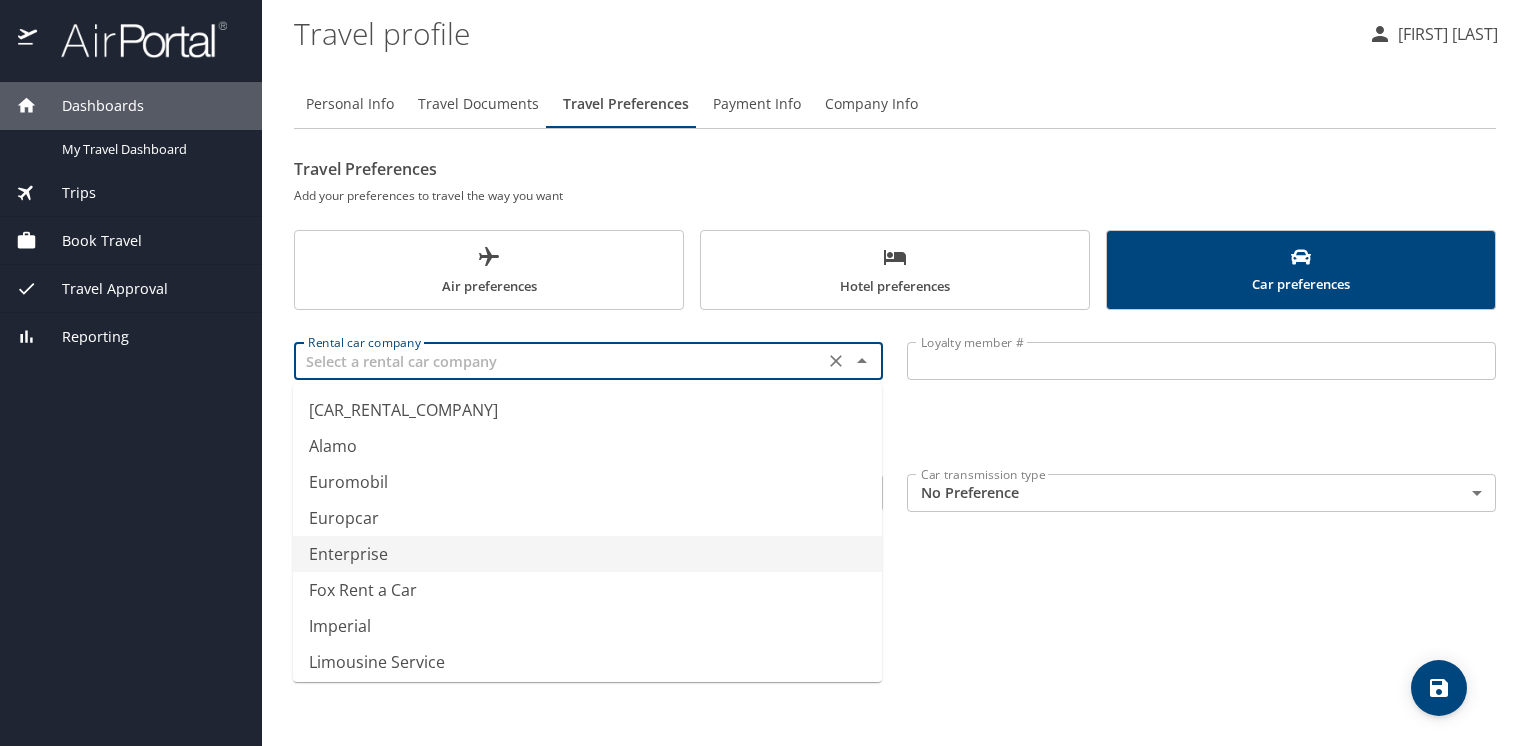 click on "Enterprise" at bounding box center [587, 554] 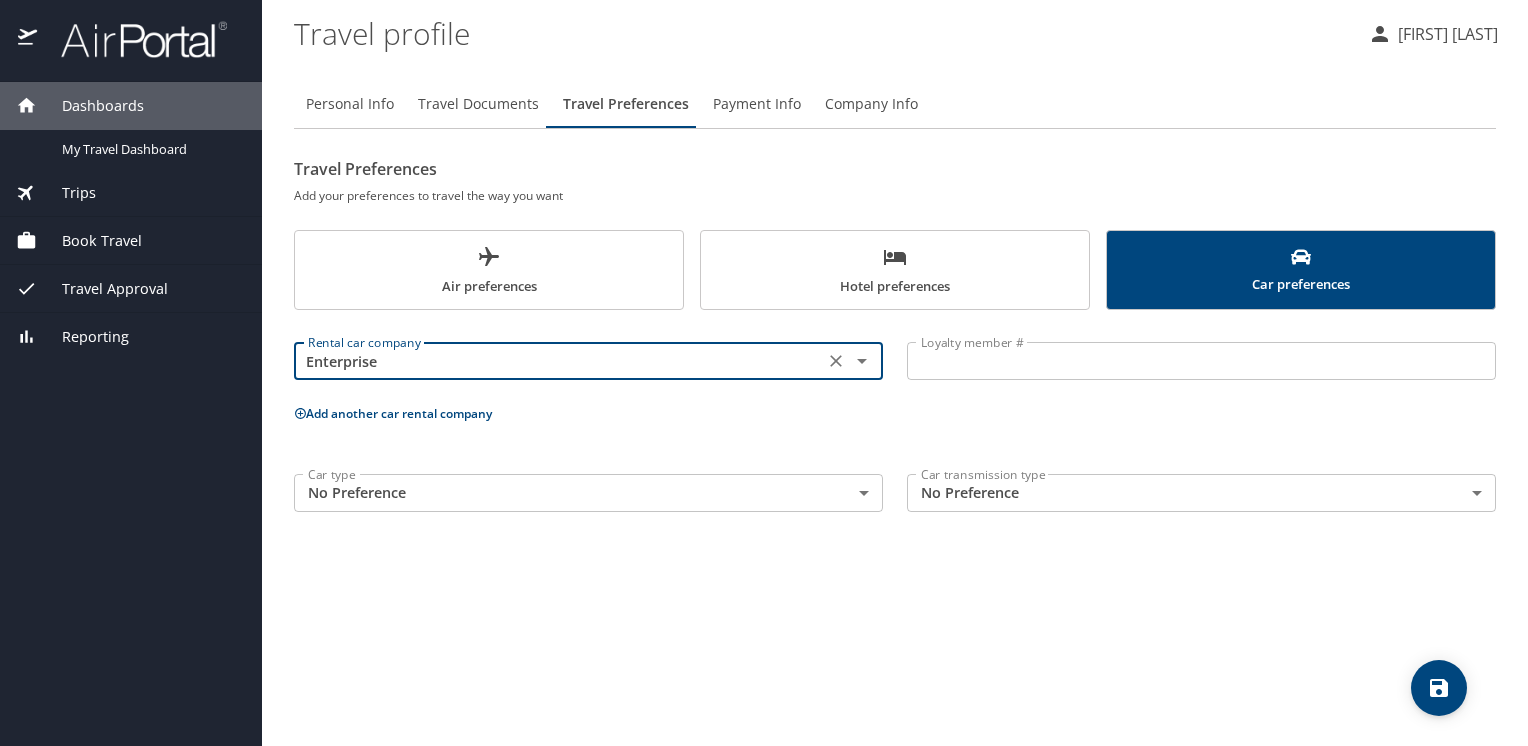 click on "Travel profile [FIRST] [LAST] Personal Info Travel Documents Travel Preferences Payment Info Company Info Travel Preferences Add your preferences to travel the way you want Air preferences Hotel preferences Car preferences Rental car company Enterprise Rental car company   Loyalty member # Loyalty member #  Add another car rental company   Car type No Preference NotApplicable Car type   Car transmission type No Preference NotApplicable Car transmission type My settings Travel agency contacts View travel profile Give feedback Sign out" at bounding box center (764, 373) 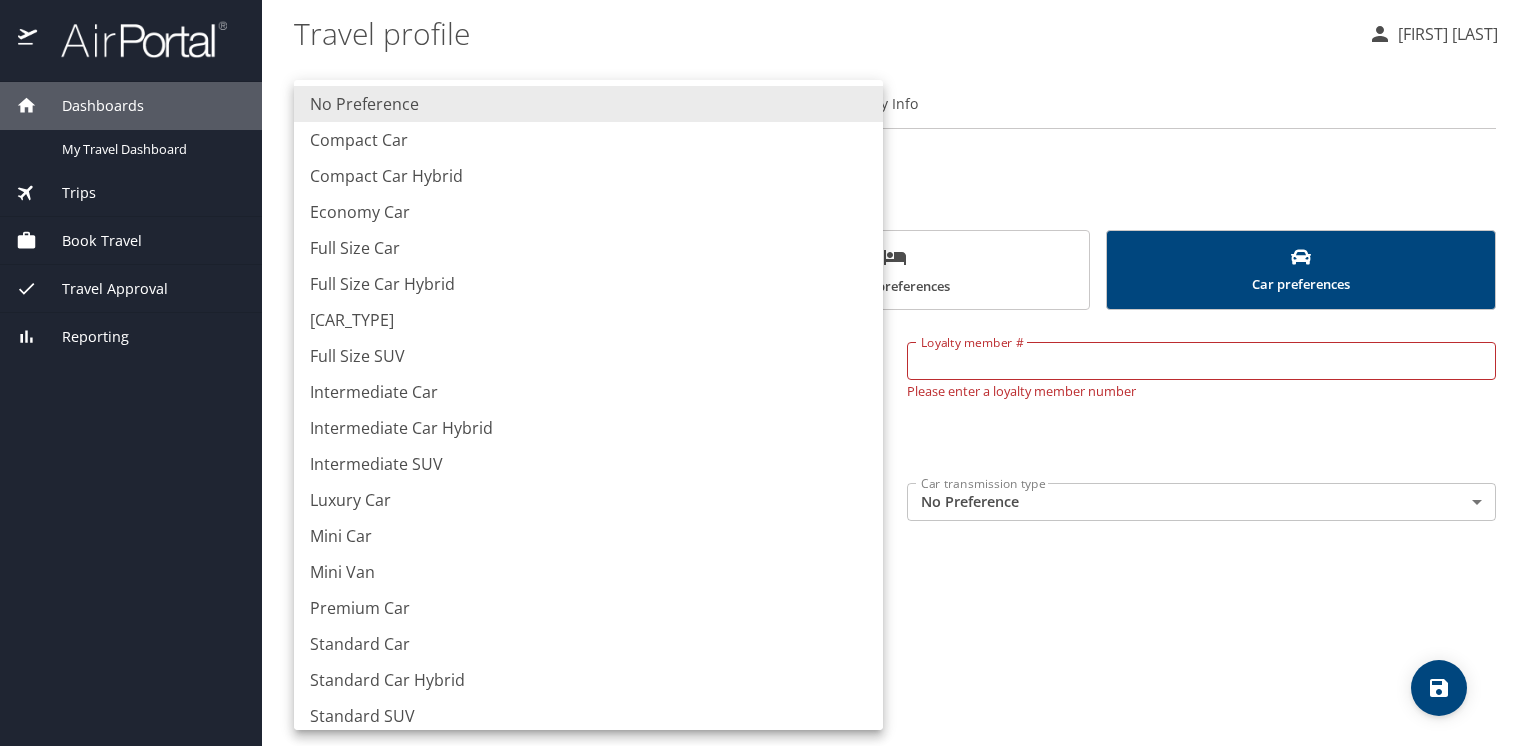 scroll, scrollTop: 0, scrollLeft: 0, axis: both 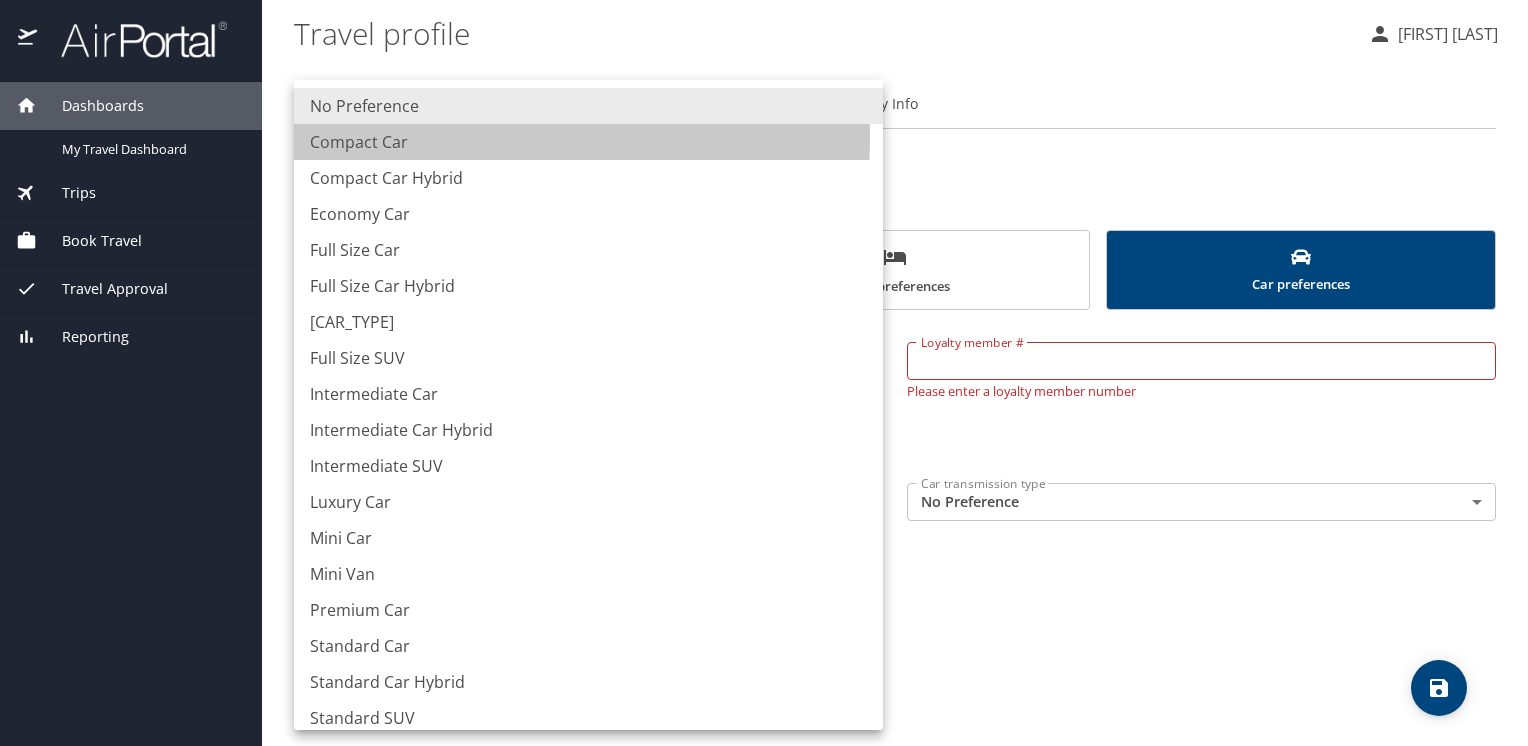 click on "Compact Car" at bounding box center [588, 142] 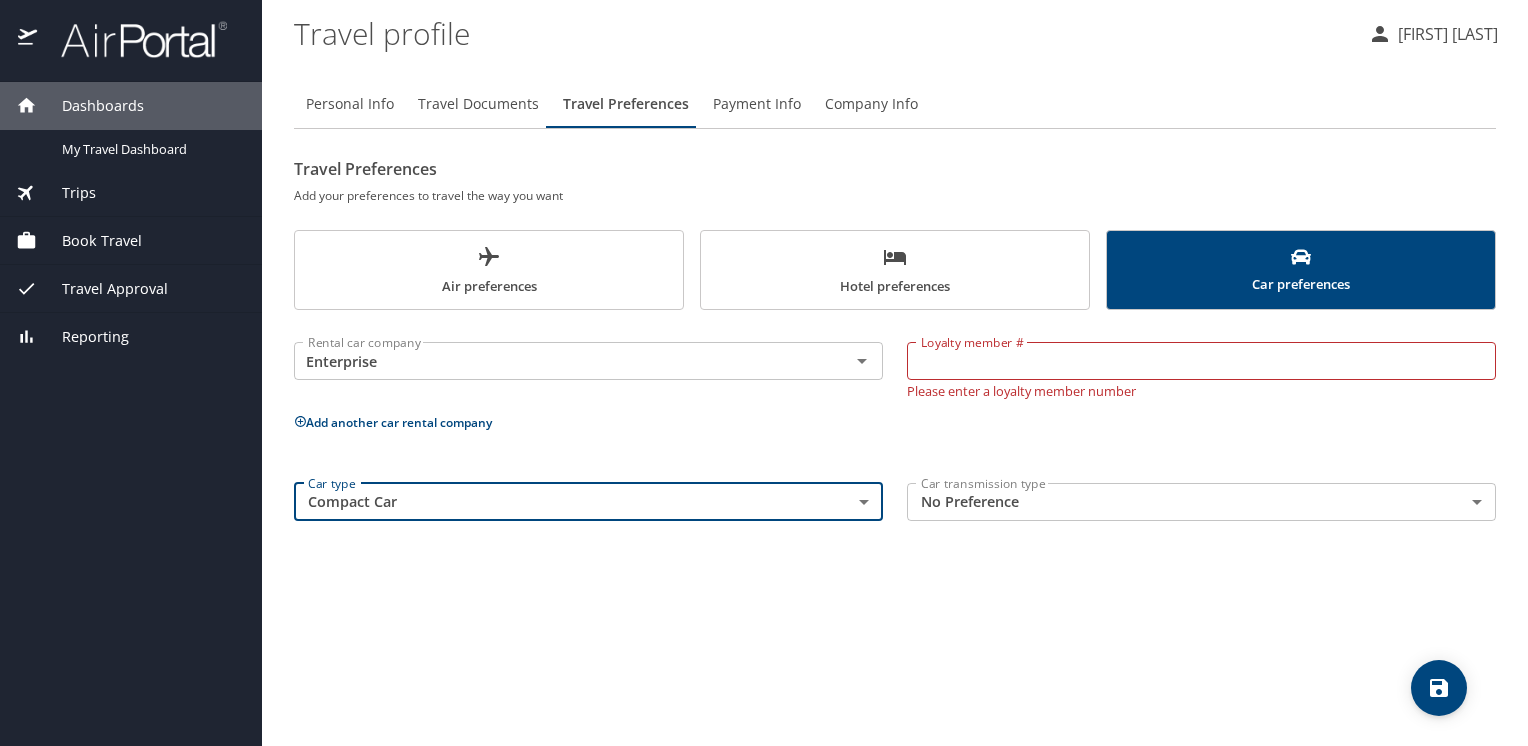 click on "Dashboards My Travel Dashboard Trips Current / Future Trips Past Trips Trips Missing Hotel Book Travel Request Agent Booking Approval Request (Beta) Book/Manage Online Trips Travel Approval Pending Trip Approvals Approved Trips Canceled Trips Approvals (Beta) Reporting Travel profile Jeffrey McIntyre Personal Info Travel Documents Travel Preferences Payment Info Company Info Travel Preferences Add your preferences to travel the way you want Air preferences Hotel preferences Car preferences Rental car company Enterprise Rental car company   Loyalty member # Loyalty member # Please enter a loyalty member number  Add another car rental company   Car type Compact Car CompactCar Car type   Car transmission type No Preference NotApplicable Car transmission type My settings Travel agency contacts View travel profile Give feedback Sign out" at bounding box center [764, 373] 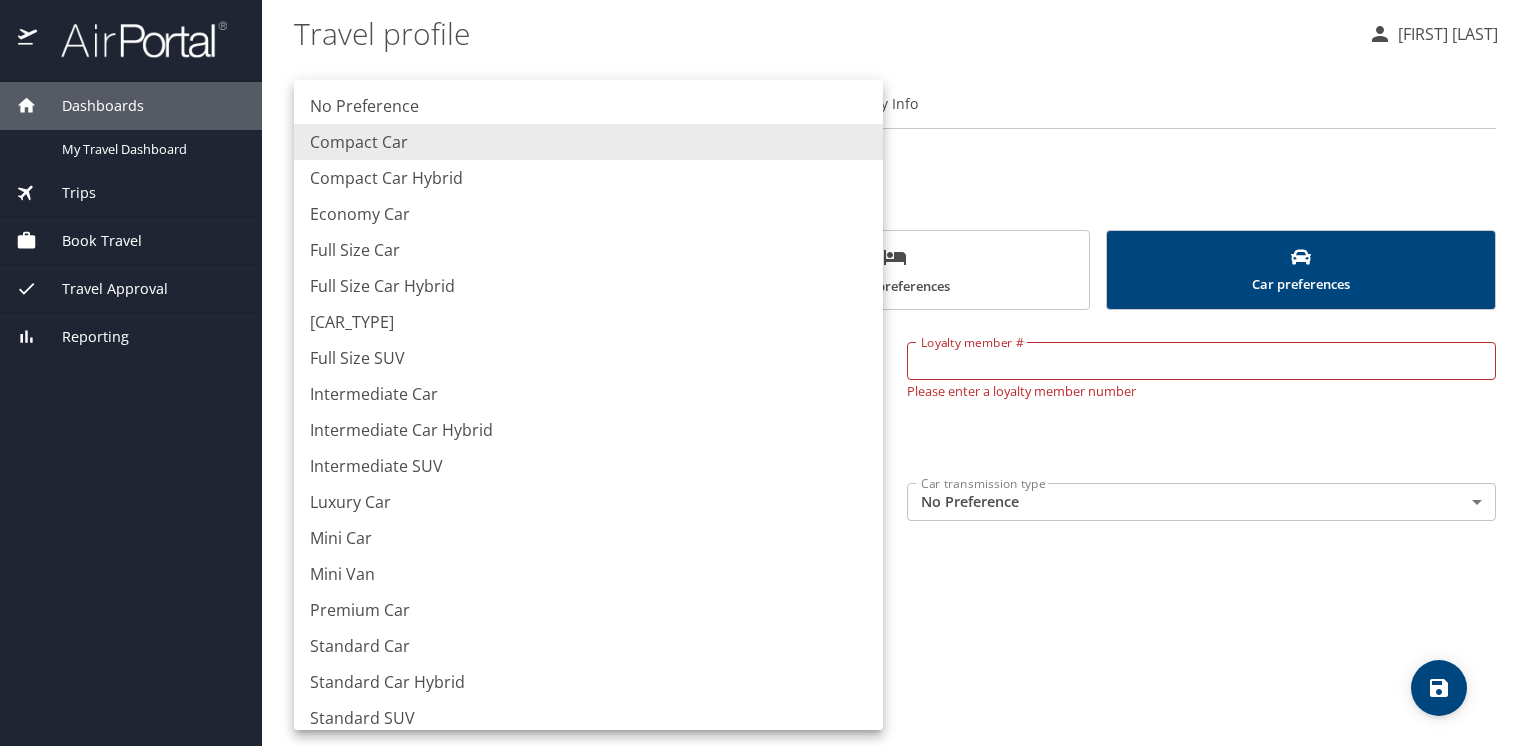 drag, startPoint x: 412, startPoint y: 237, endPoint x: 389, endPoint y: 225, distance: 25.942244 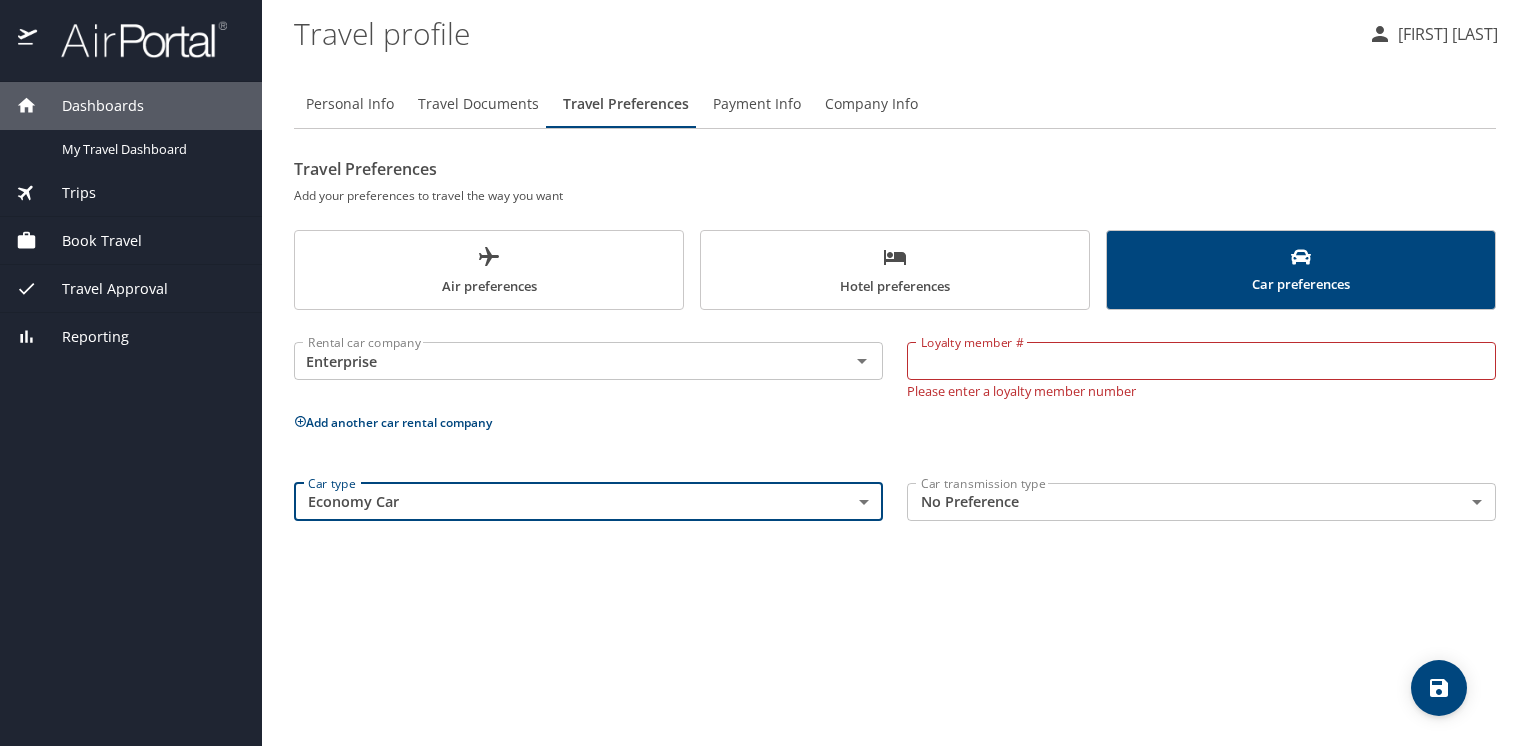 click on "Dashboards My Travel Dashboard Trips Current / Future Trips Past Trips Trips Missing Hotel Book Travel Request Agent Booking Approval Request (Beta) Book/Manage Online Trips Travel Approval Pending Trip Approvals Approved Trips Canceled Trips Approvals (Beta) Reporting Travel profile Jeffrey McIntyre Personal Info Travel Documents Travel Preferences Payment Info Company Info Travel Preferences Add your preferences to travel the way you want Air preferences Hotel preferences Car preferences Rental car company Enterprise Rental car company   Loyalty member # Loyalty member # Please enter a loyalty member number  Add another car rental company   Car type Economy Car EconomyCar Car type   Car transmission type No Preference NotApplicable Car transmission type My settings Travel agency contacts View travel profile Give feedback Sign out" at bounding box center [764, 373] 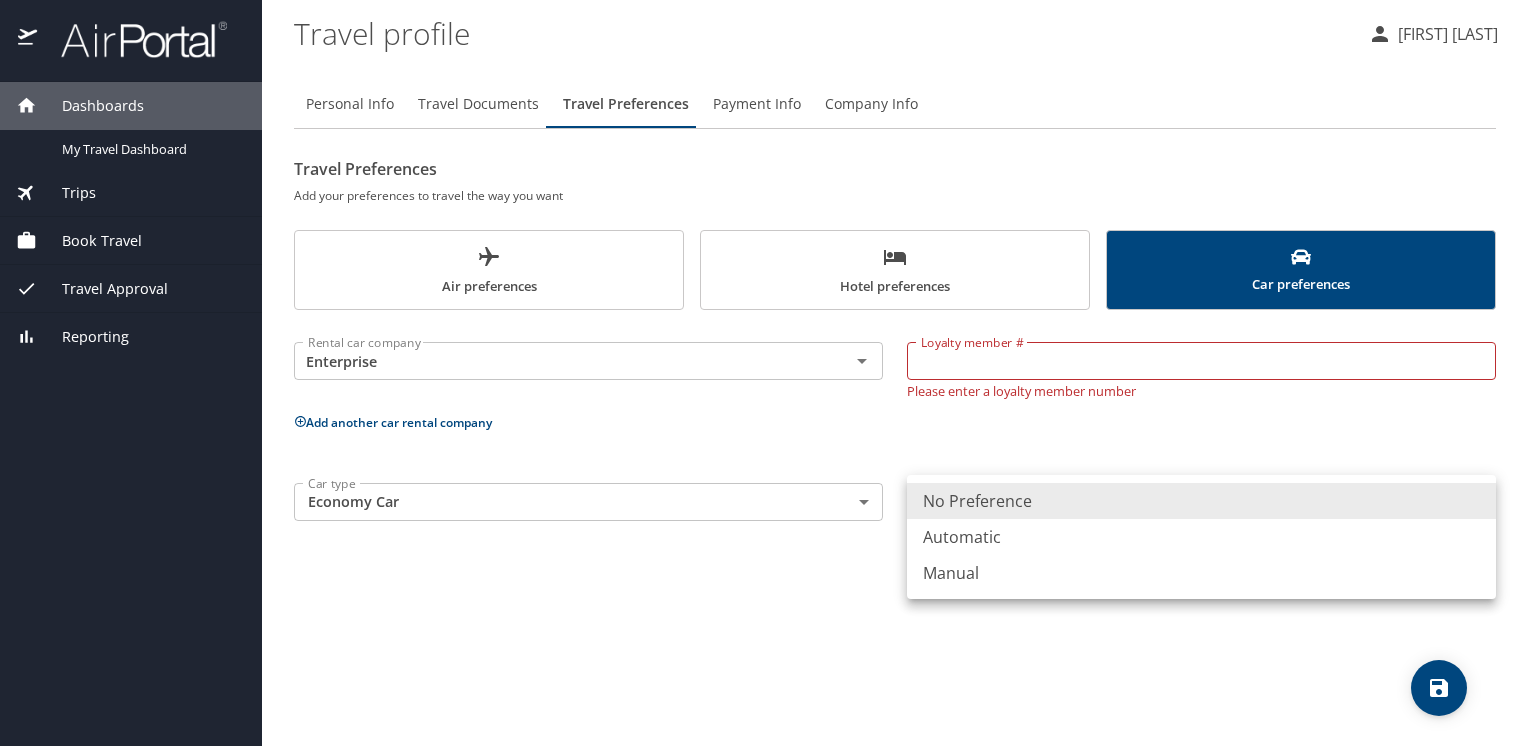 click on "No Preference" at bounding box center [1201, 501] 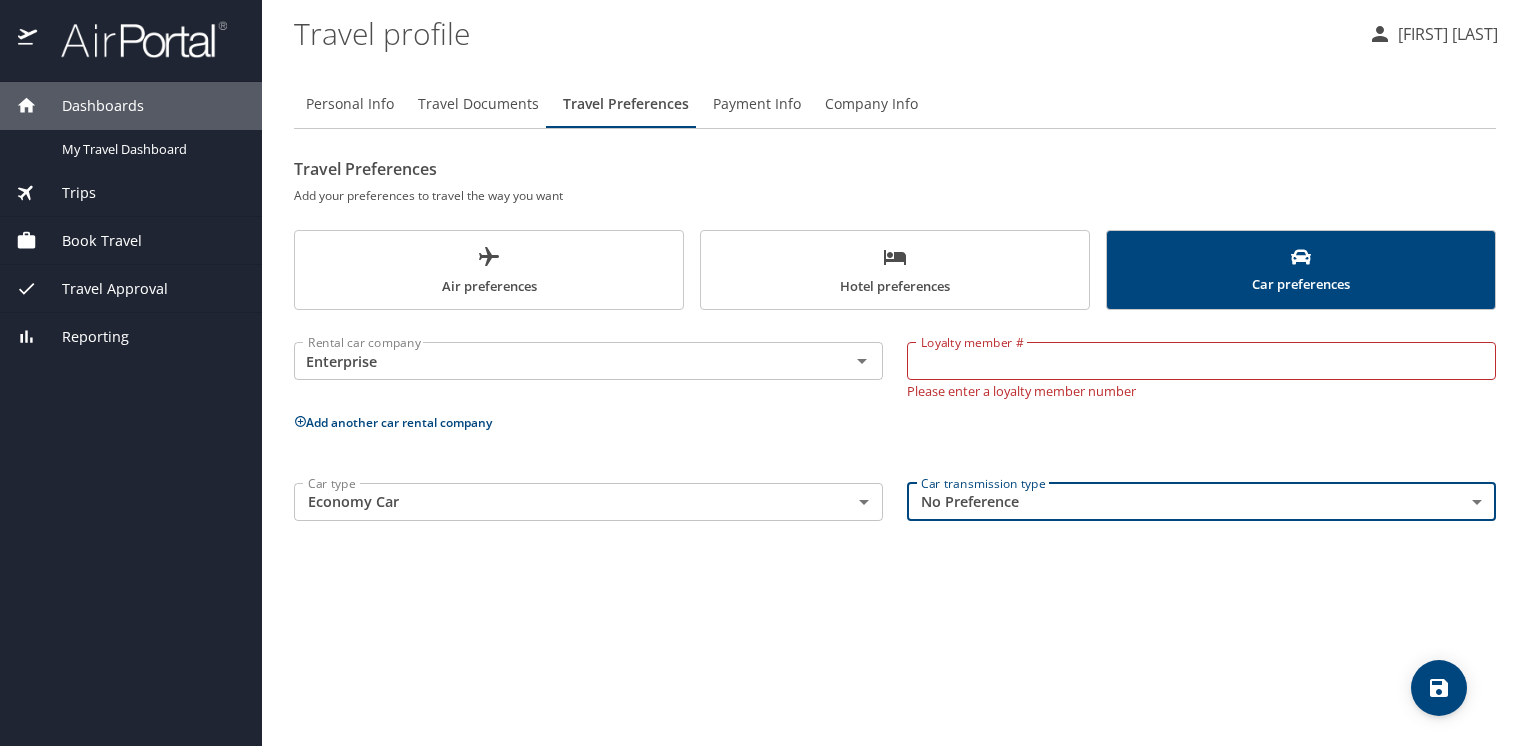 click on "Rental car company Enterprise Rental car company   Loyalty member # Loyalty member # Please enter a loyalty member number  Add another car rental company   Car type Economy Car EconomyCar Car type   Car transmission type No Preference NotApplicable Car transmission type" at bounding box center (895, 427) 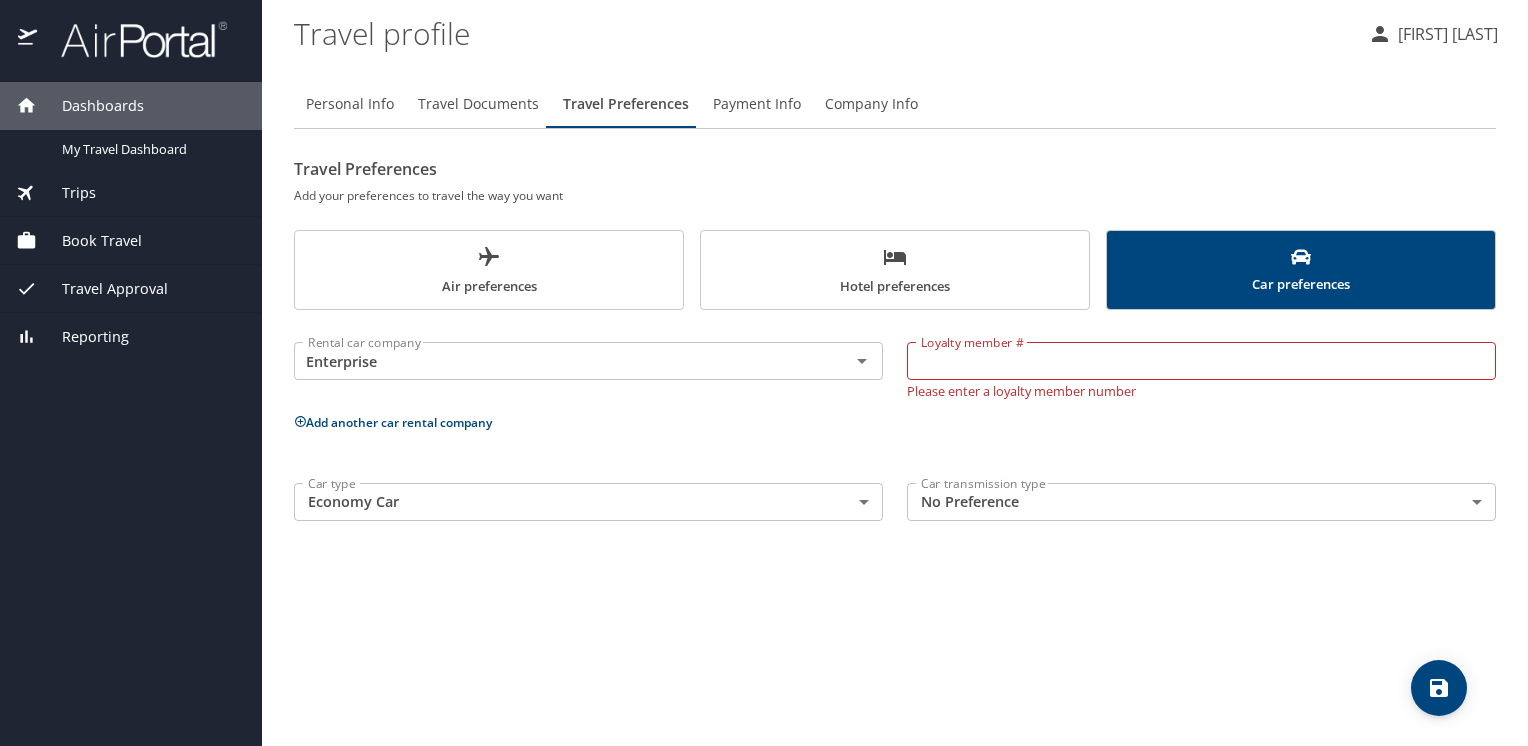 click on "Loyalty member #" at bounding box center (1201, 361) 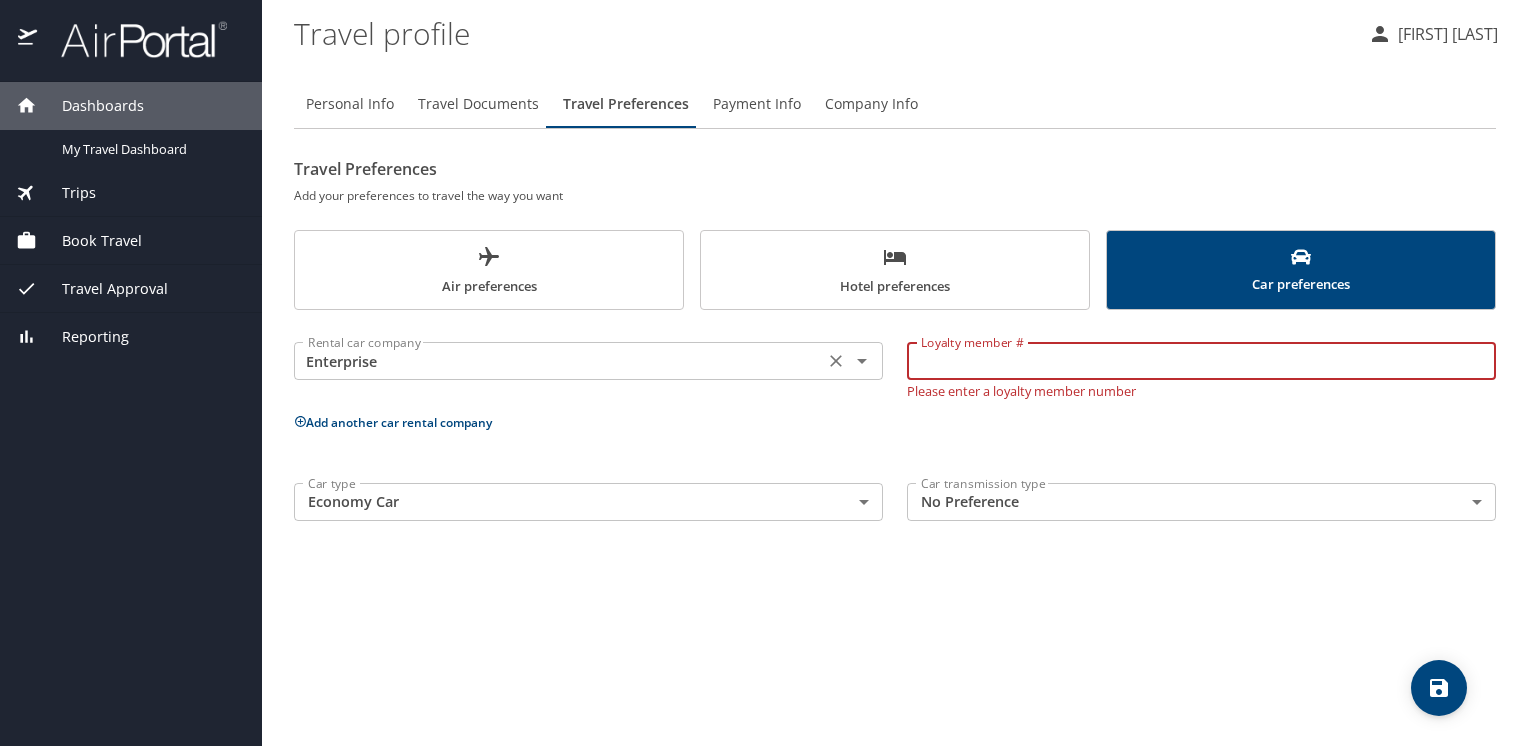 click on "Enterprise" at bounding box center (559, 361) 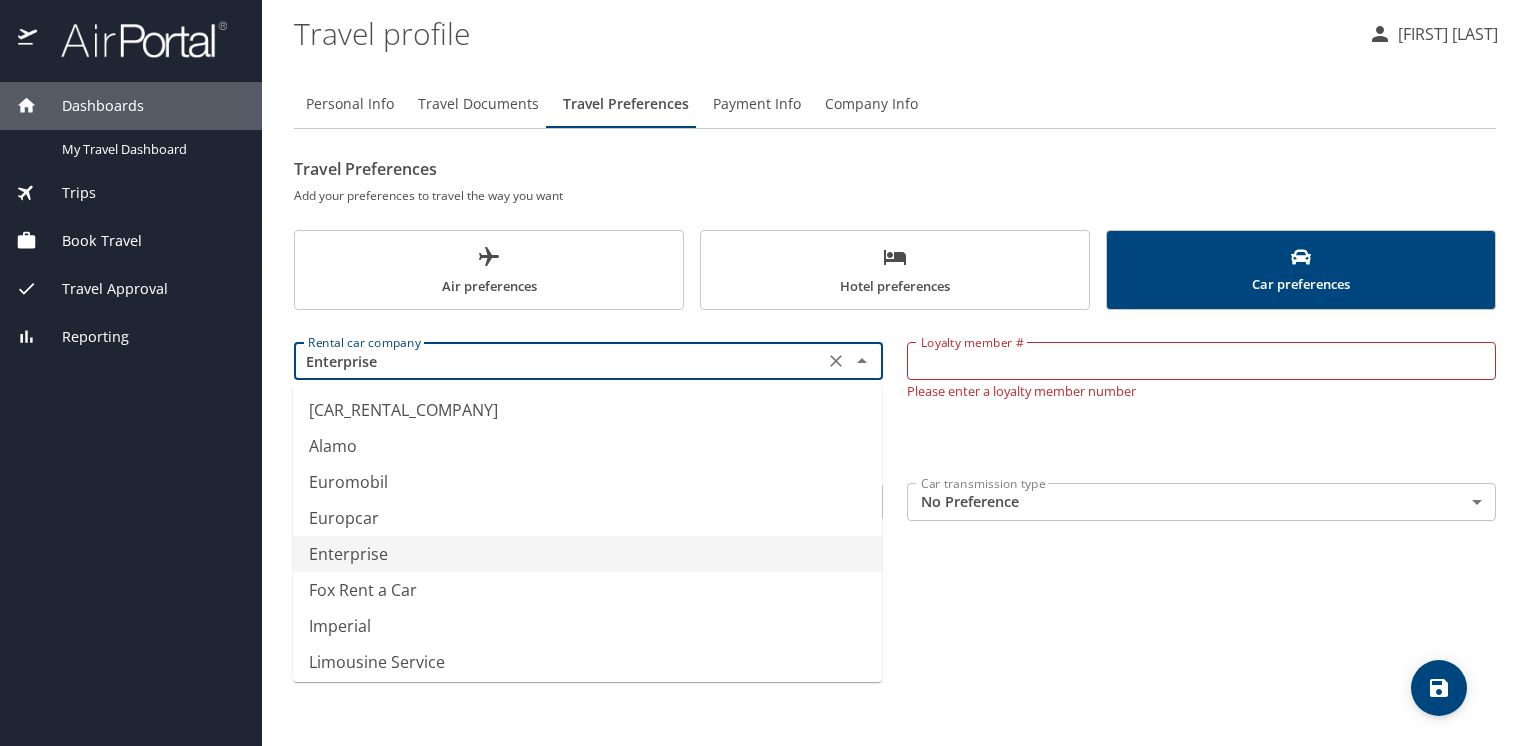 click on "Enterprise" at bounding box center (559, 361) 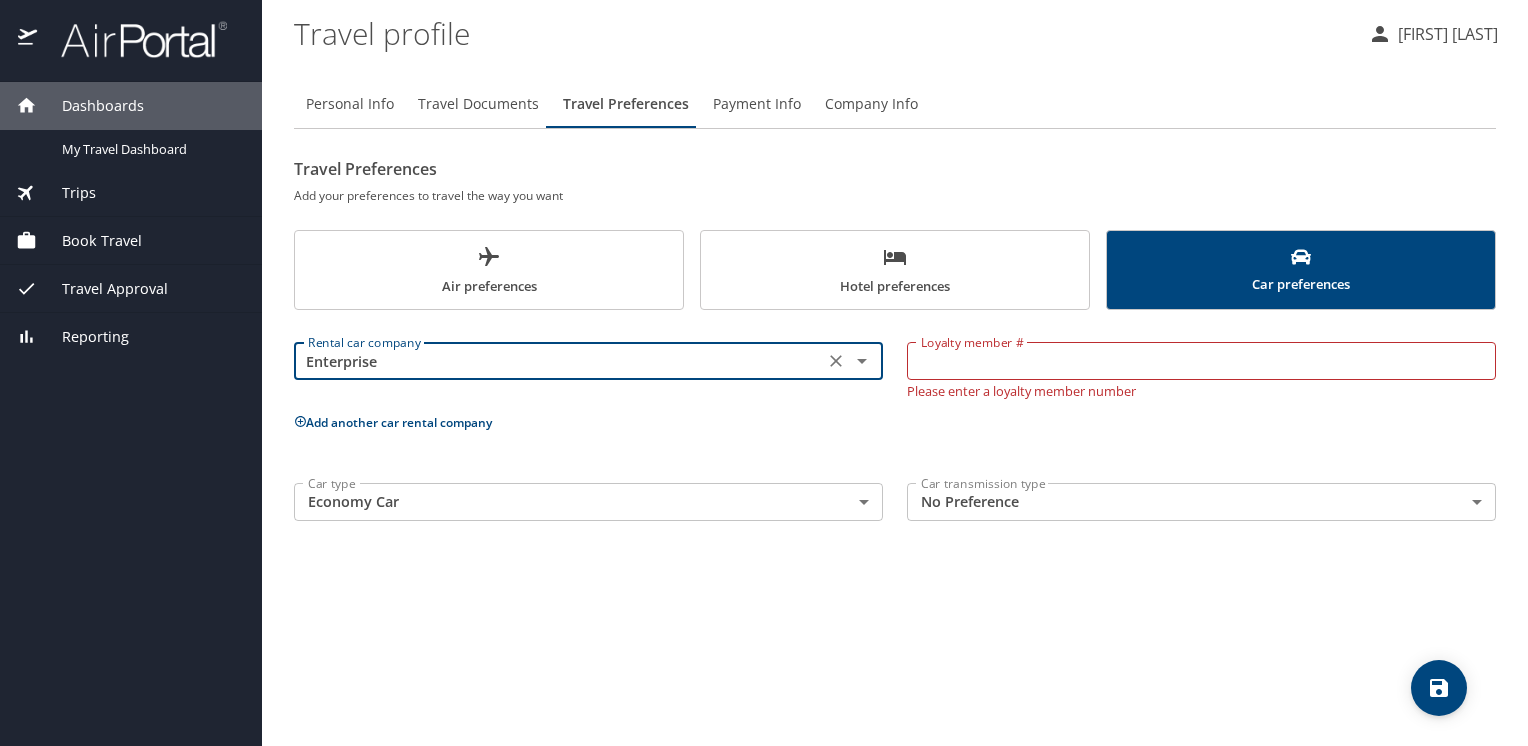 click on "Please enter a loyalty member number" at bounding box center (588, 386) 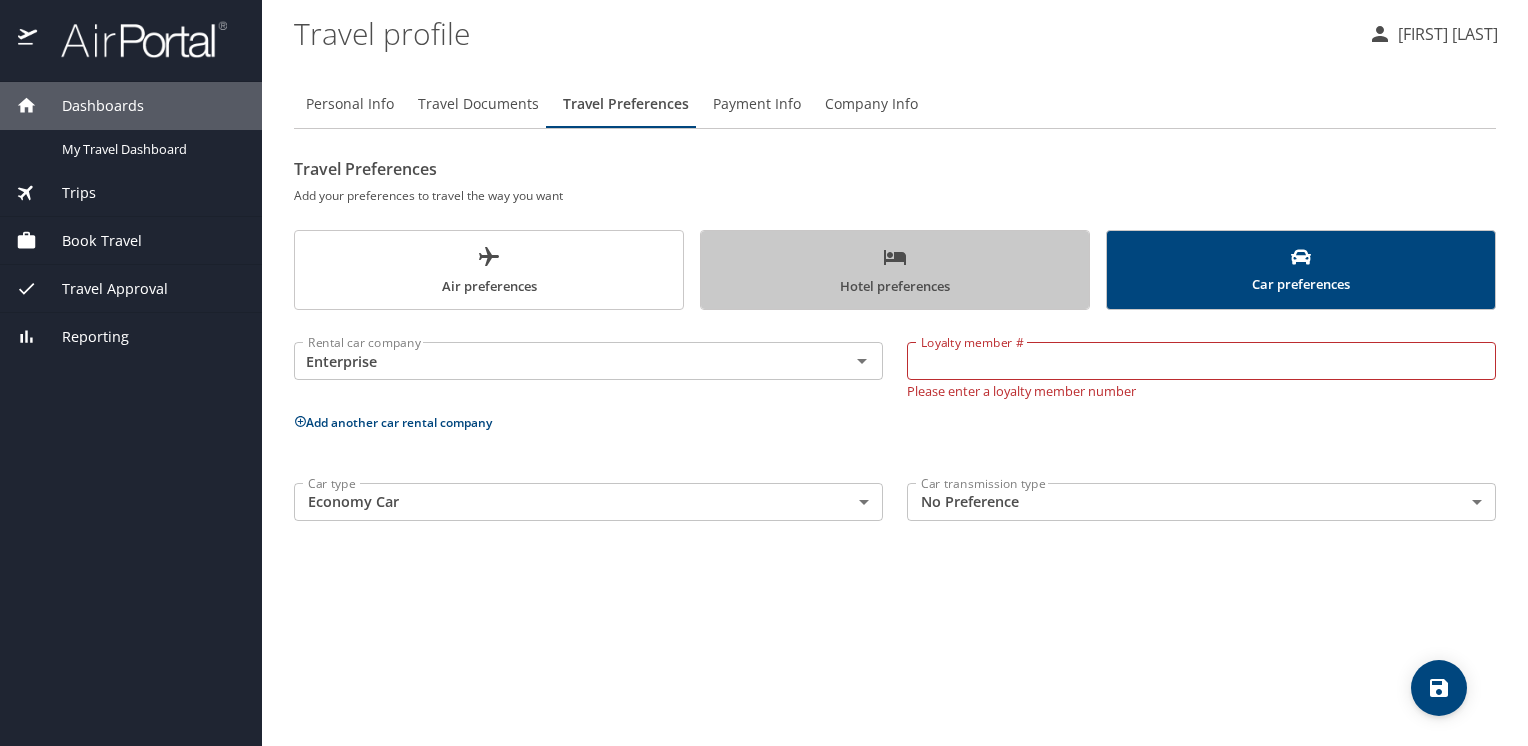 click on "Hotel preferences" at bounding box center (895, 271) 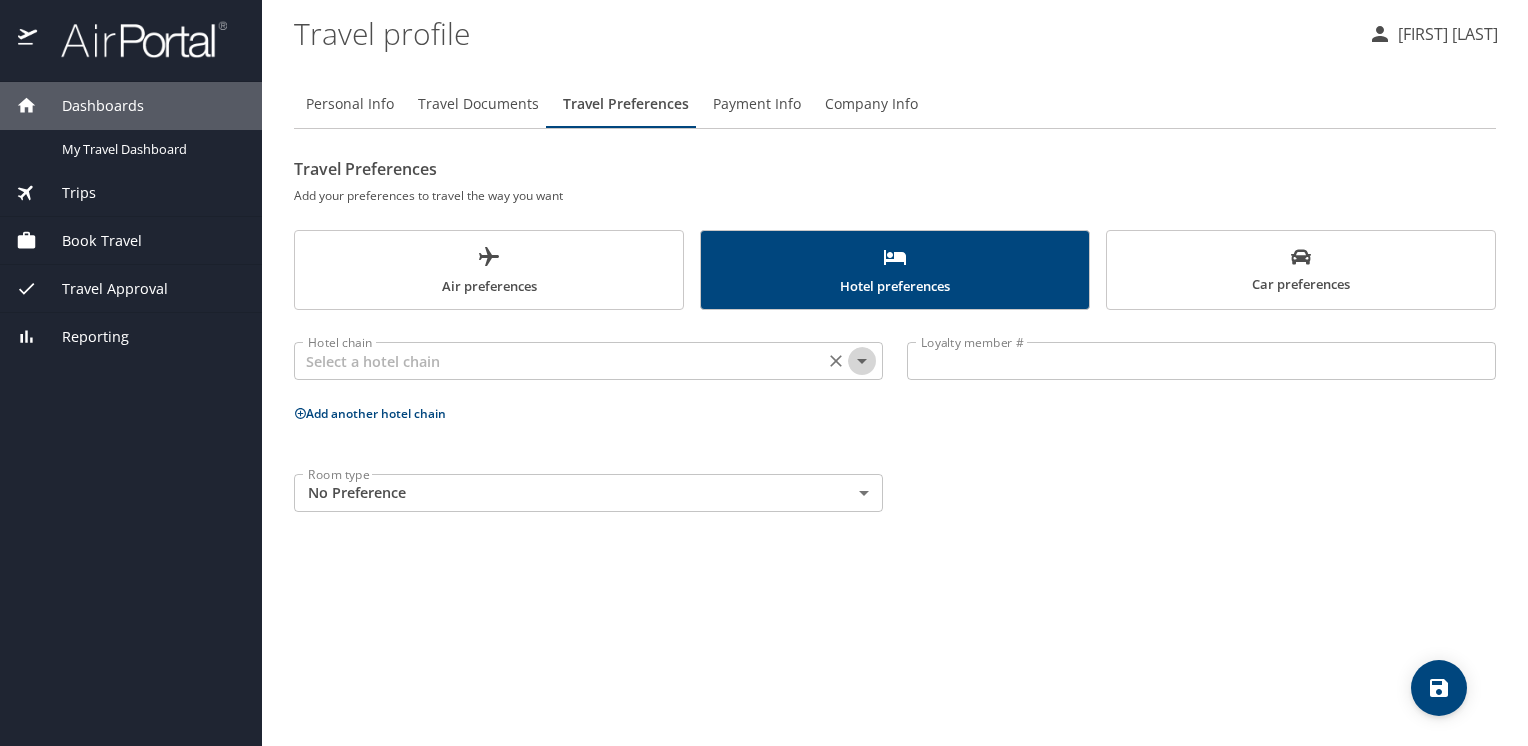 click at bounding box center [862, 361] 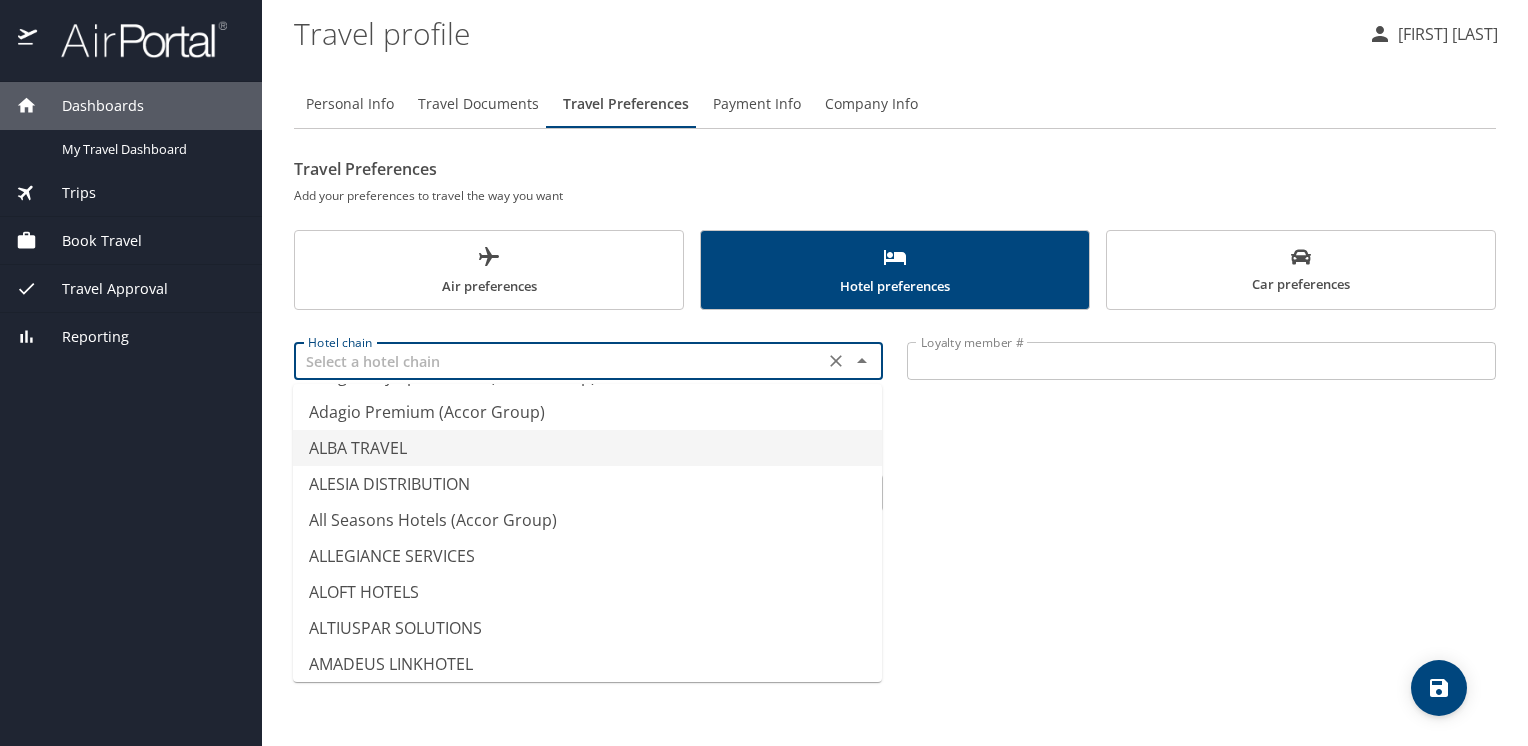 scroll, scrollTop: 300, scrollLeft: 0, axis: vertical 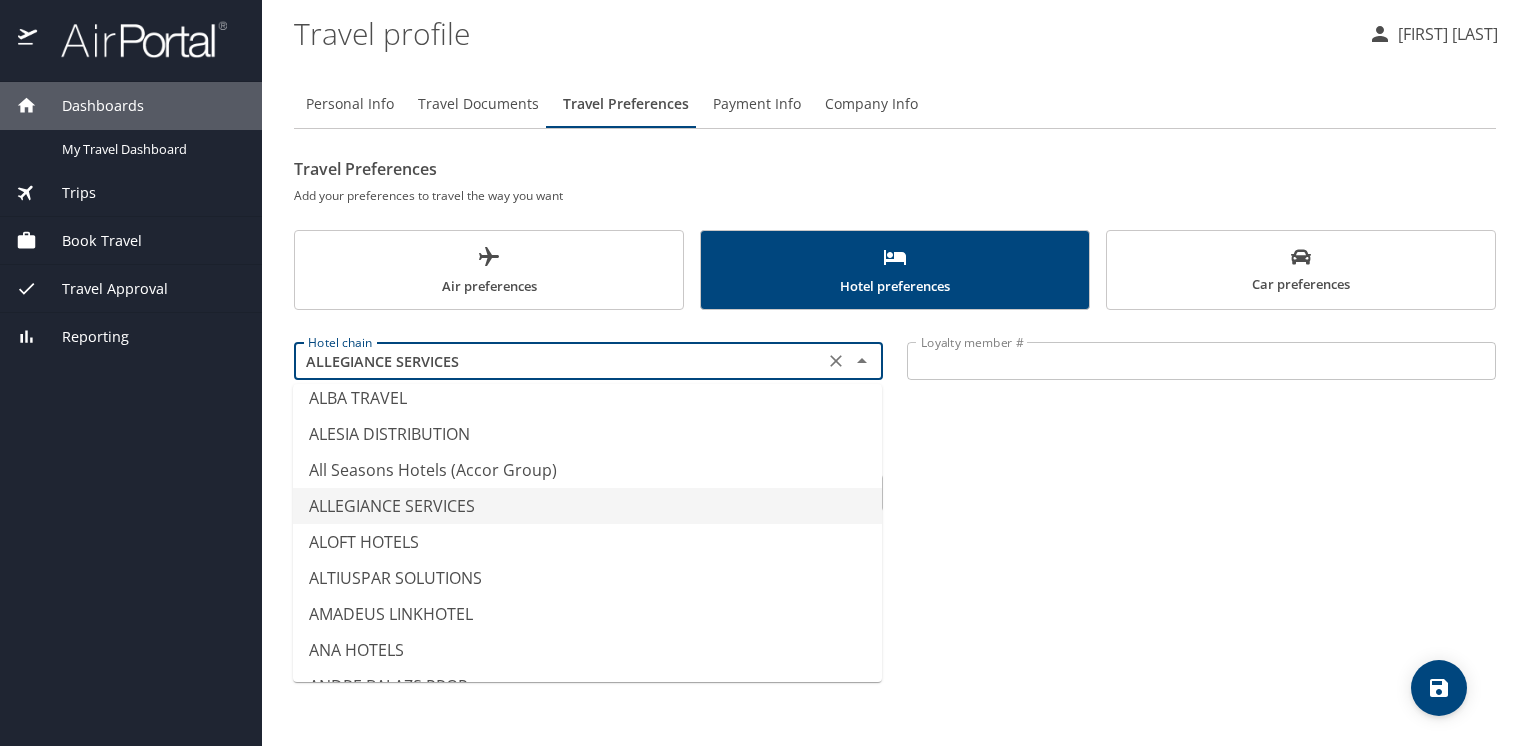 click on "Personal Info Travel Documents Travel Preferences Payment Info Company Info Travel Preferences Add your preferences to travel the way you want Air preferences Hotel preferences Car preferences Hotel chain ALLEGIANCE SERVICES Hotel chain   Loyalty member # Loyalty member #  Add another hotel chain   Room type No Preference NotApplicable Room type" at bounding box center [895, 405] 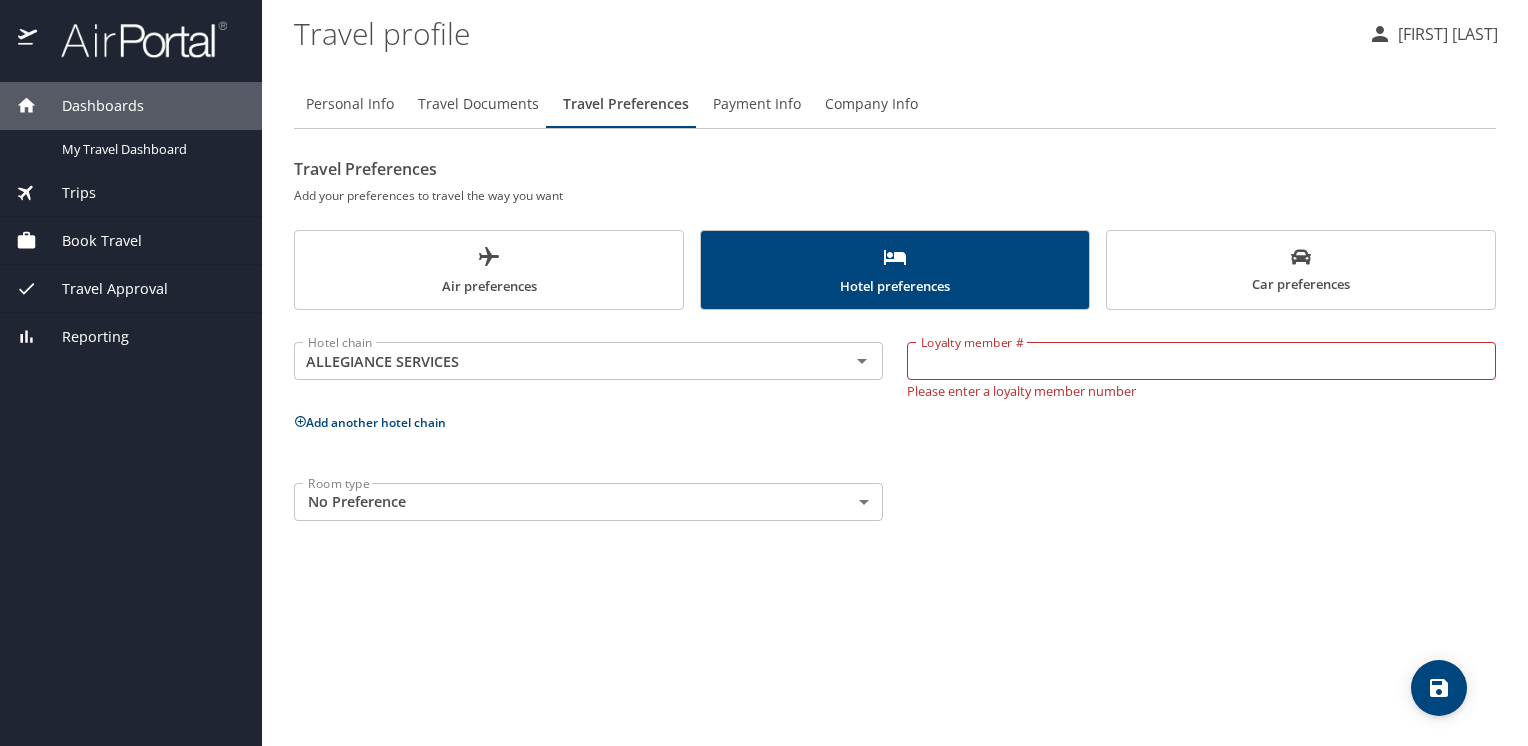 click on "Dashboards My Travel Dashboard Trips Current / Future Trips Past Trips Trips Missing Hotel Book Travel Request Agent Booking Approval Request (Beta) Book/Manage Online Trips Travel Approval Pending Trip Approvals Approved Trips Canceled Trips Approvals (Beta) Reporting Travel profile Jeffrey McIntyre Personal Info Travel Documents Travel Preferences Payment Info Company Info Travel Preferences Add your preferences to travel the way you want Air preferences Hotel preferences Car preferences Hotel chain ALLEGIANCE SERVICES Hotel chain   Loyalty member # Loyalty member # Please enter a loyalty member number  Add another hotel chain   Room type No Preference NotApplicable Room type My settings Travel agency contacts View travel profile Give feedback Sign out" at bounding box center [764, 373] 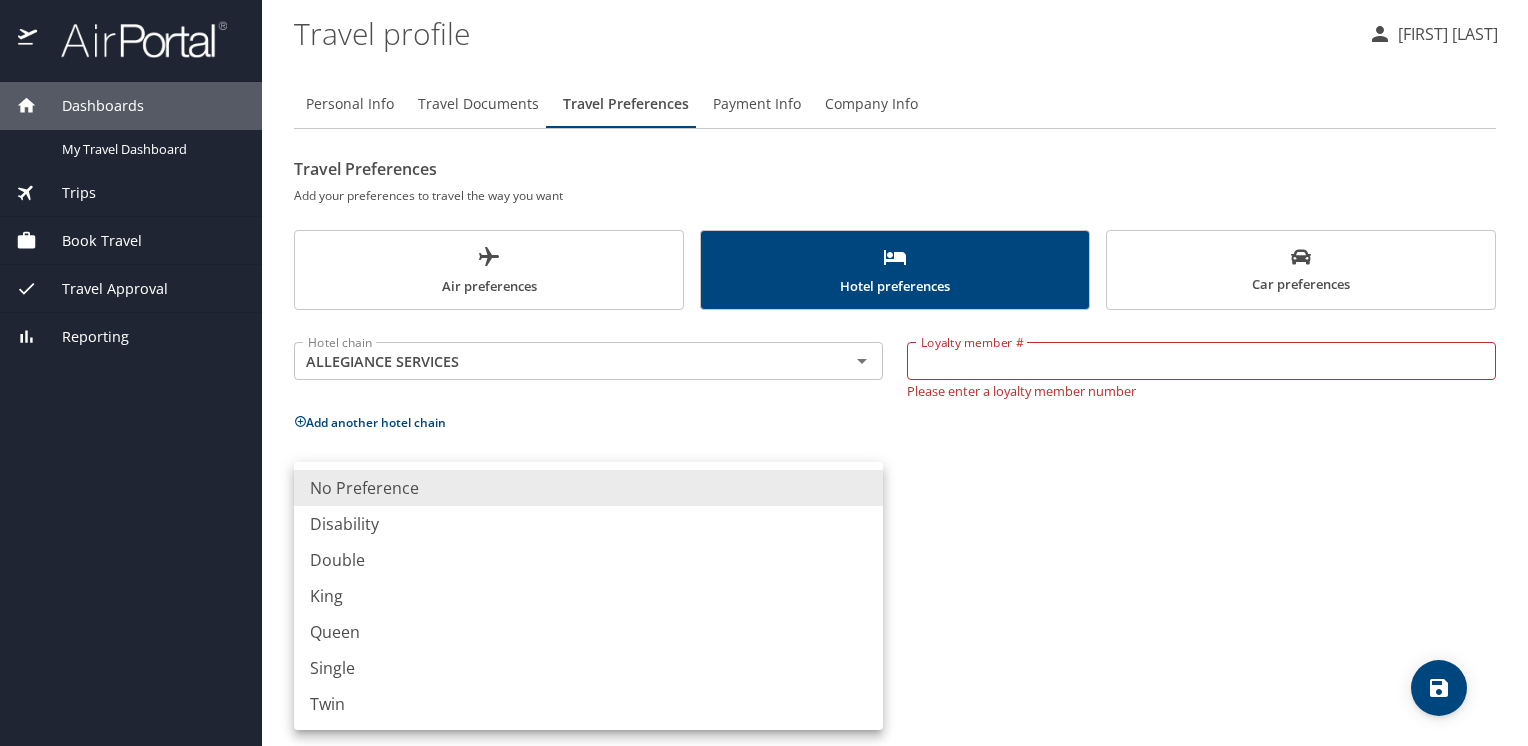 click on "Disability" at bounding box center [588, 524] 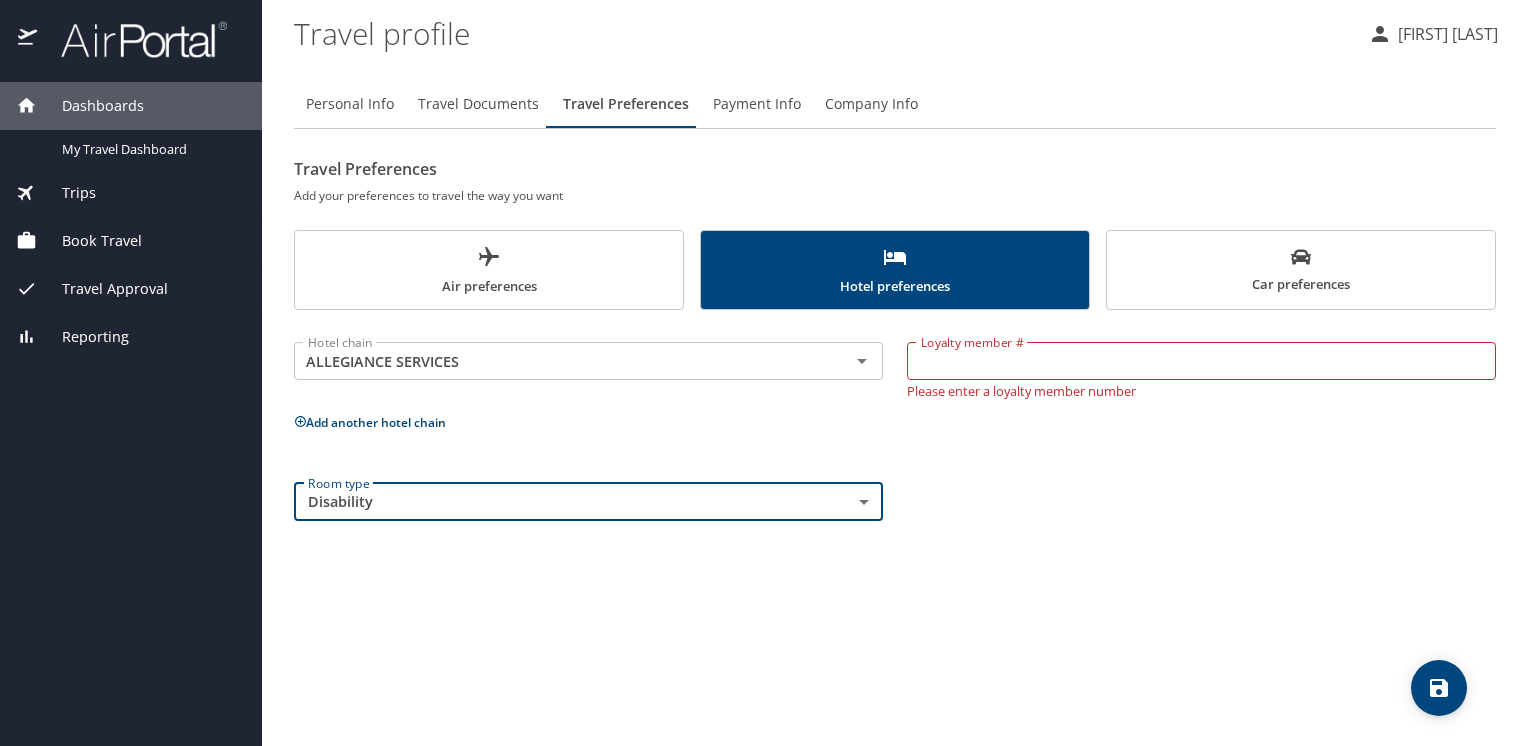 click on "Air preferences" at bounding box center (489, 270) 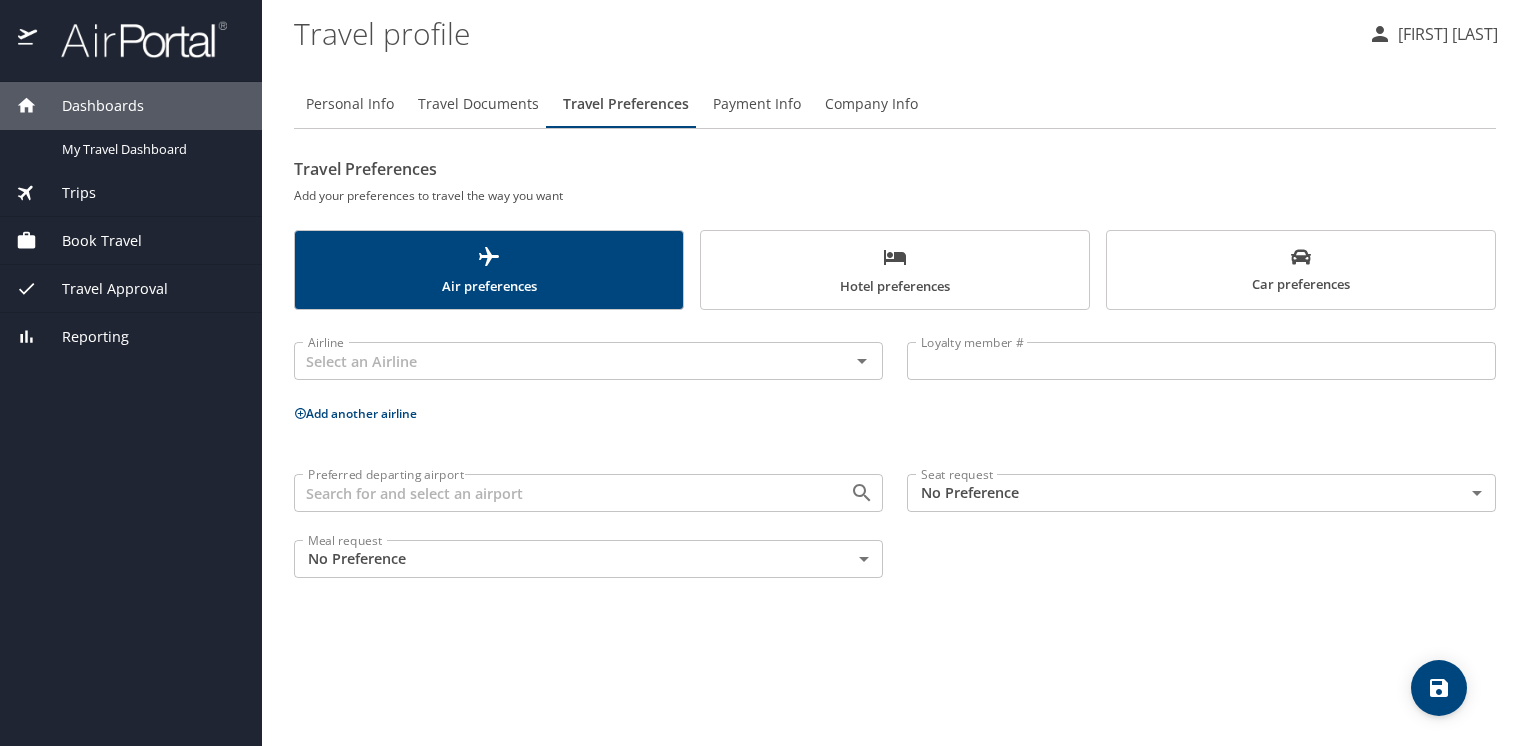 click at bounding box center [862, 493] 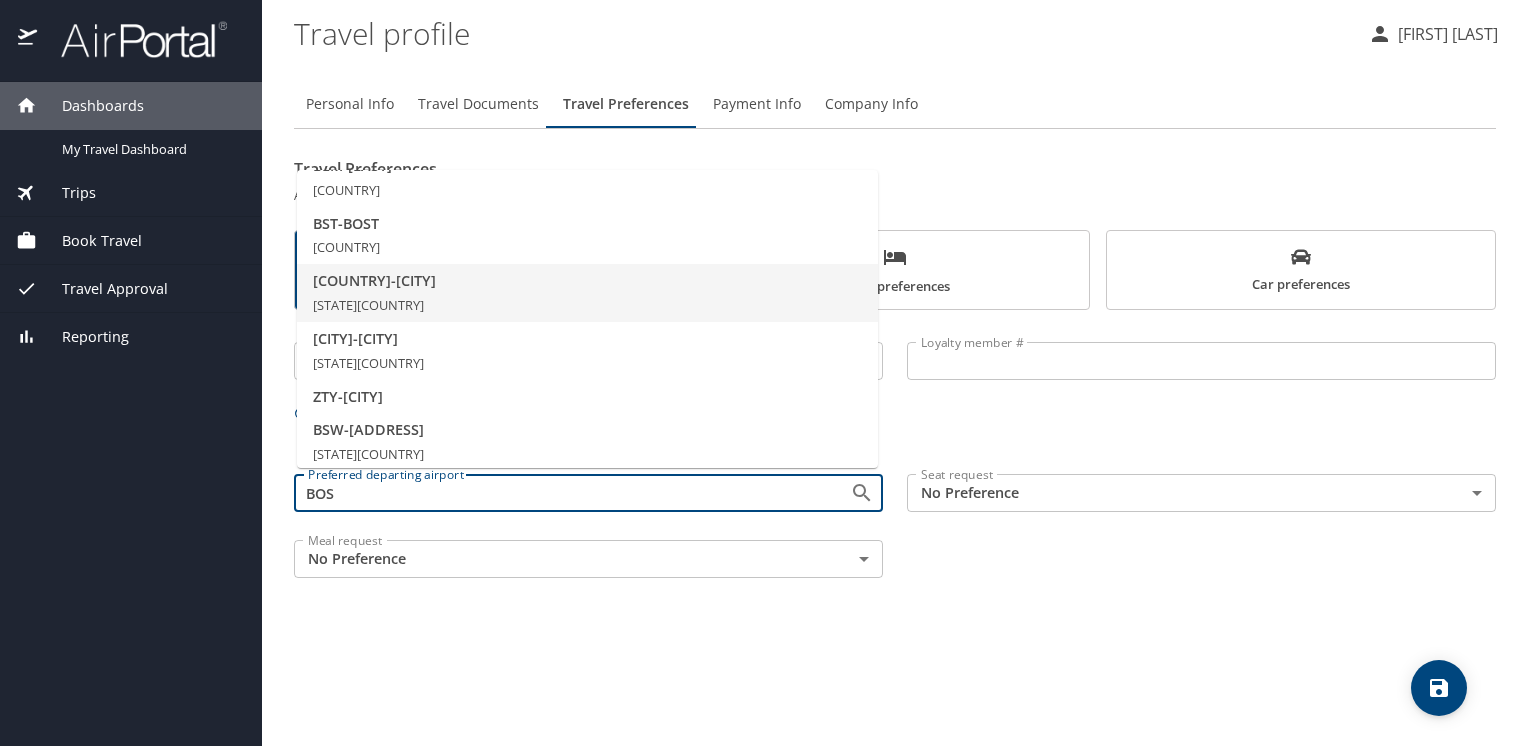 scroll, scrollTop: 130, scrollLeft: 0, axis: vertical 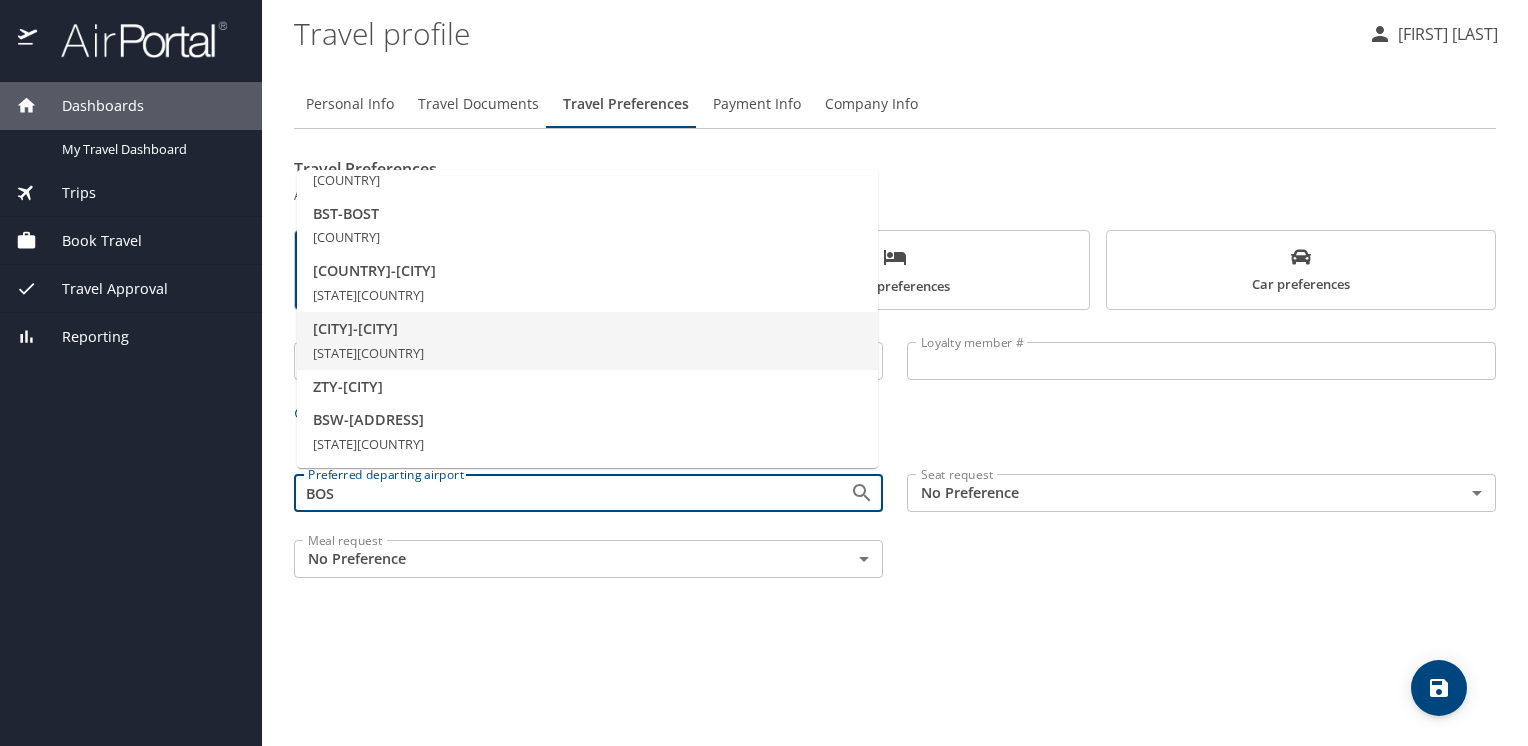 click on "BOS  -  Boston Massachusetts,  United States of America" at bounding box center (587, 341) 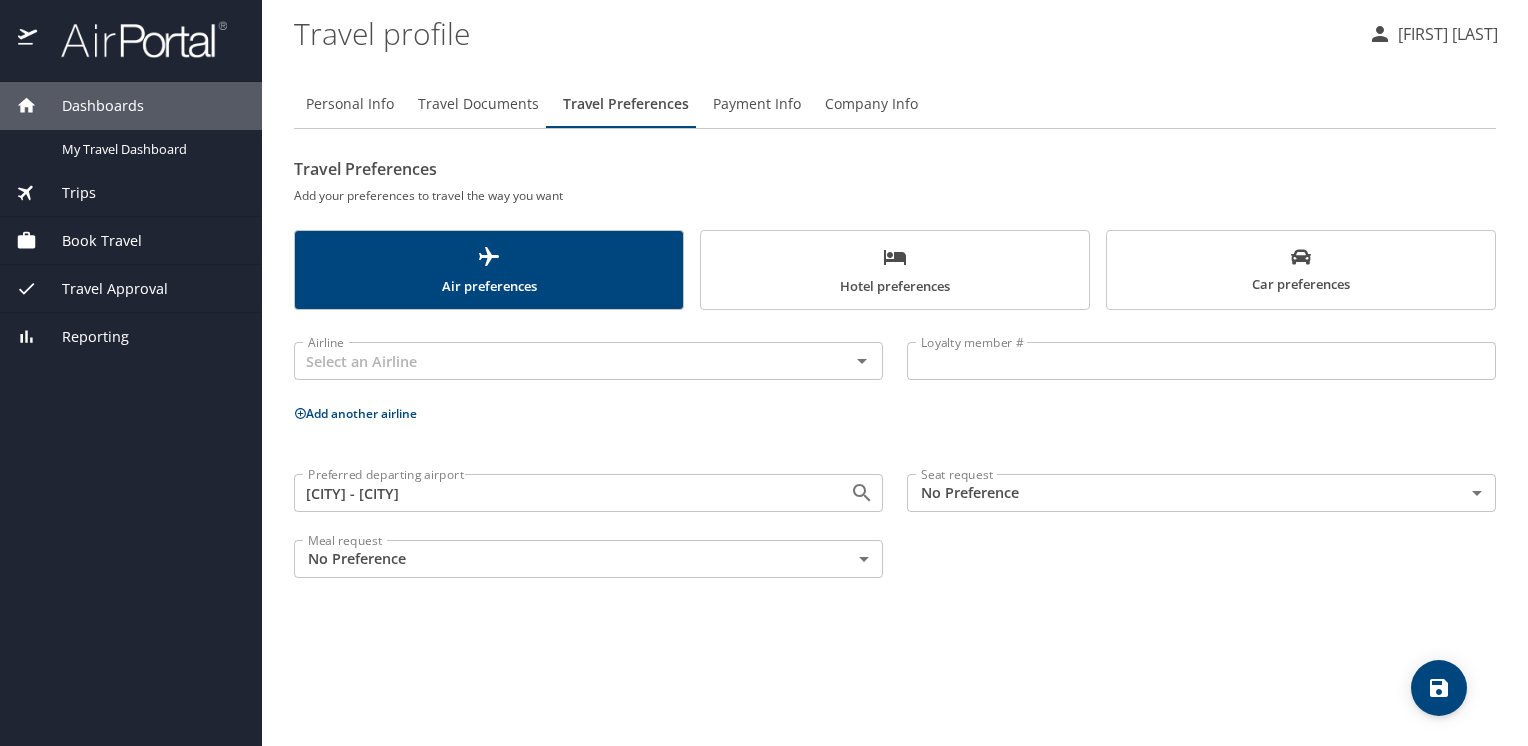 click on "Dashboards My Travel Dashboard Trips Current / Future Trips Past Trips Trips Missing Hotel Book Travel Request Agent Booking Approval Request (Beta) Book/Manage Online Trips Travel Approval Pending Trip Approvals Approved Trips Canceled Trips Approvals (Beta) Reporting Travel profile Jeffrey McIntyre Personal Info Travel Documents Travel Preferences Payment Info Company Info Travel Preferences Add your preferences to travel the way you want Air preferences Hotel preferences Car preferences Airline Airline   Loyalty member # Loyalty member #  Add another airline Preferred departing airport BOS - Boston Preferred departing airport   Seat request No Preference NotApplicable Seat request   Meal request No Preference NotApplicable Meal request My settings Travel agency contacts View travel profile Give feedback Sign out" at bounding box center [764, 373] 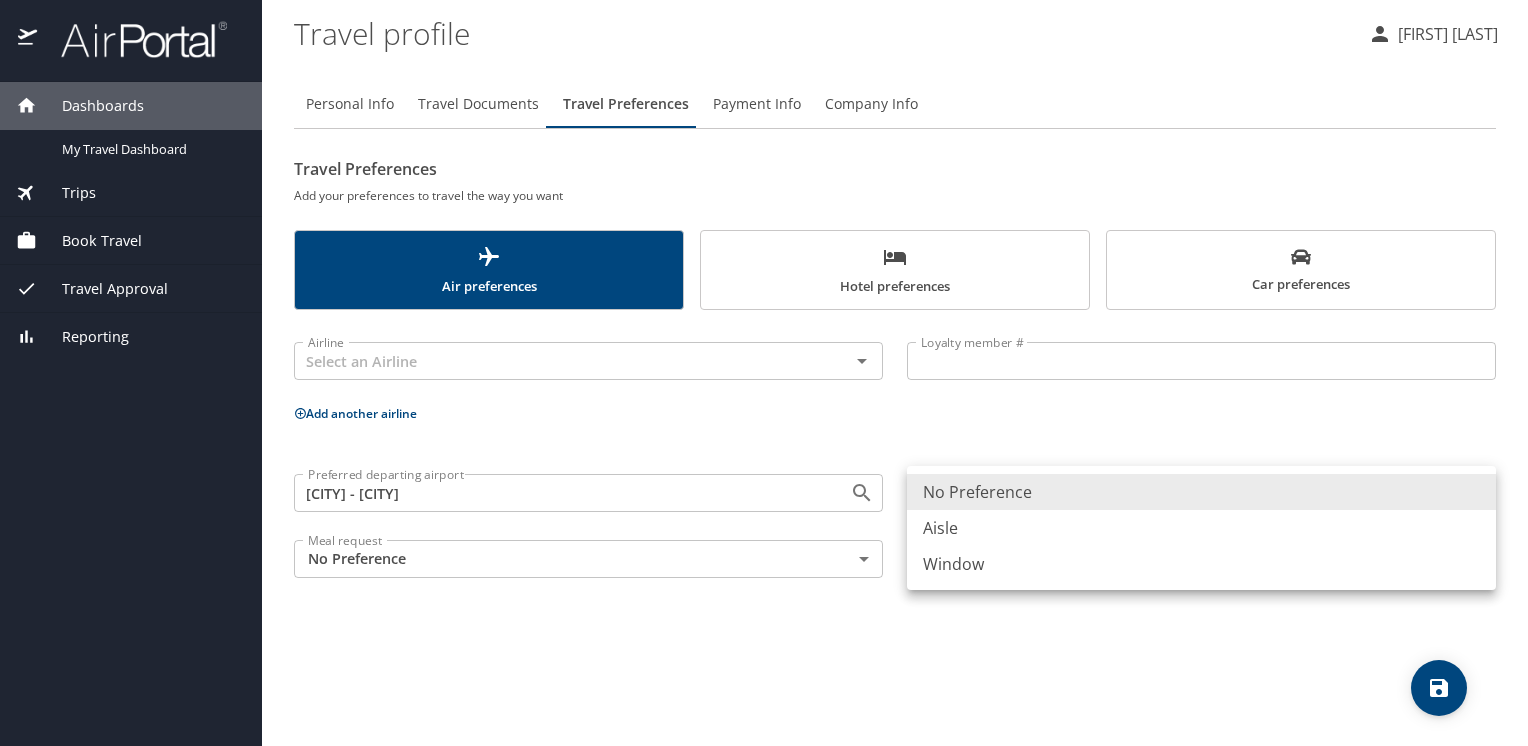 click on "Aisle" at bounding box center [1201, 528] 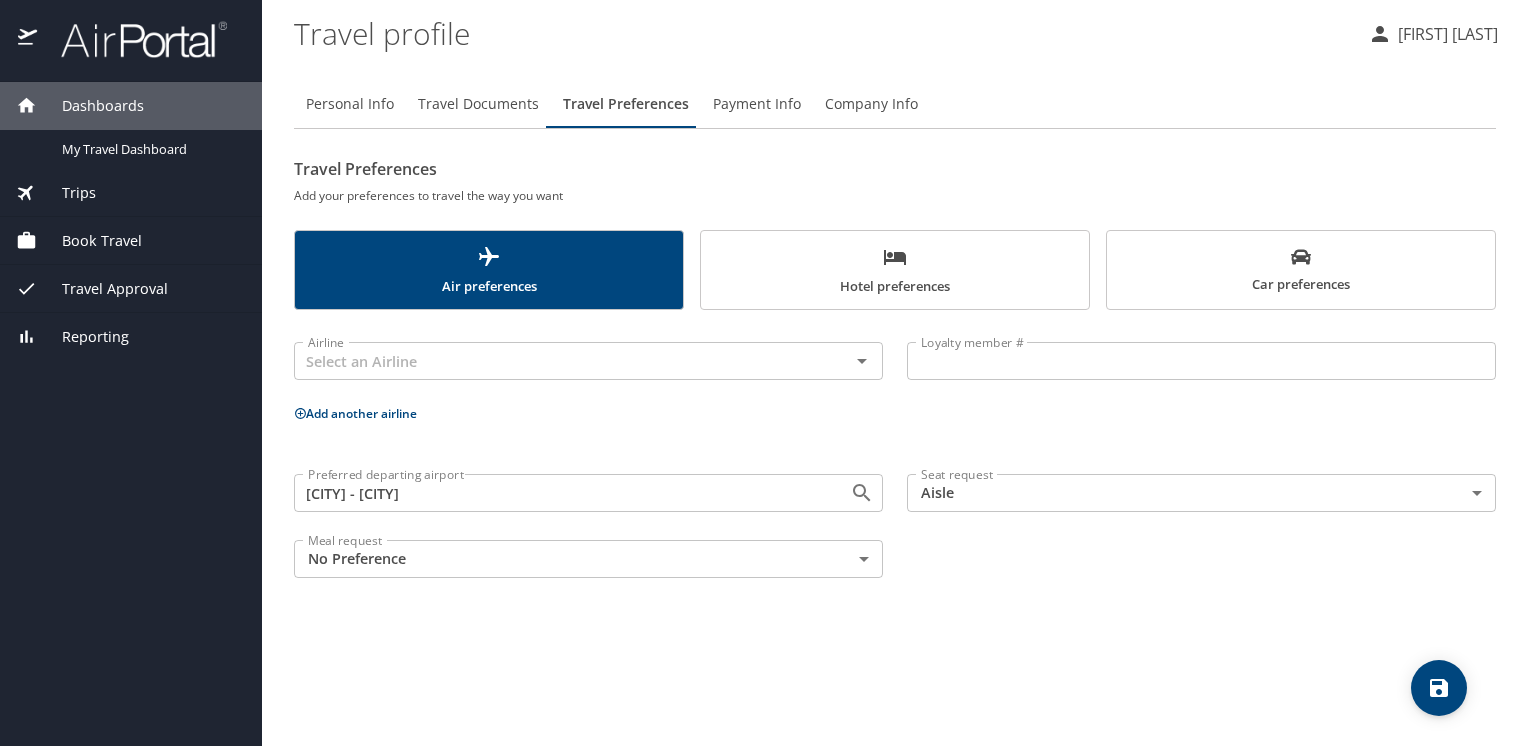 click on "Airline Airline   Loyalty member # Loyalty member #  Add another airline Preferred departing airport BOS - Boston Preferred departing airport   Seat request Aisle Aisle Seat request   Meal request No Preference NotApplicable Meal request" at bounding box center [895, 456] 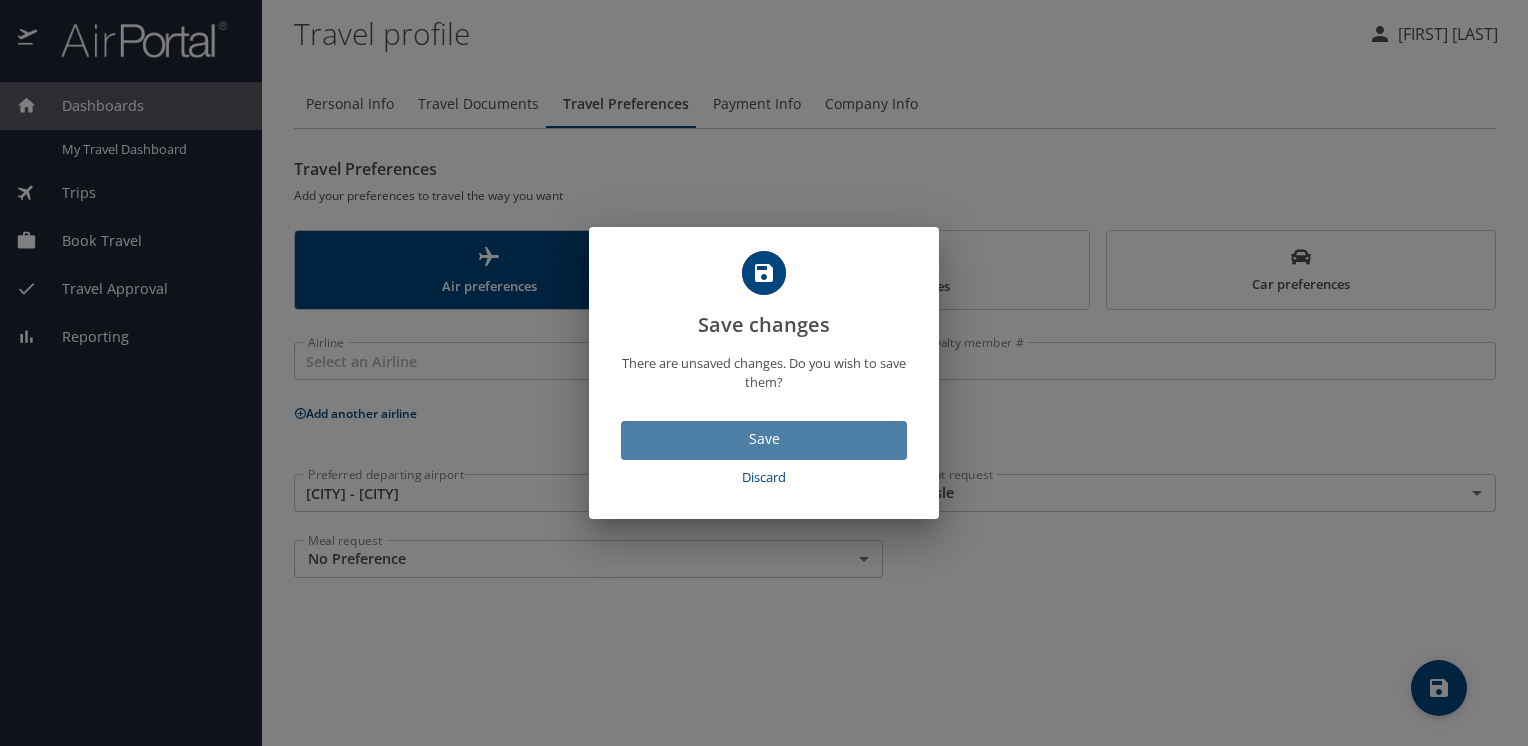 click on "Save" at bounding box center [764, 439] 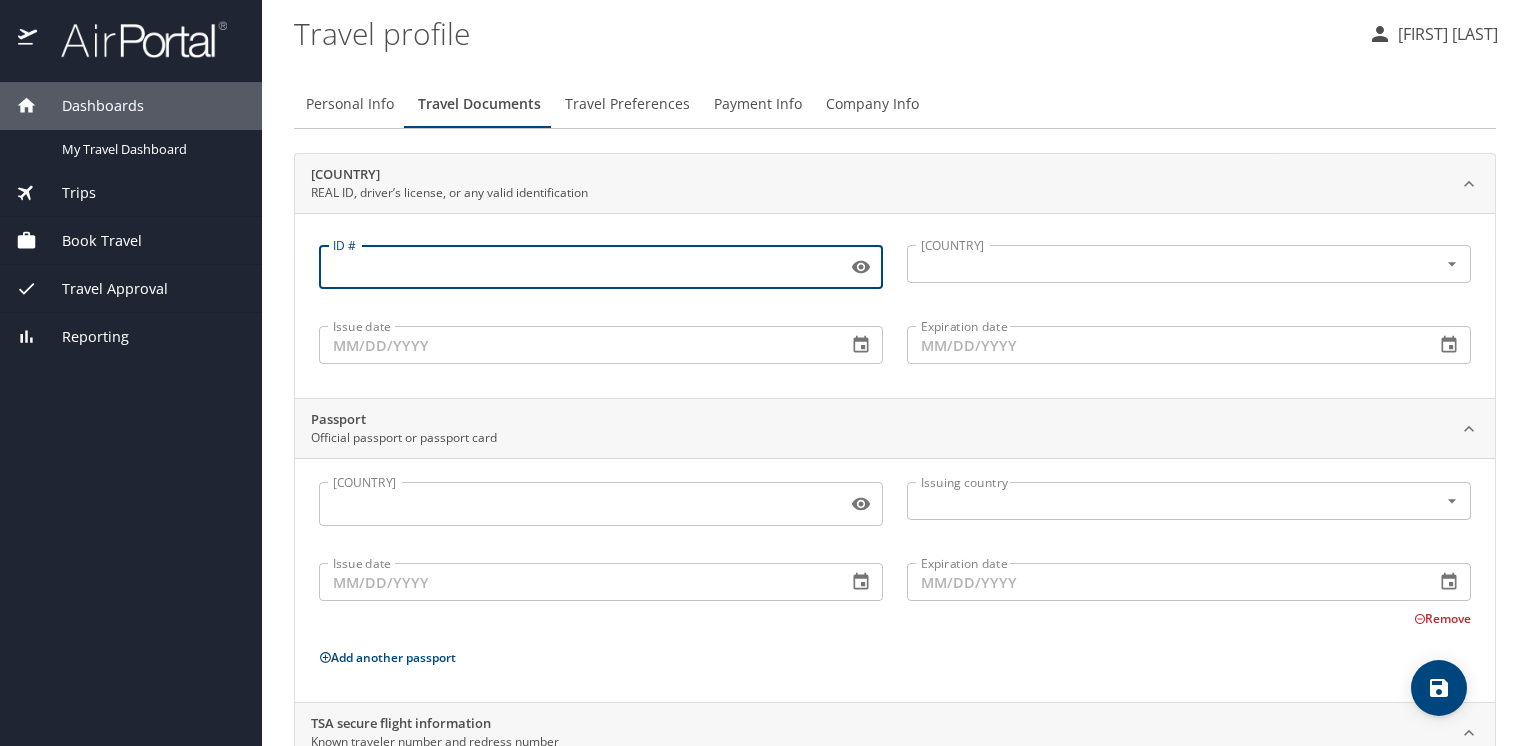 click on "ID #" at bounding box center [579, 267] 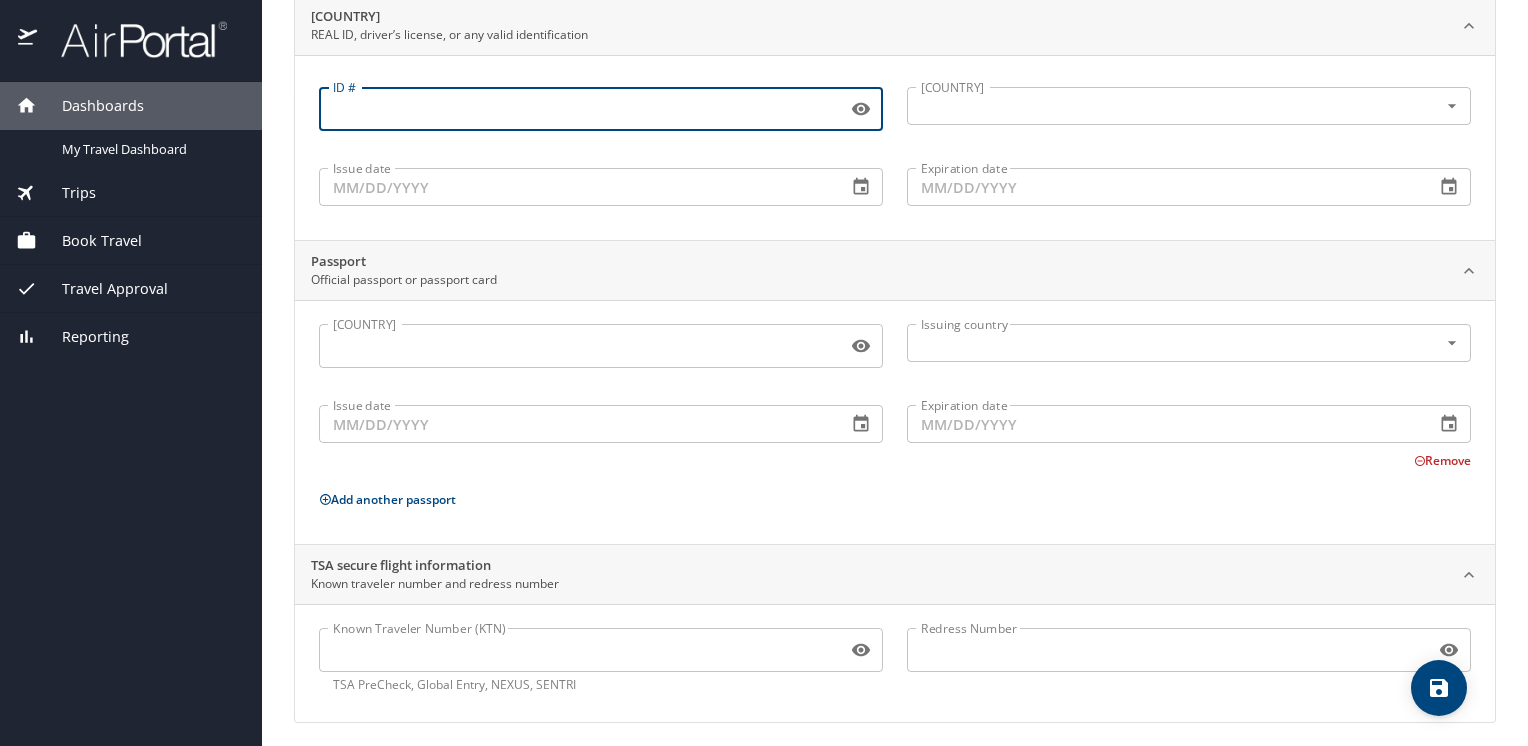 scroll, scrollTop: 164, scrollLeft: 0, axis: vertical 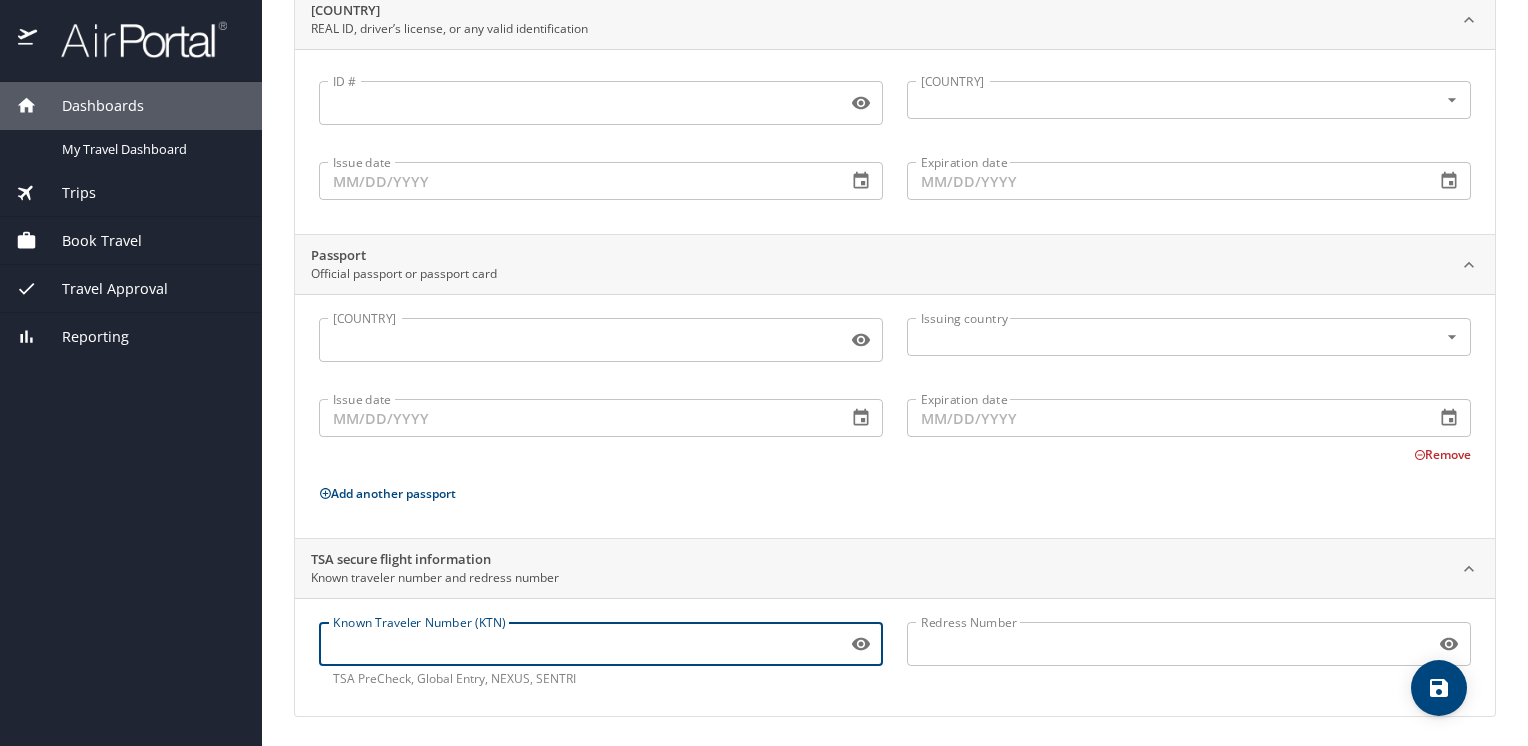 click on "Known Traveler Number (KTN)" at bounding box center [579, 644] 